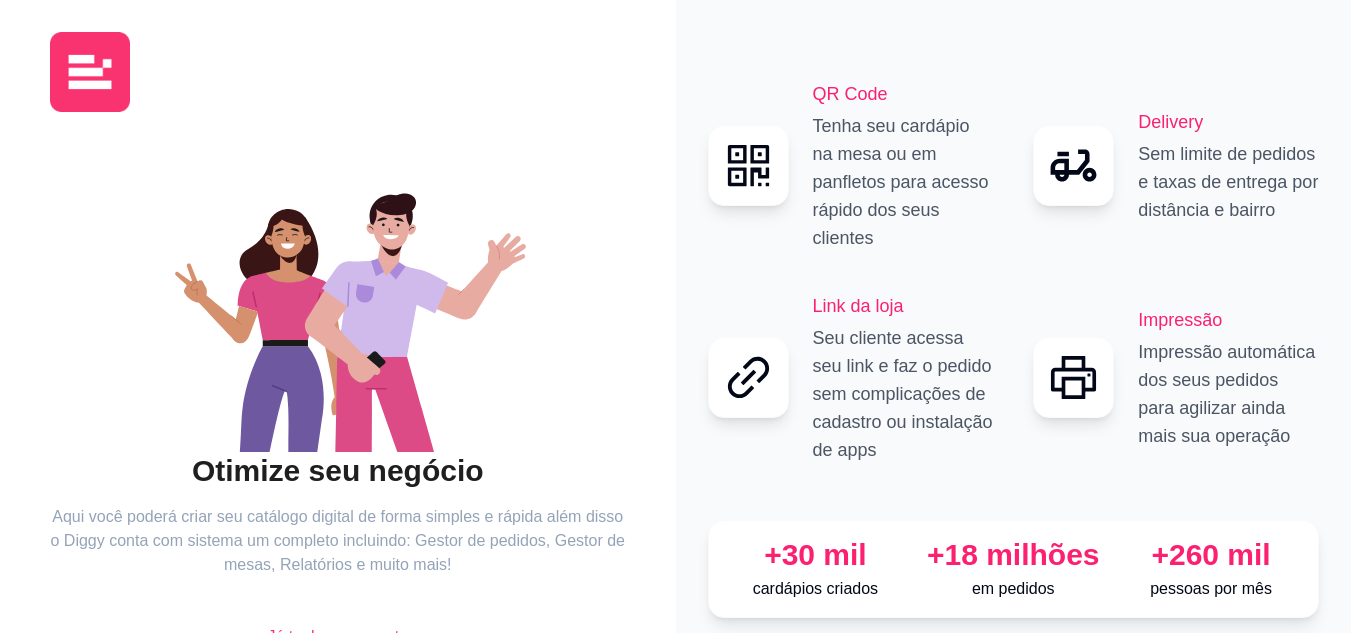scroll, scrollTop: 0, scrollLeft: 0, axis: both 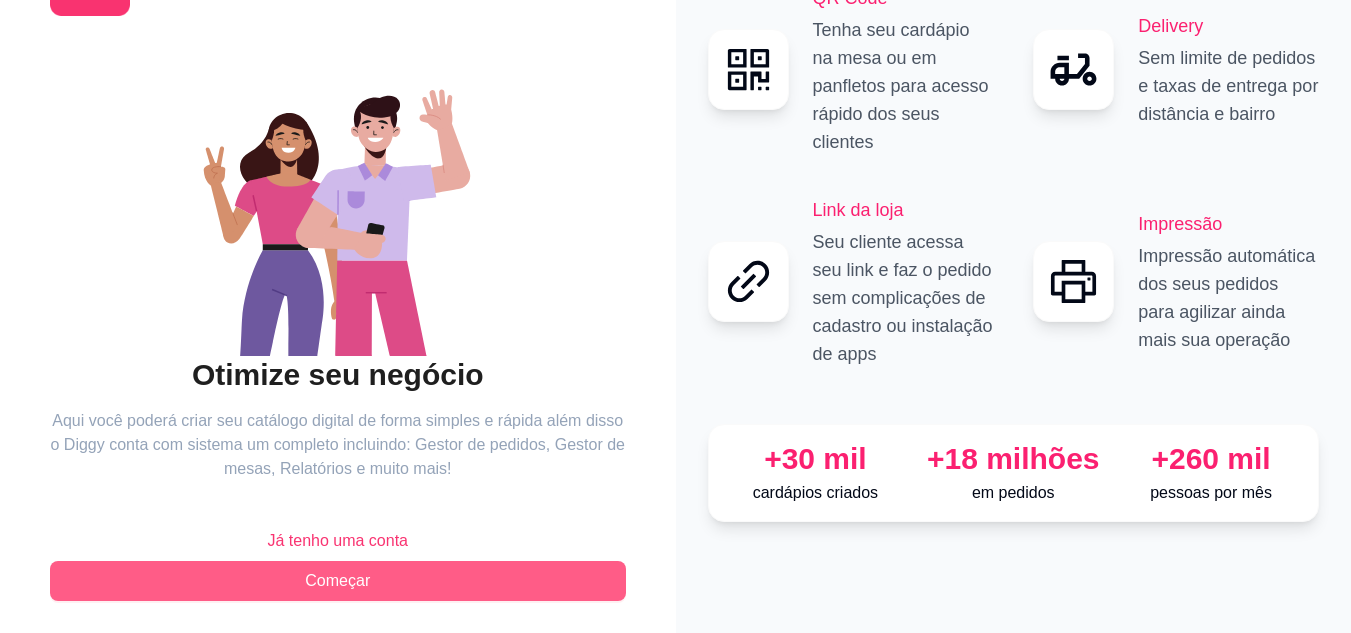 click on "Começar" at bounding box center (338, 581) 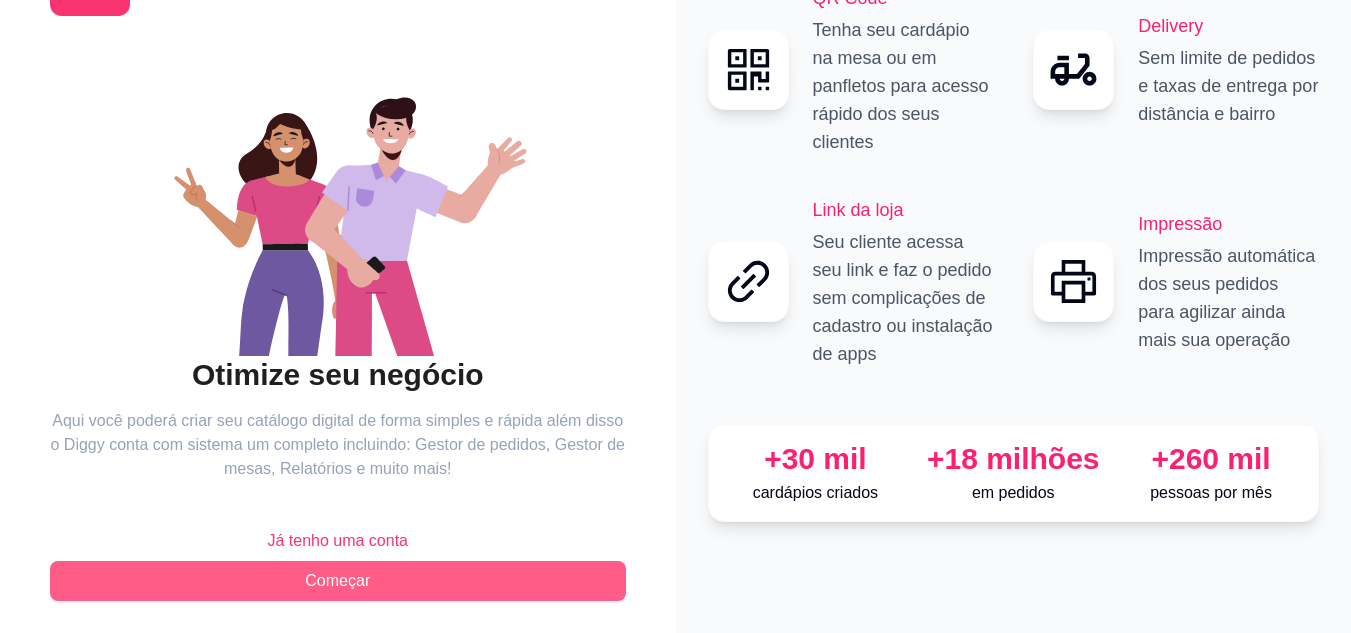 scroll, scrollTop: 0, scrollLeft: 0, axis: both 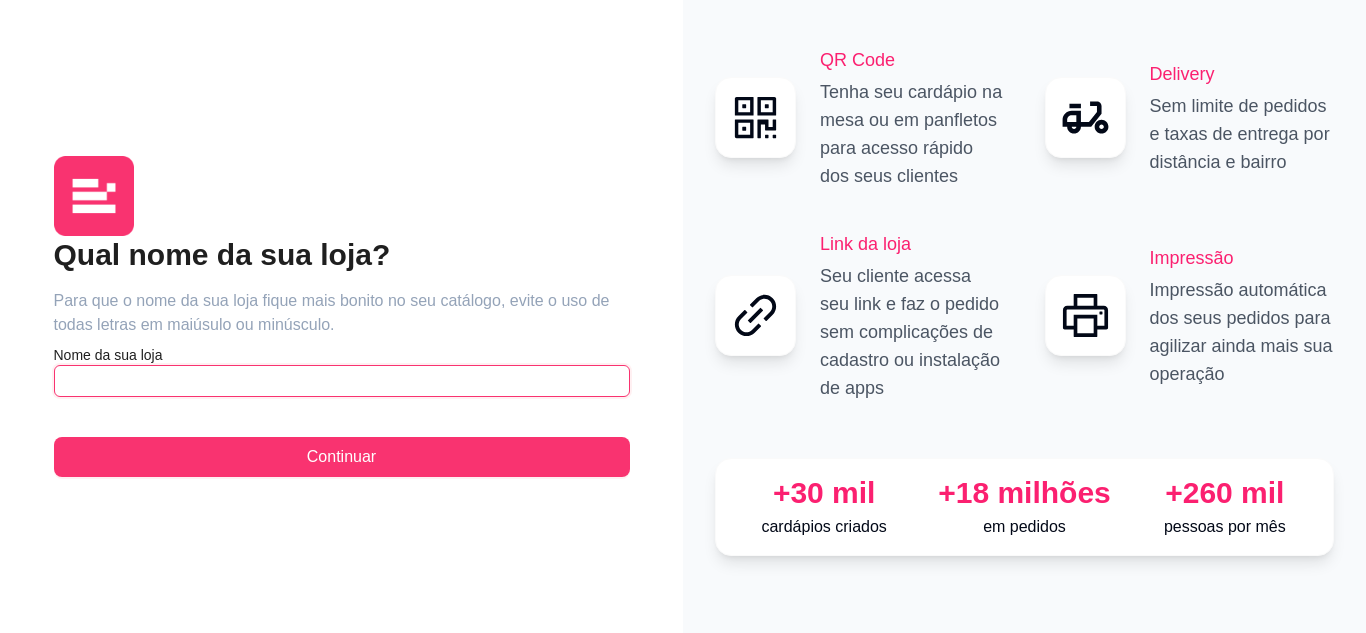 click at bounding box center (342, 381) 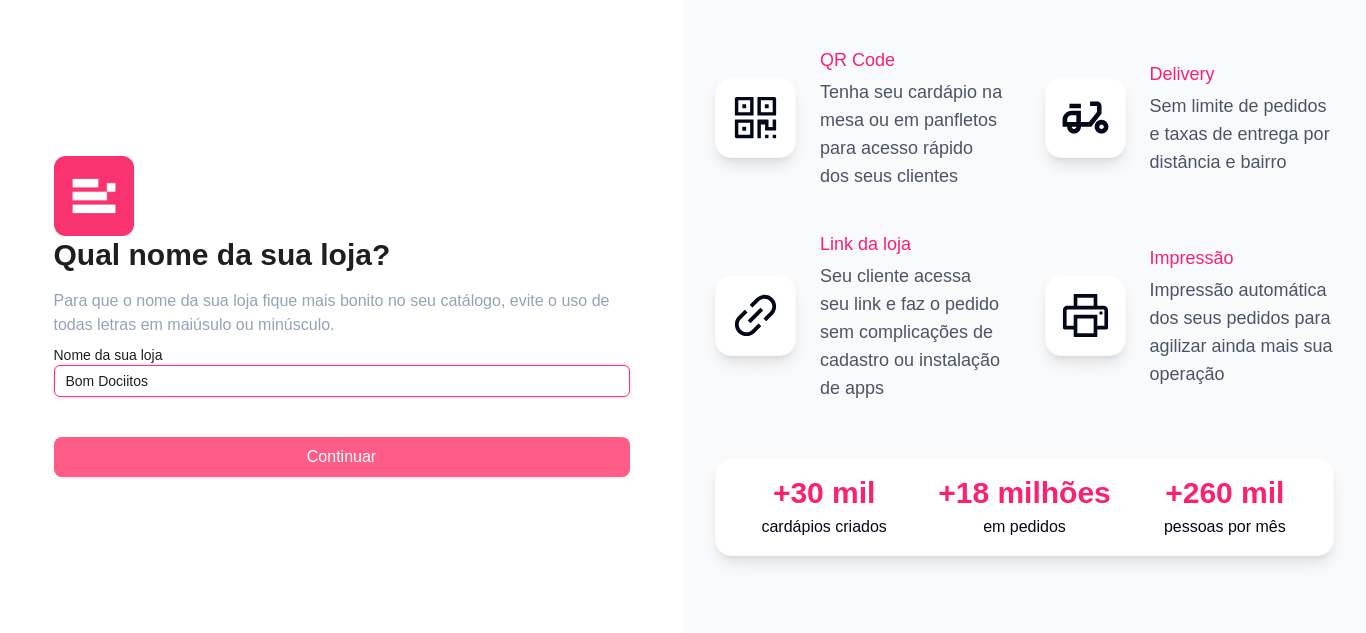 type on "Bom Dociitos" 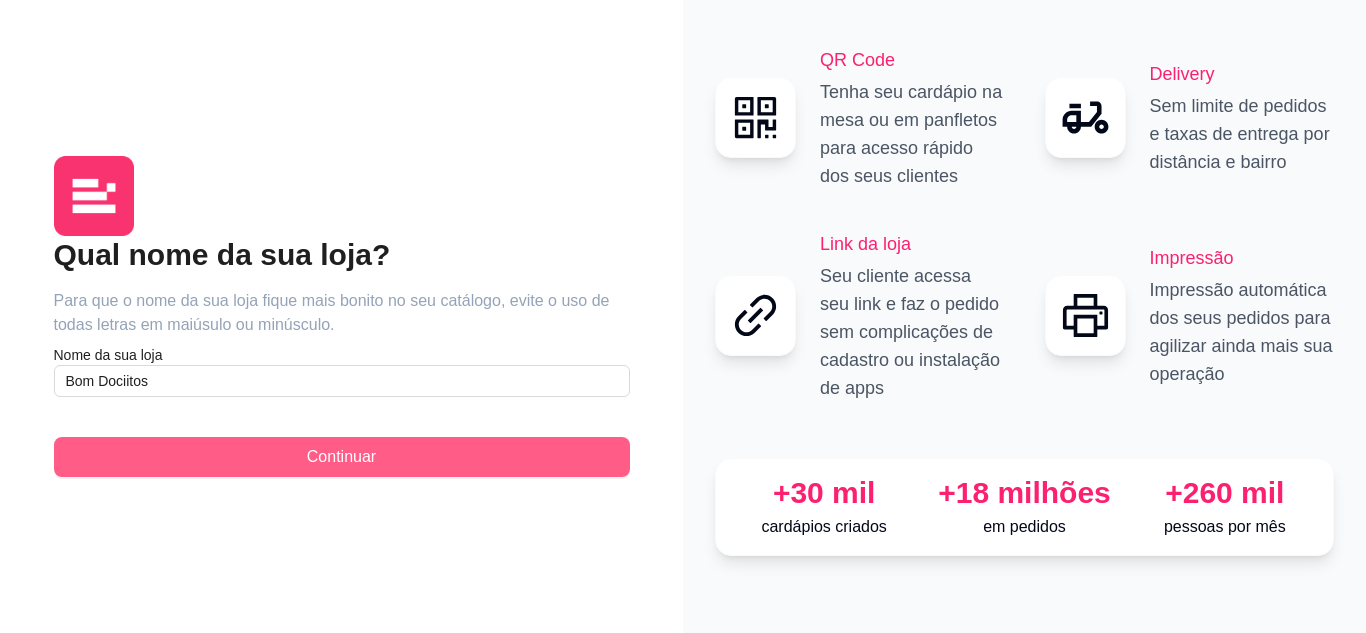 click on "Continuar" at bounding box center (341, 457) 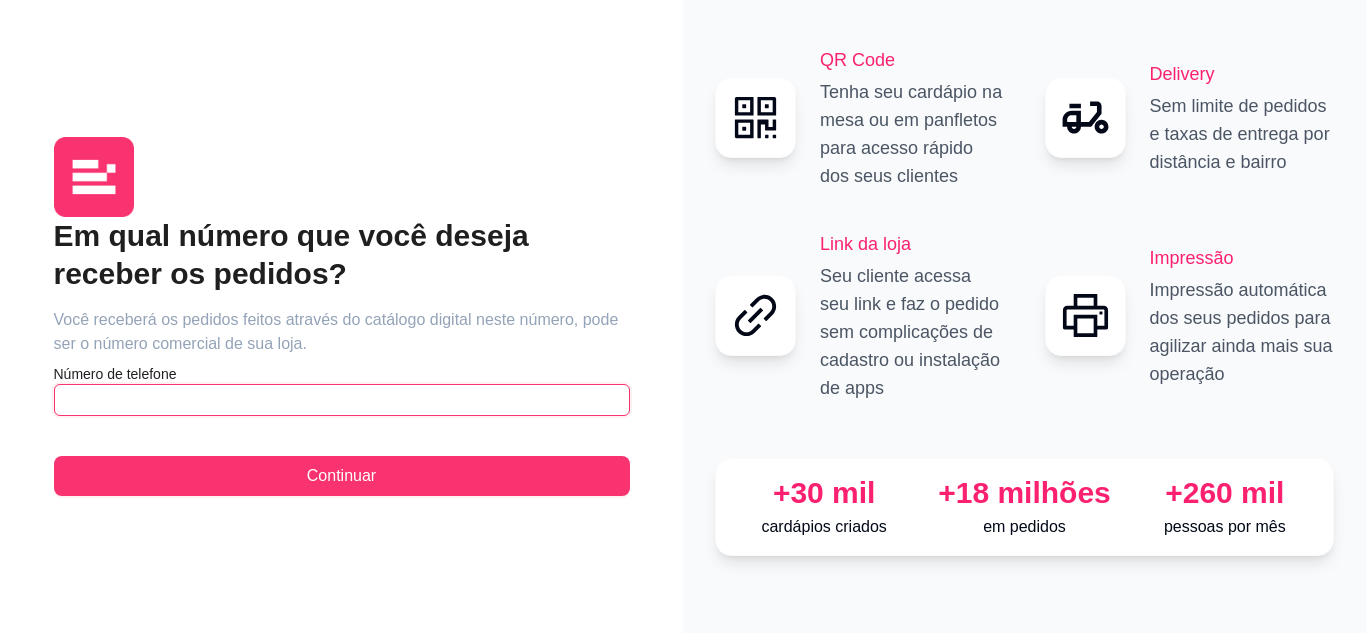 click at bounding box center [342, 400] 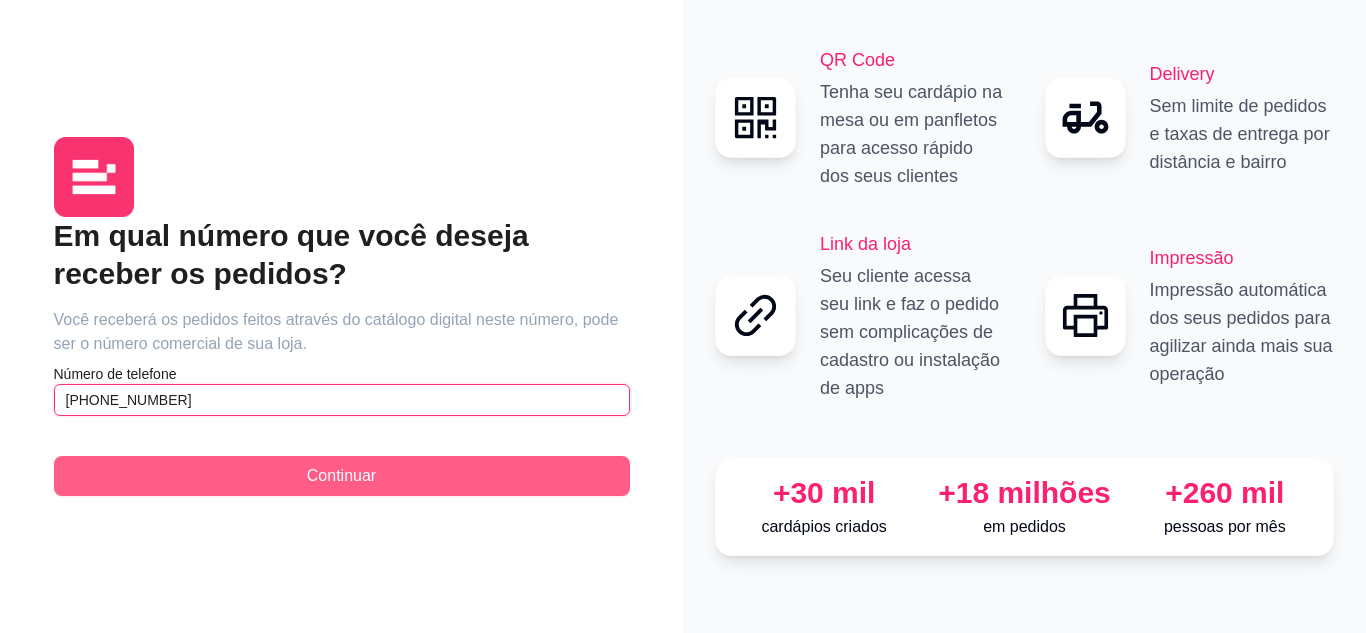 type on "[PHONE_NUMBER]" 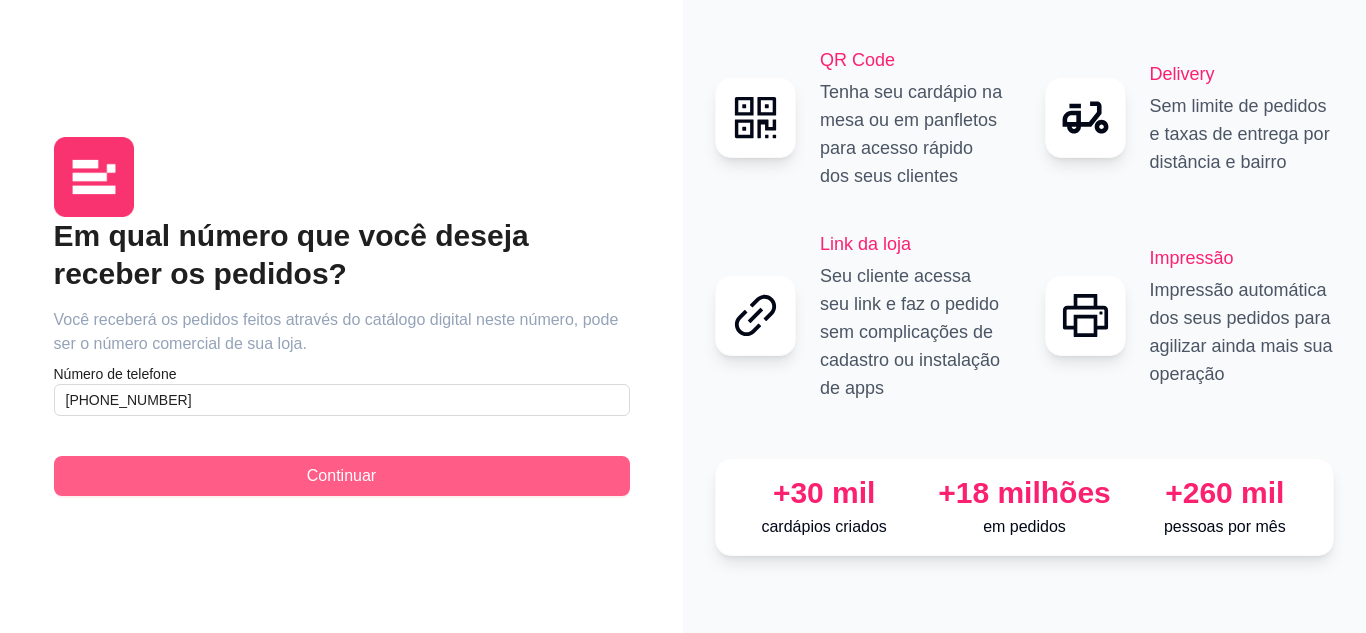 click on "Continuar" at bounding box center (341, 476) 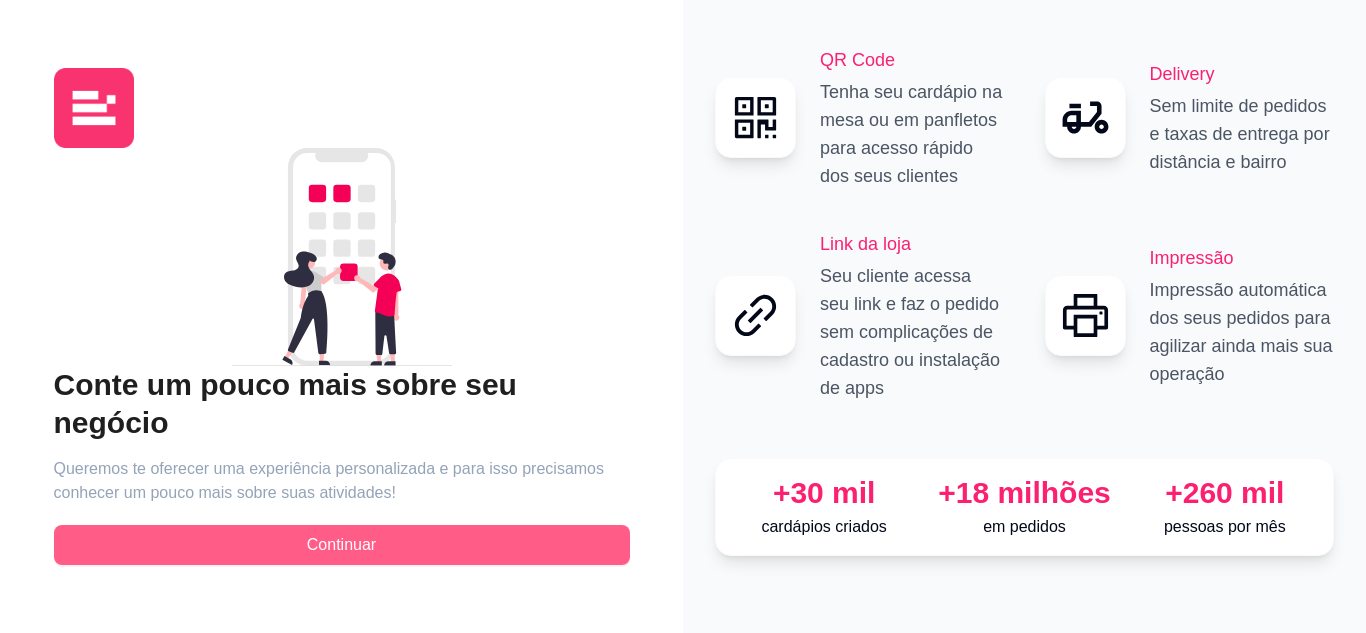 click on "Continuar" at bounding box center [342, 545] 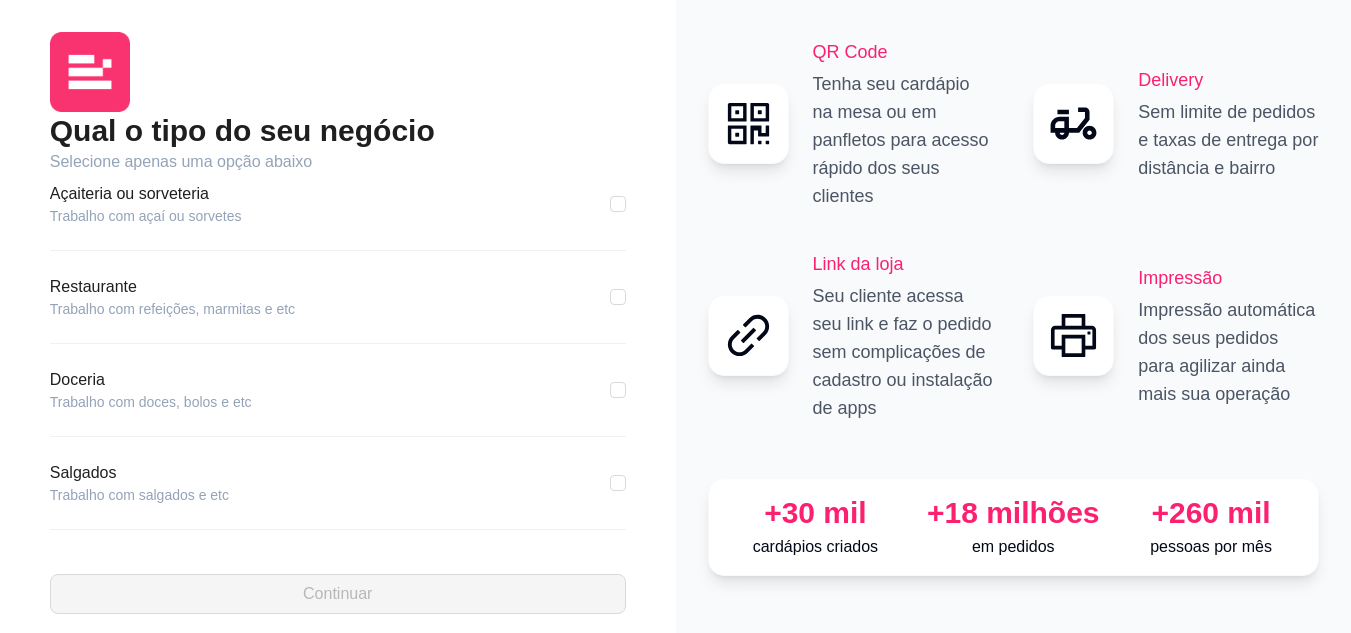 scroll, scrollTop: 300, scrollLeft: 0, axis: vertical 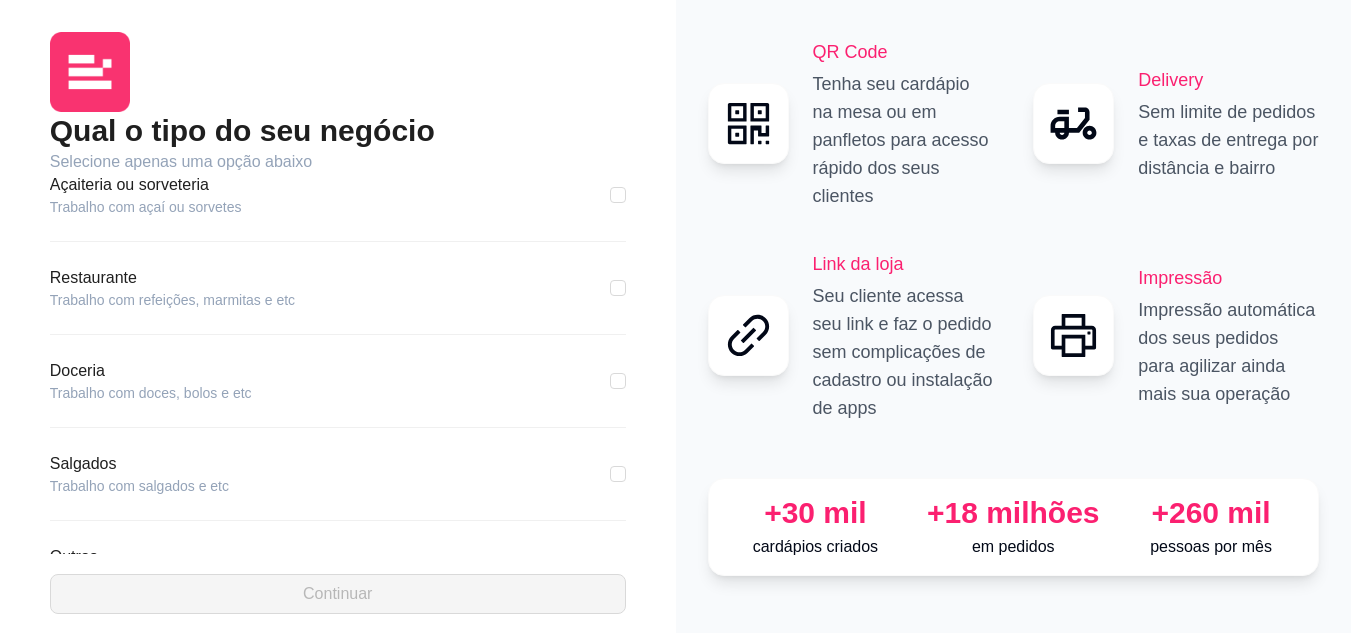 click on "Doceria" at bounding box center (151, 371) 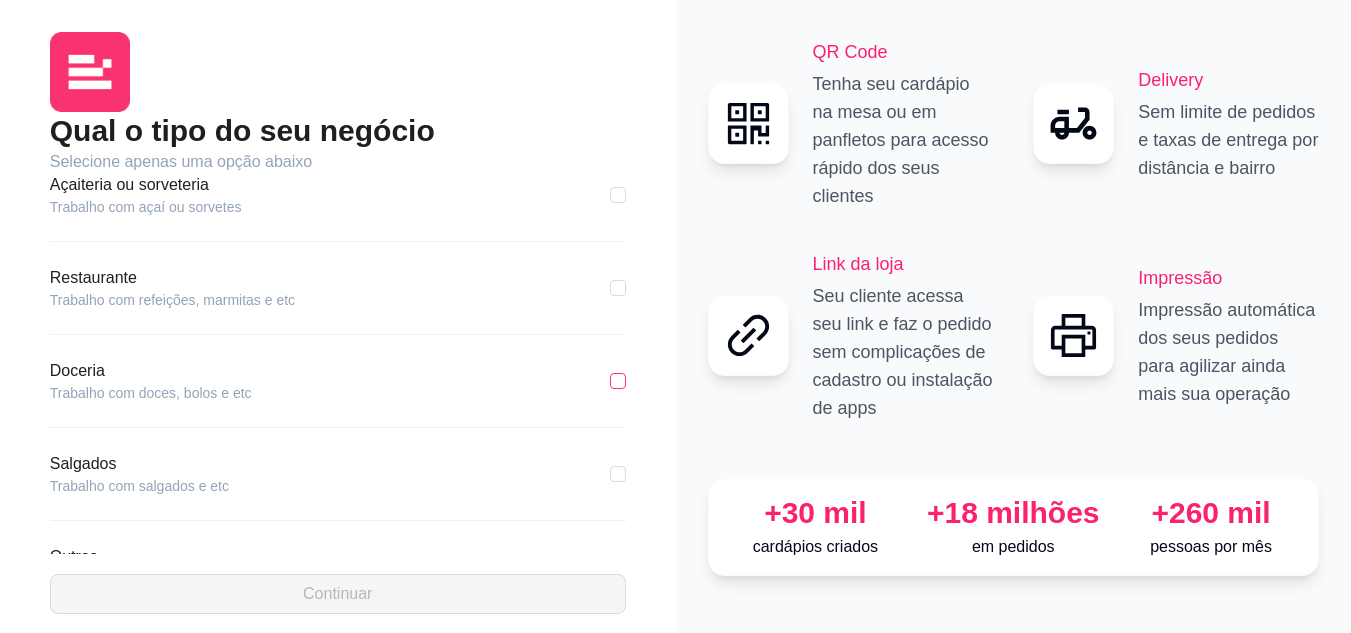 click at bounding box center [618, 381] 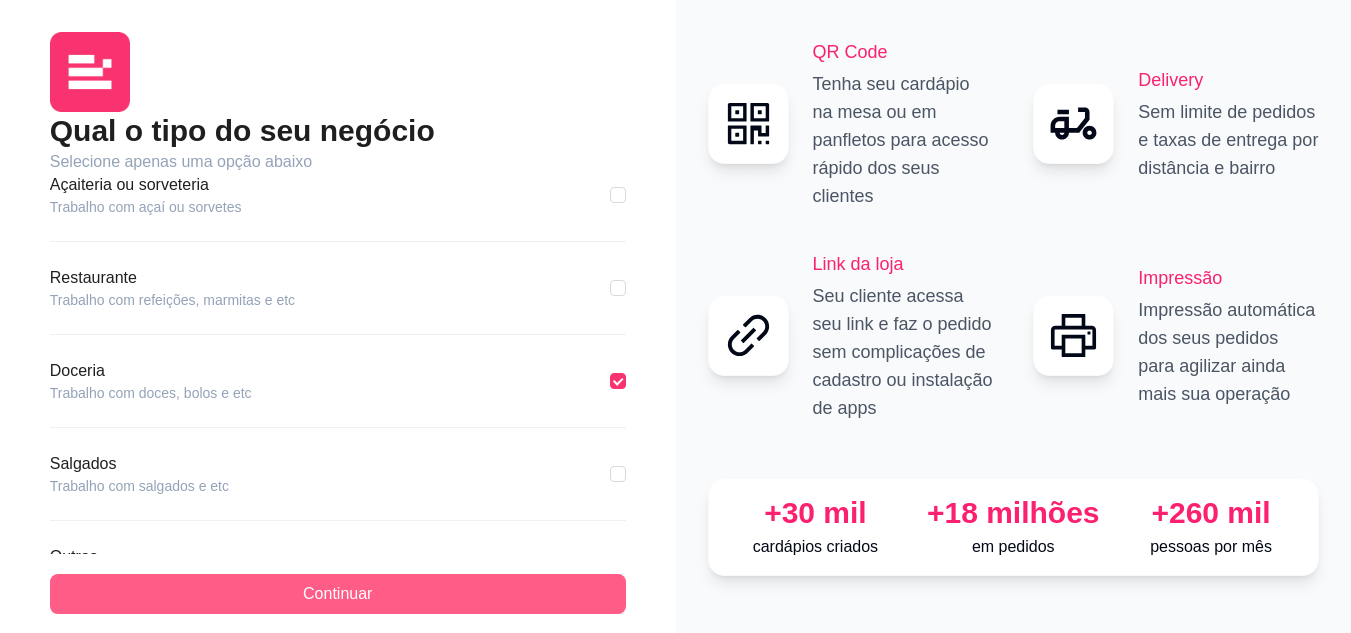 click on "Continuar" at bounding box center [338, 594] 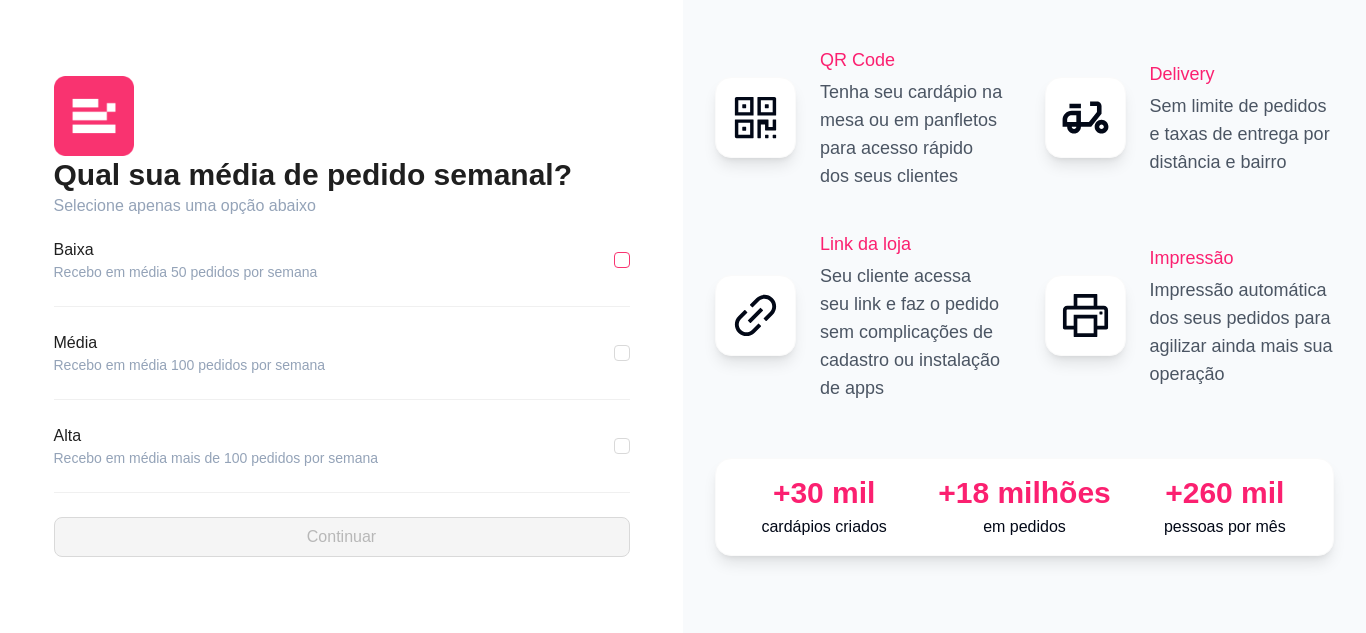 click at bounding box center (622, 260) 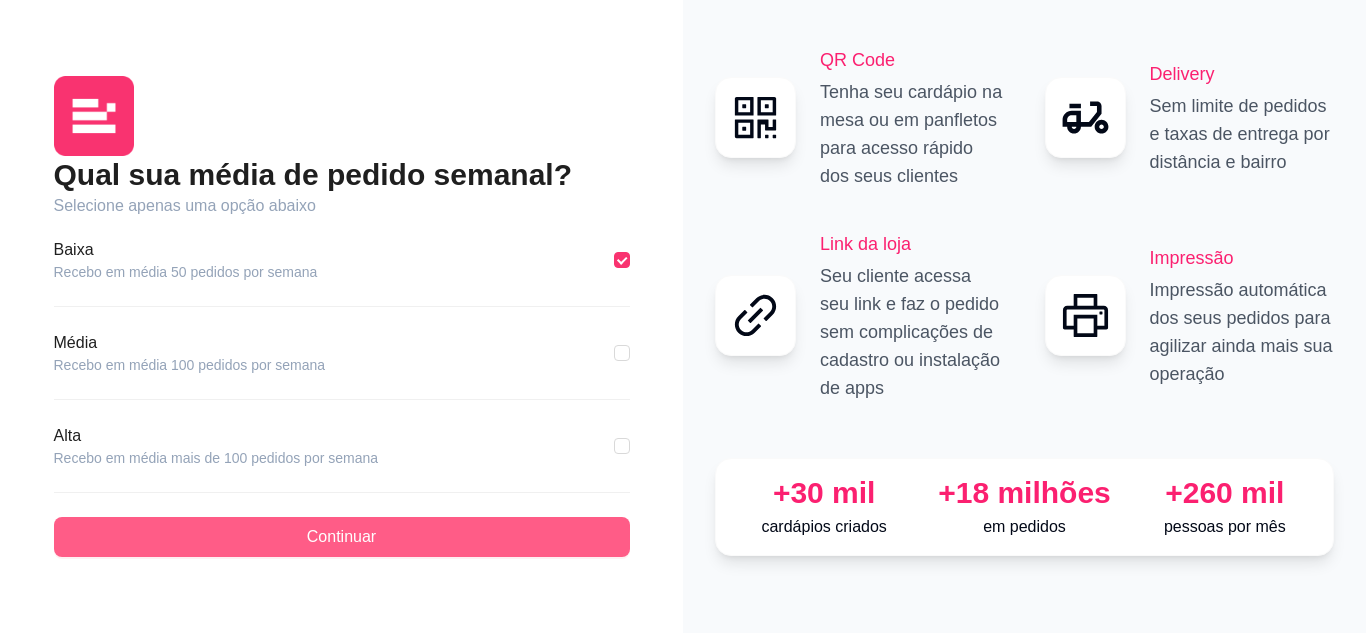 click on "Continuar" at bounding box center [342, 537] 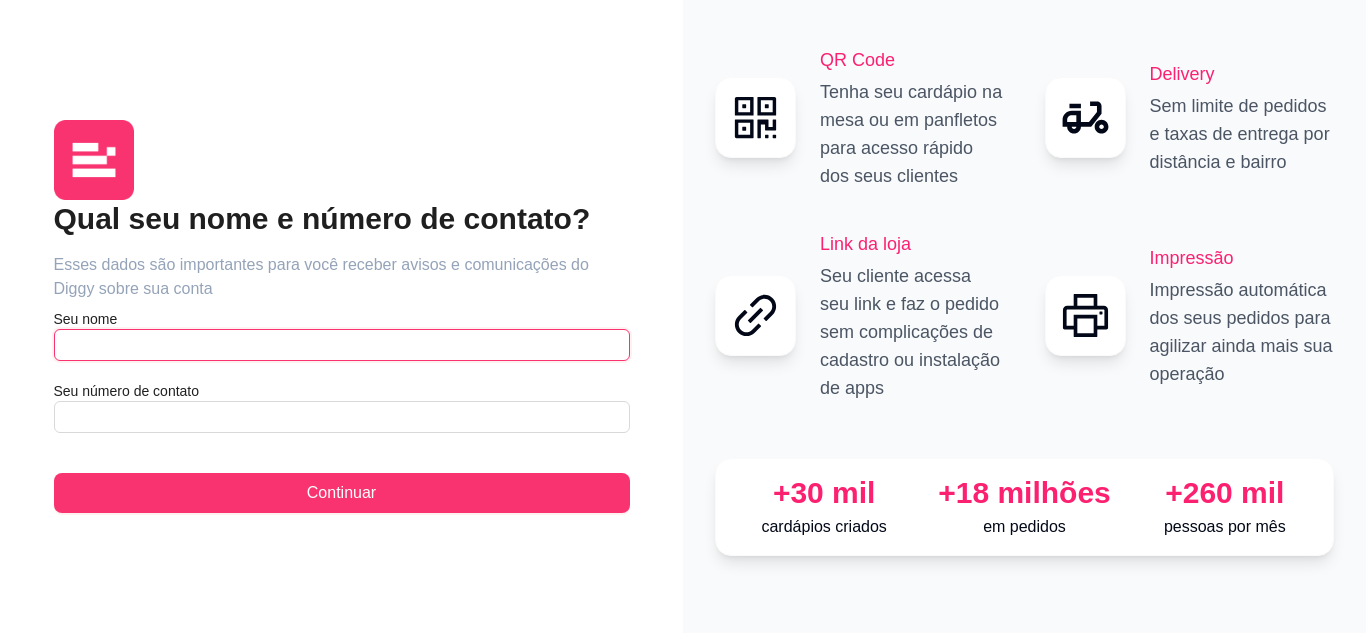 click at bounding box center (342, 345) 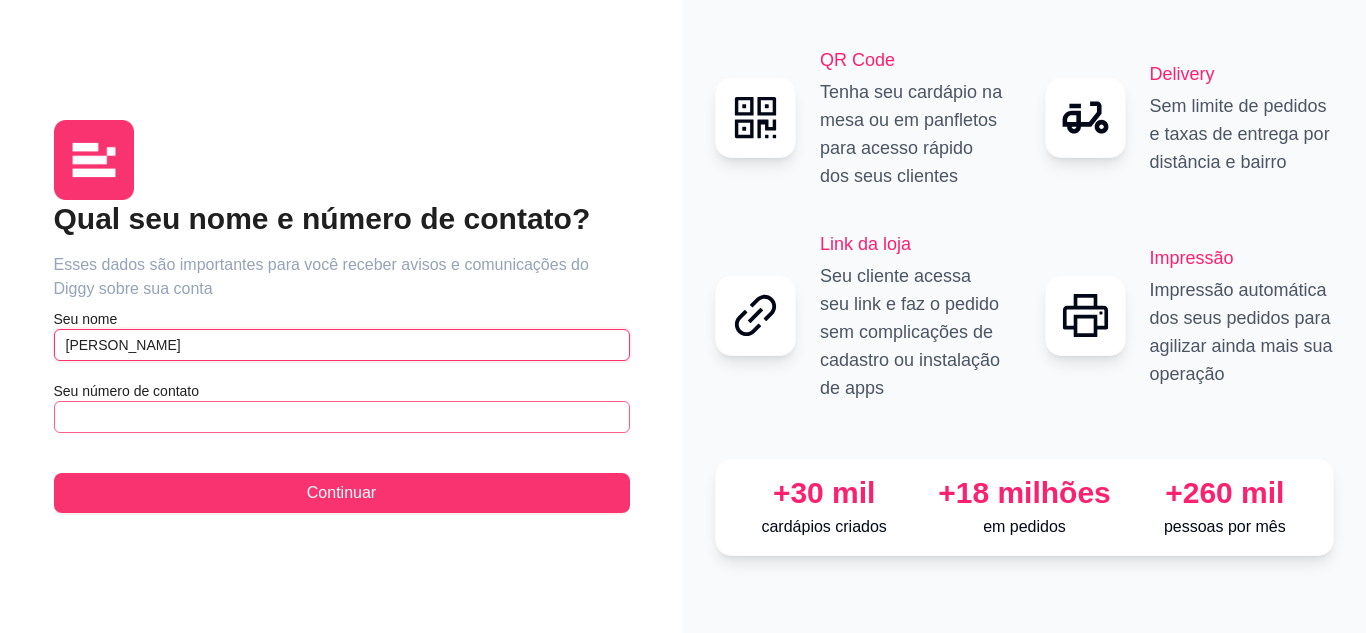 type on "[PERSON_NAME]" 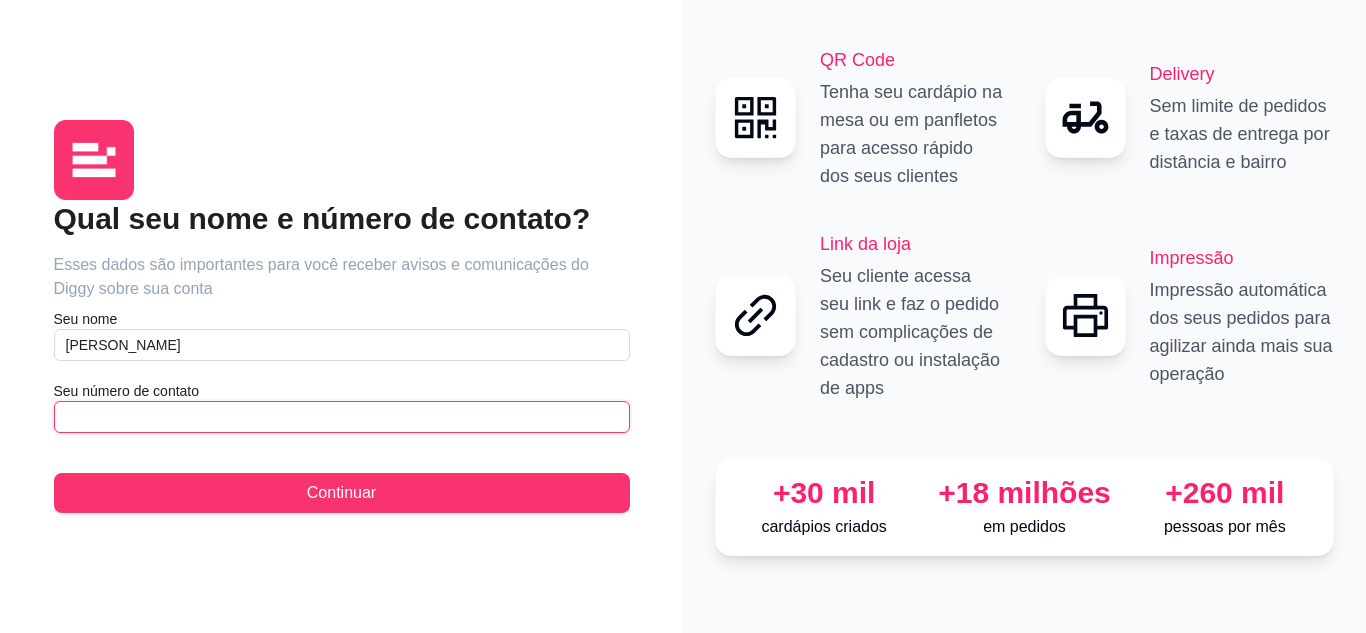click at bounding box center [342, 417] 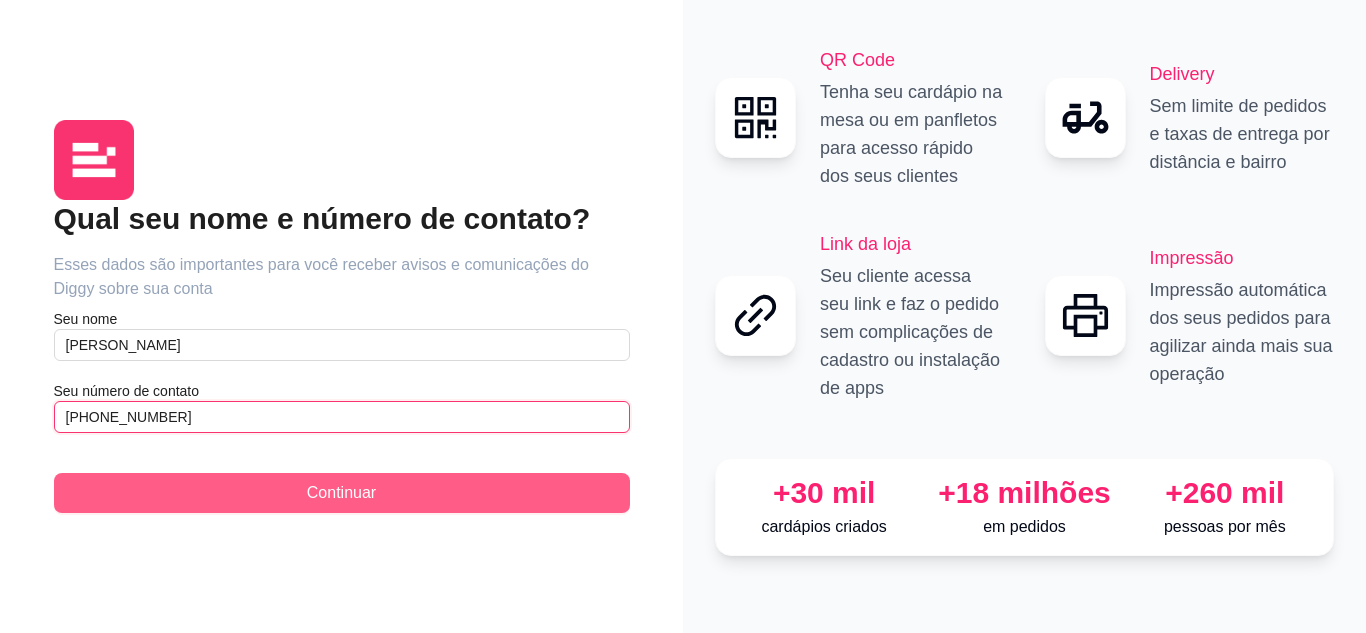 type on "[PHONE_NUMBER]" 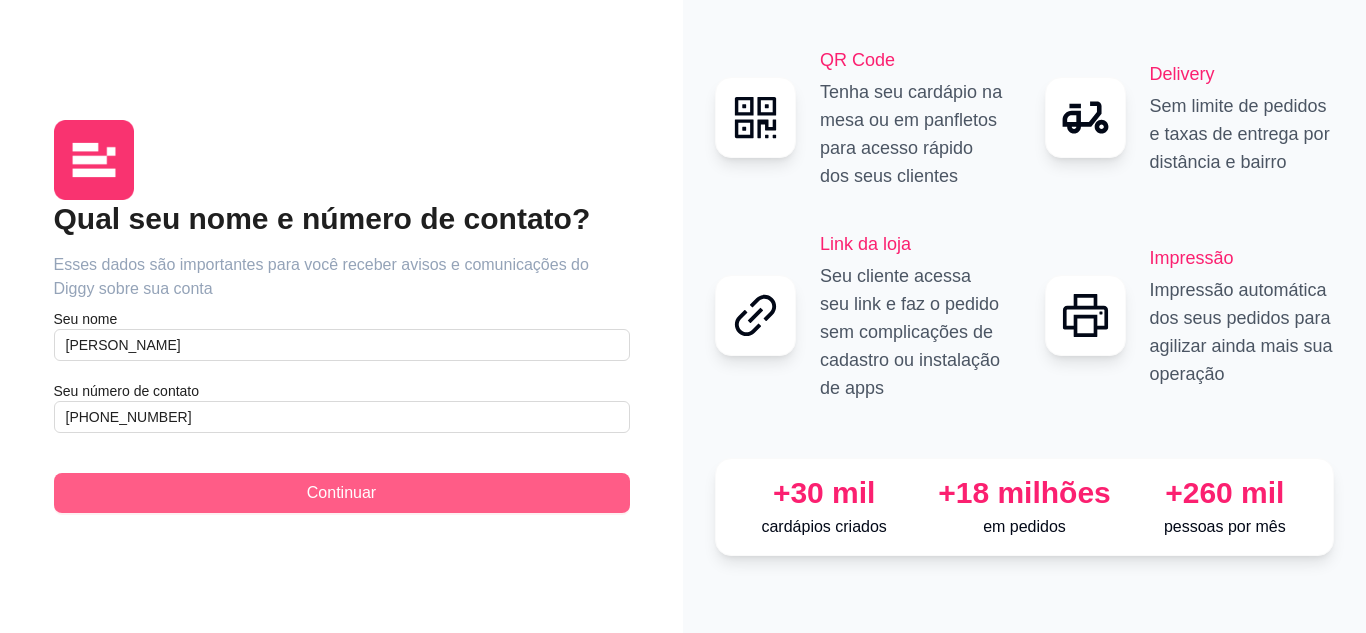 click on "Continuar" at bounding box center (342, 493) 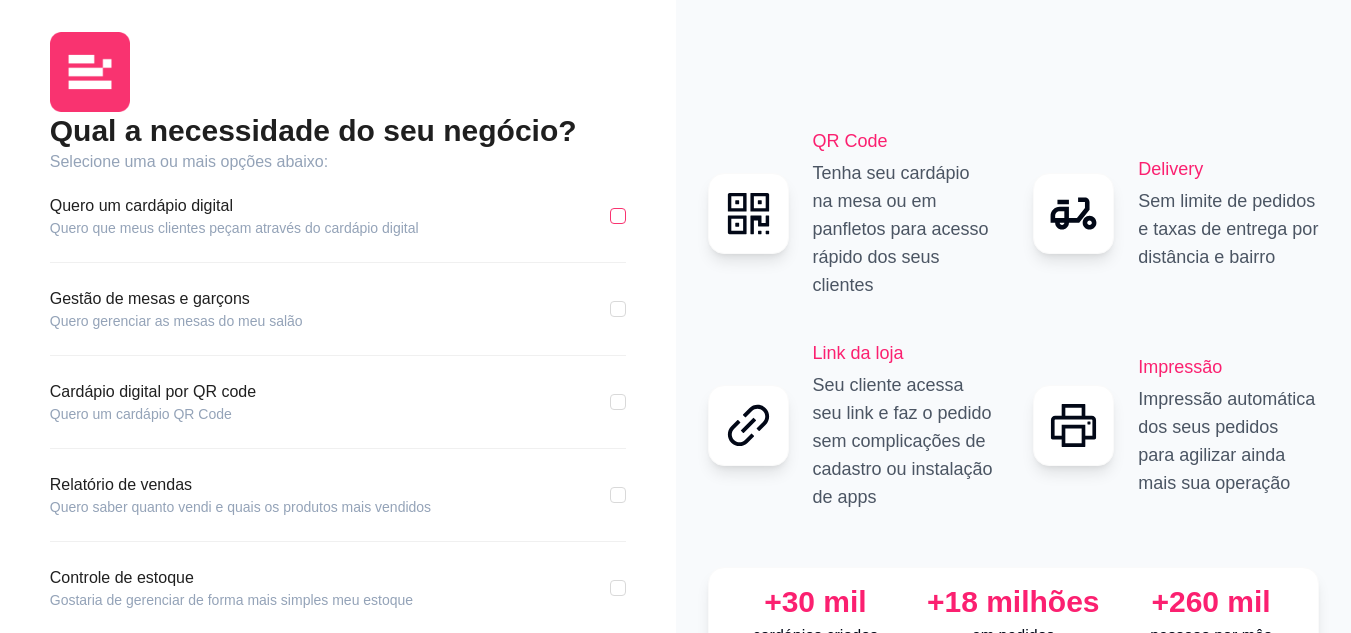 click at bounding box center (618, 216) 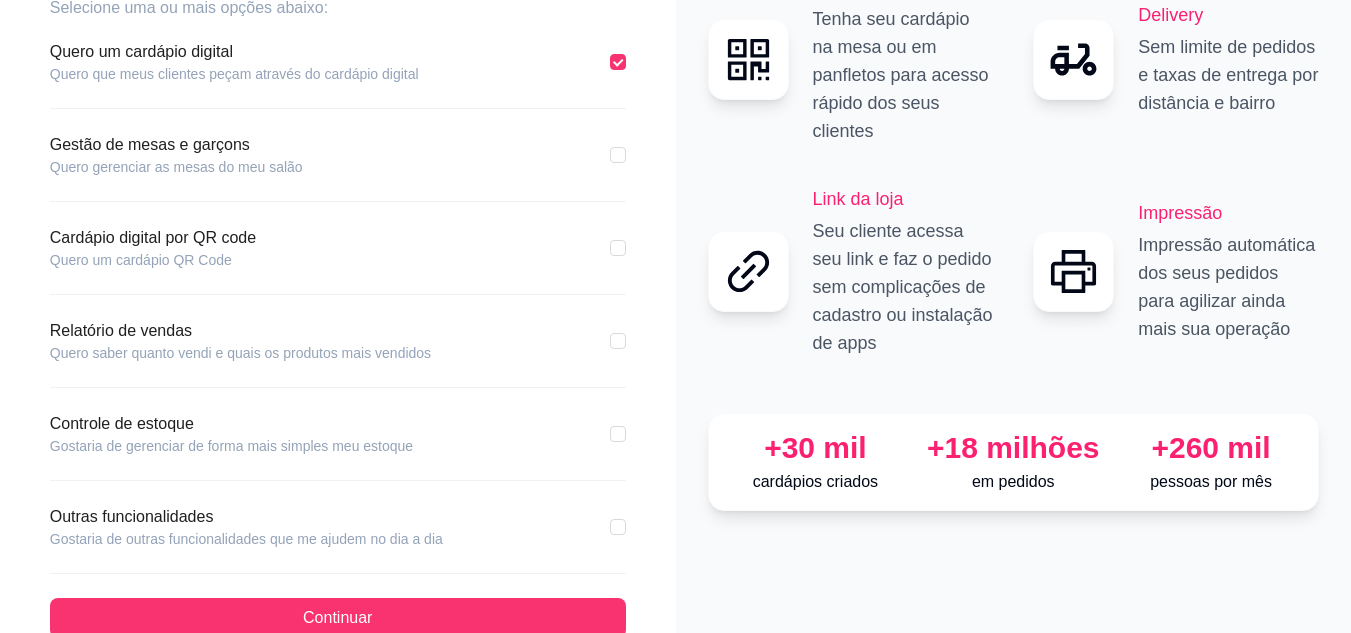 scroll, scrollTop: 191, scrollLeft: 0, axis: vertical 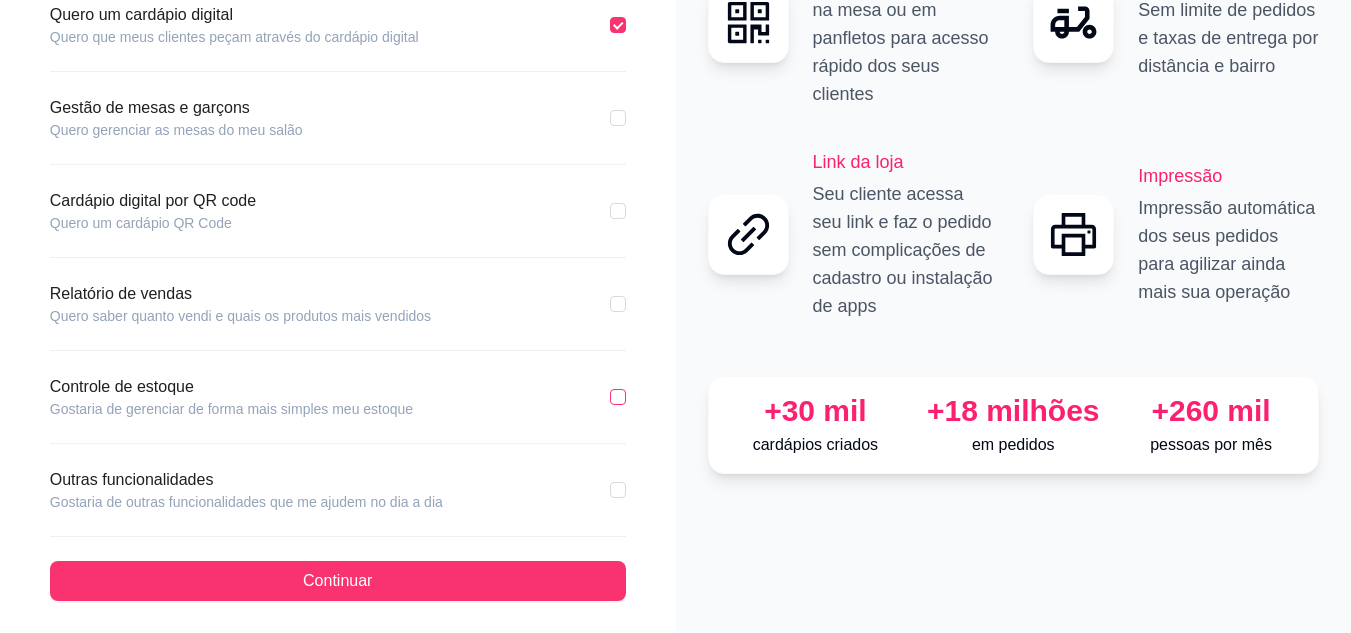 click at bounding box center (618, 397) 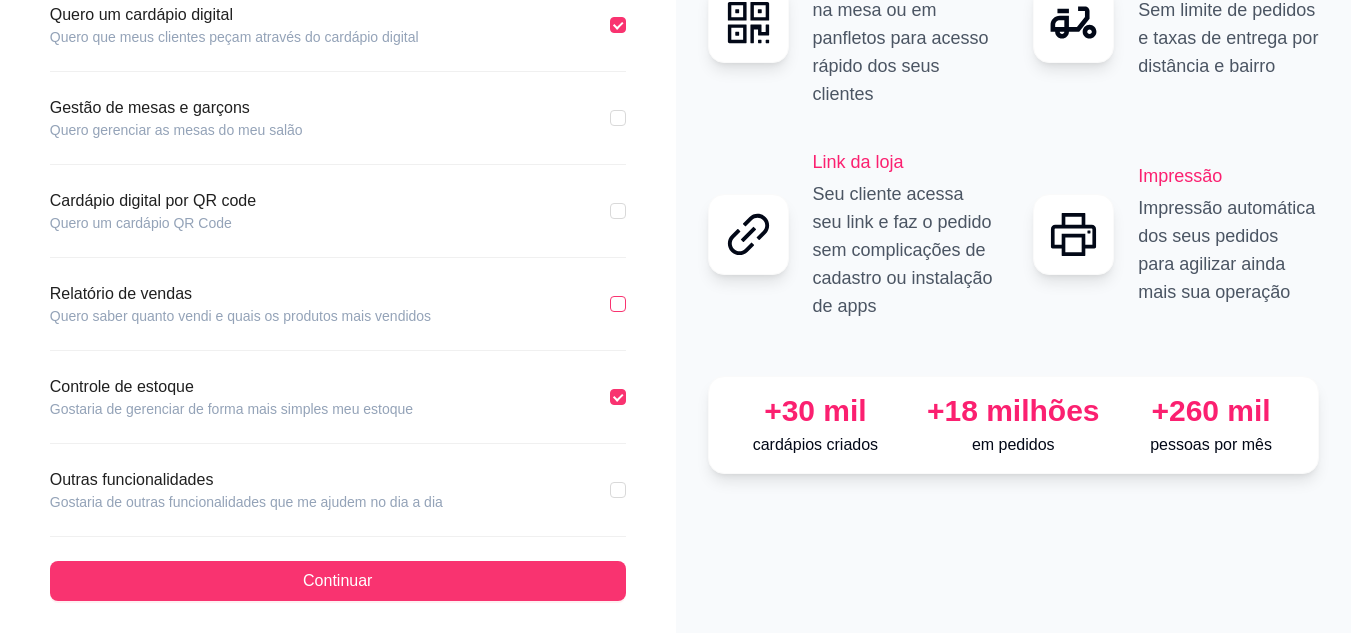 click at bounding box center (618, 304) 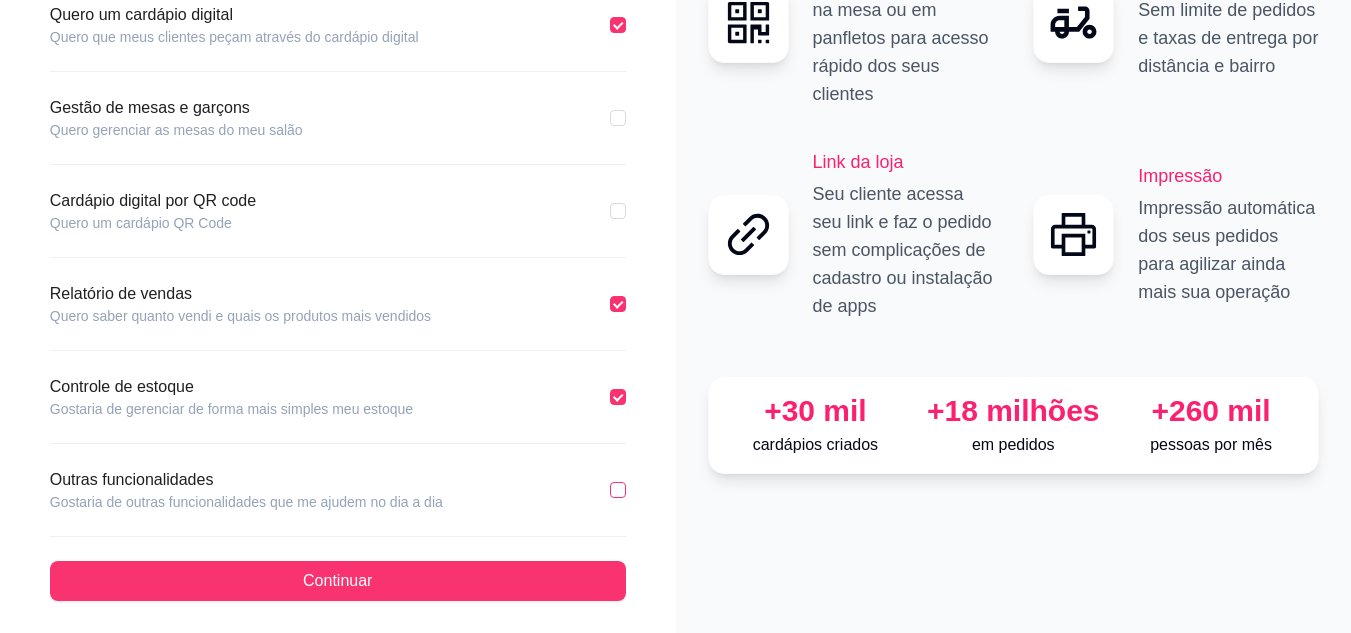 click at bounding box center (618, 490) 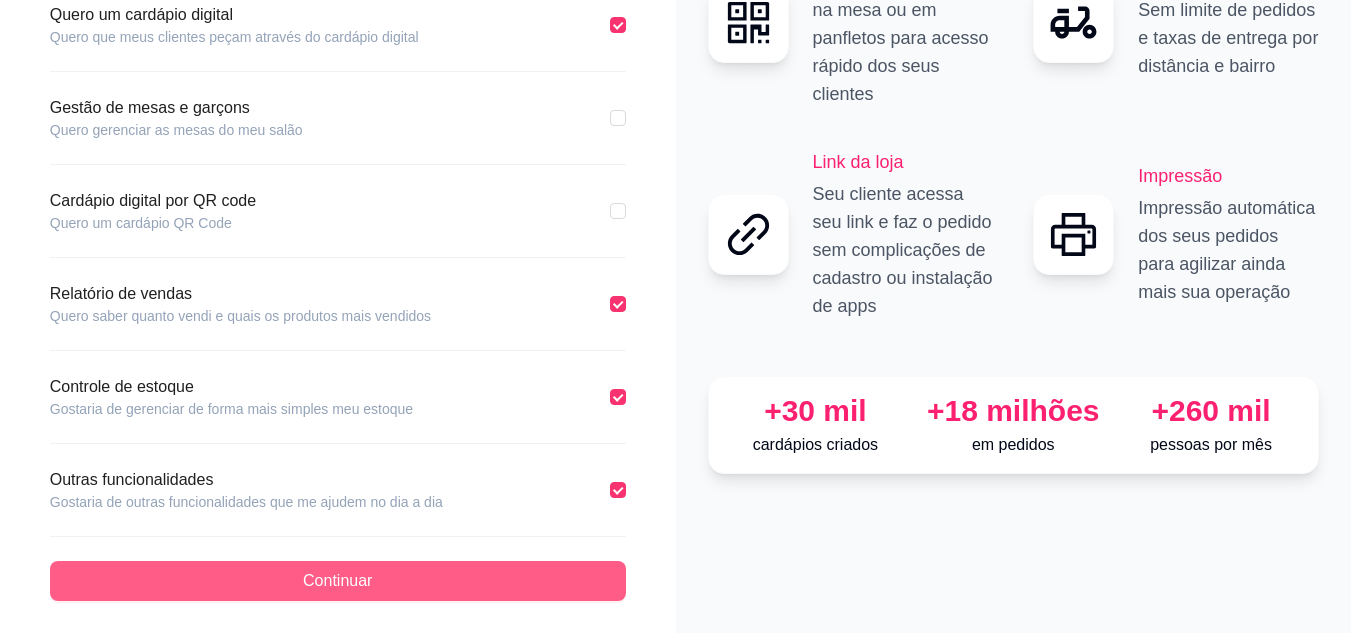 click on "Continuar" at bounding box center (338, 581) 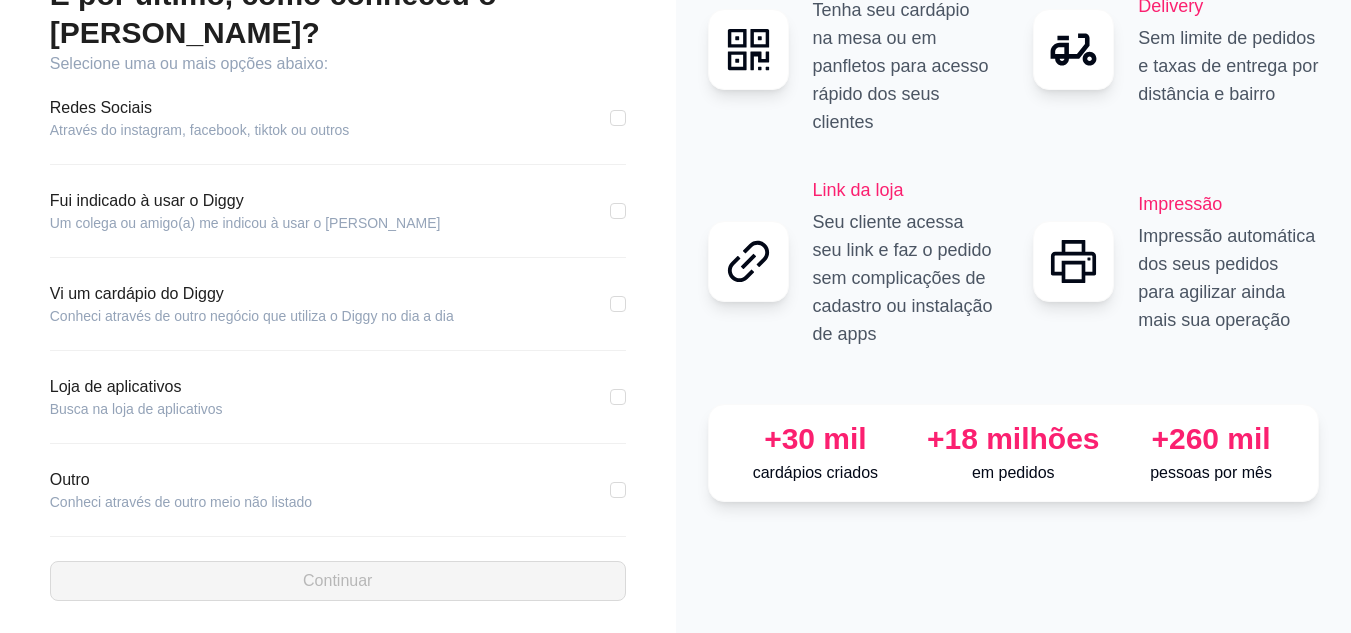 scroll, scrollTop: 98, scrollLeft: 0, axis: vertical 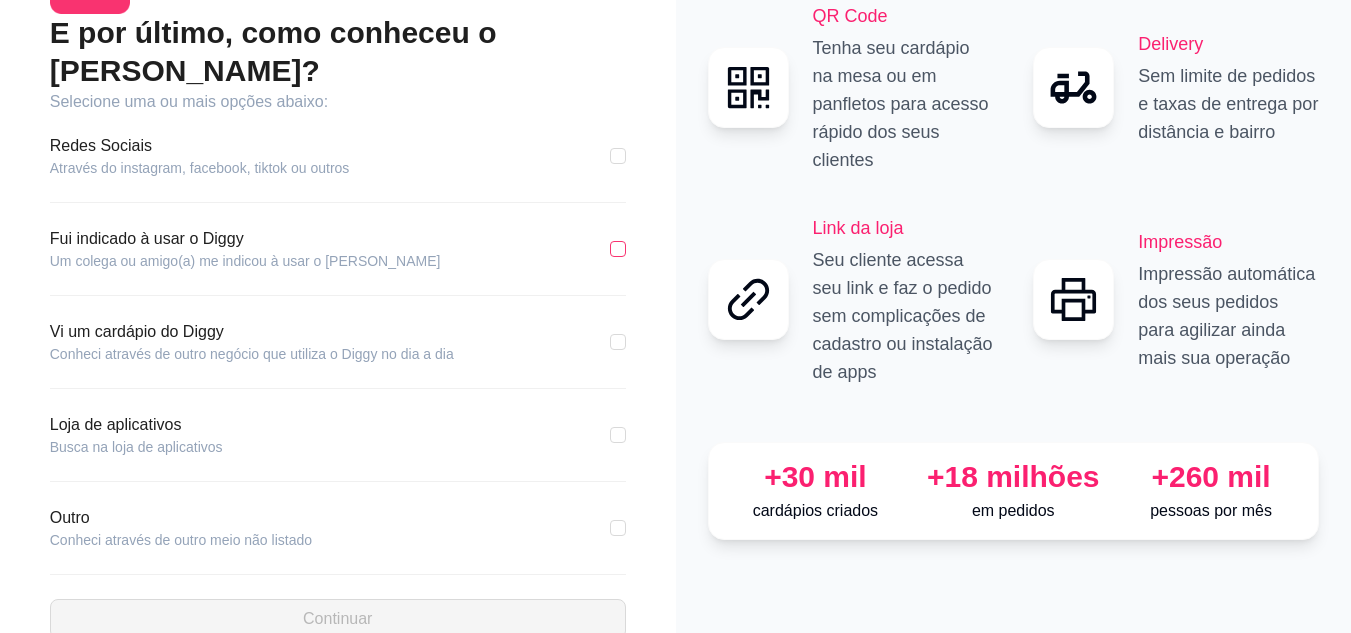 click at bounding box center (618, 249) 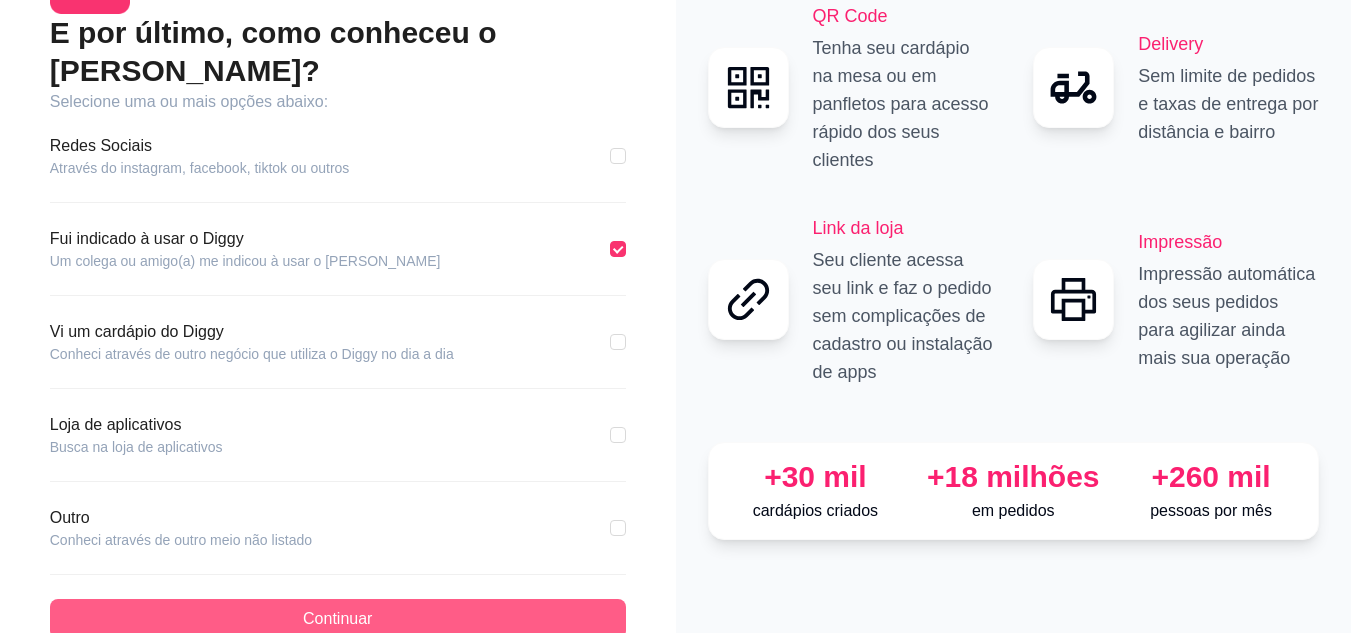 click on "Continuar" at bounding box center [338, 619] 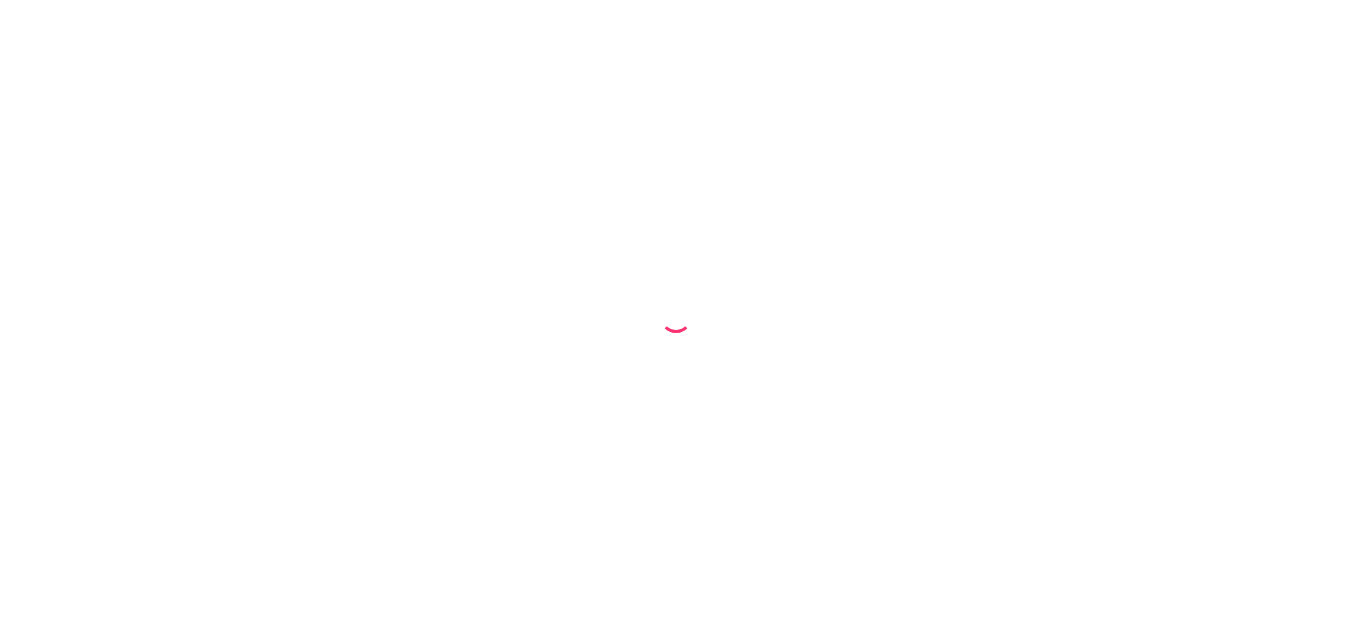 scroll, scrollTop: 0, scrollLeft: 0, axis: both 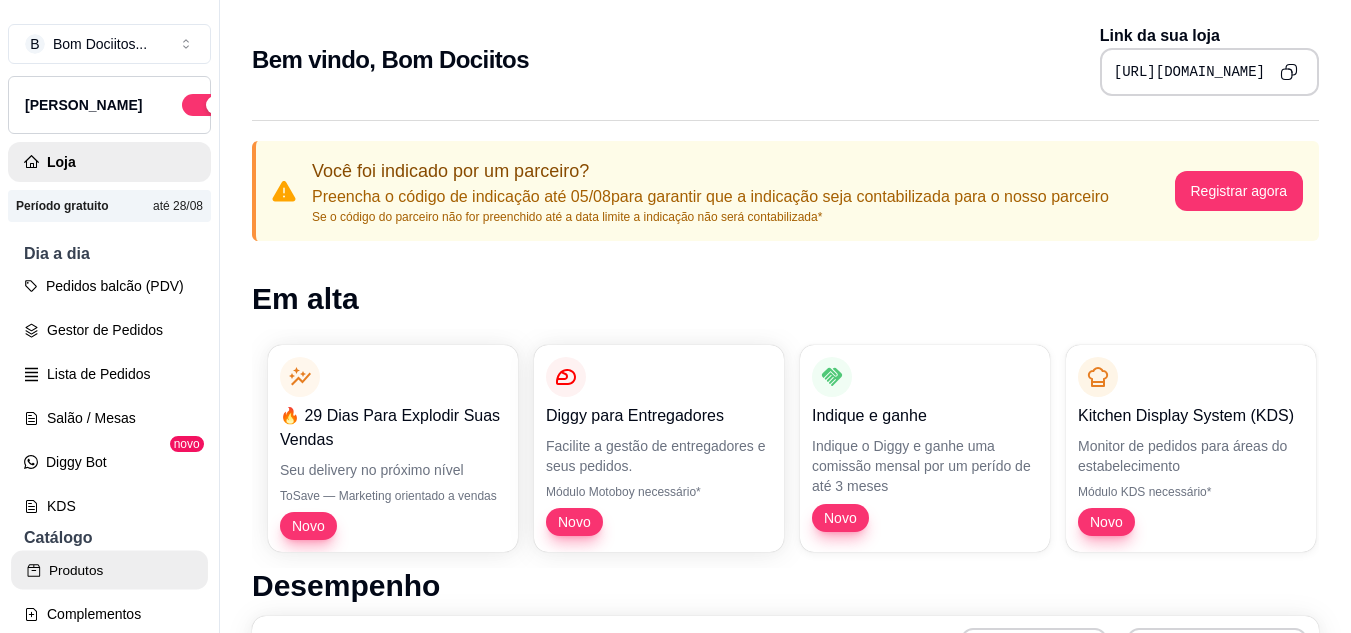 click on "Produtos" at bounding box center [109, 570] 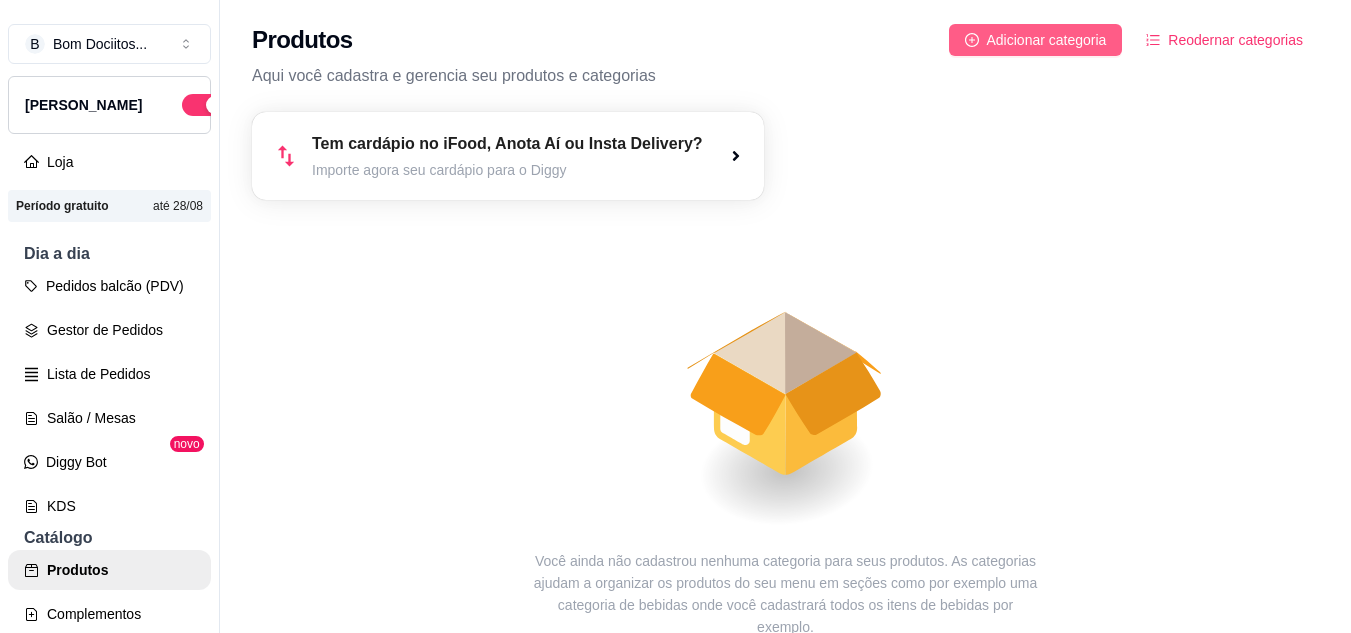 click on "Adicionar categoria" at bounding box center [1047, 40] 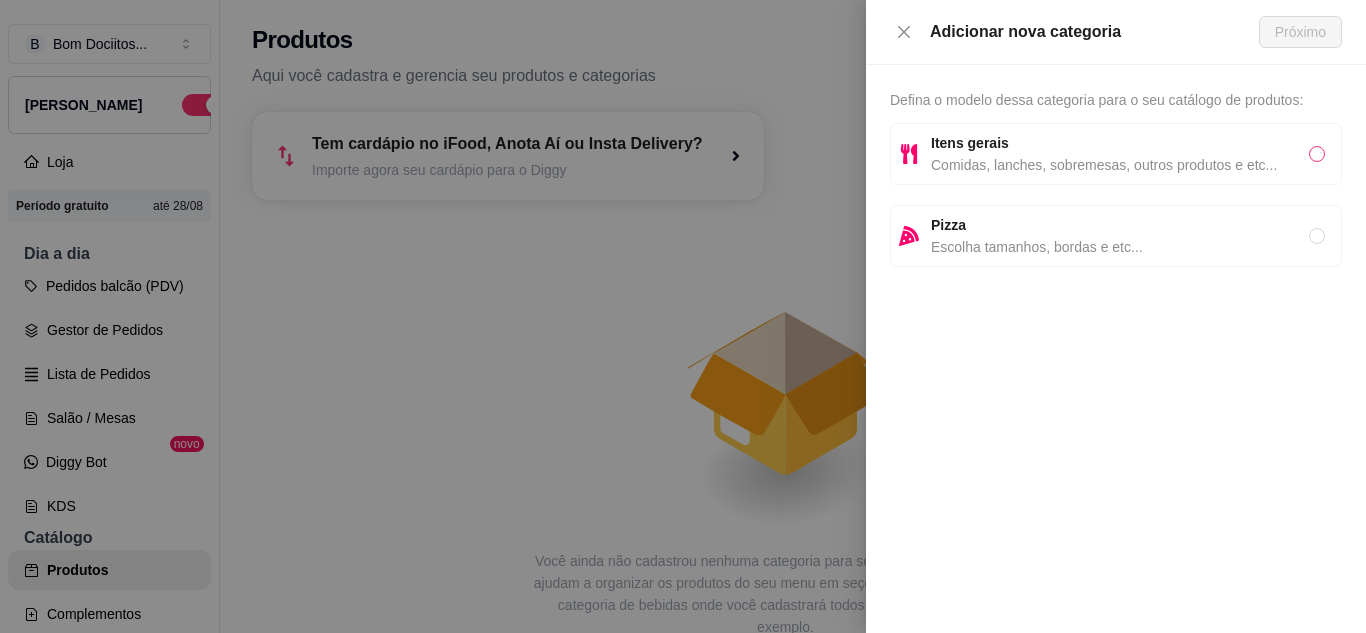 click at bounding box center (1317, 154) 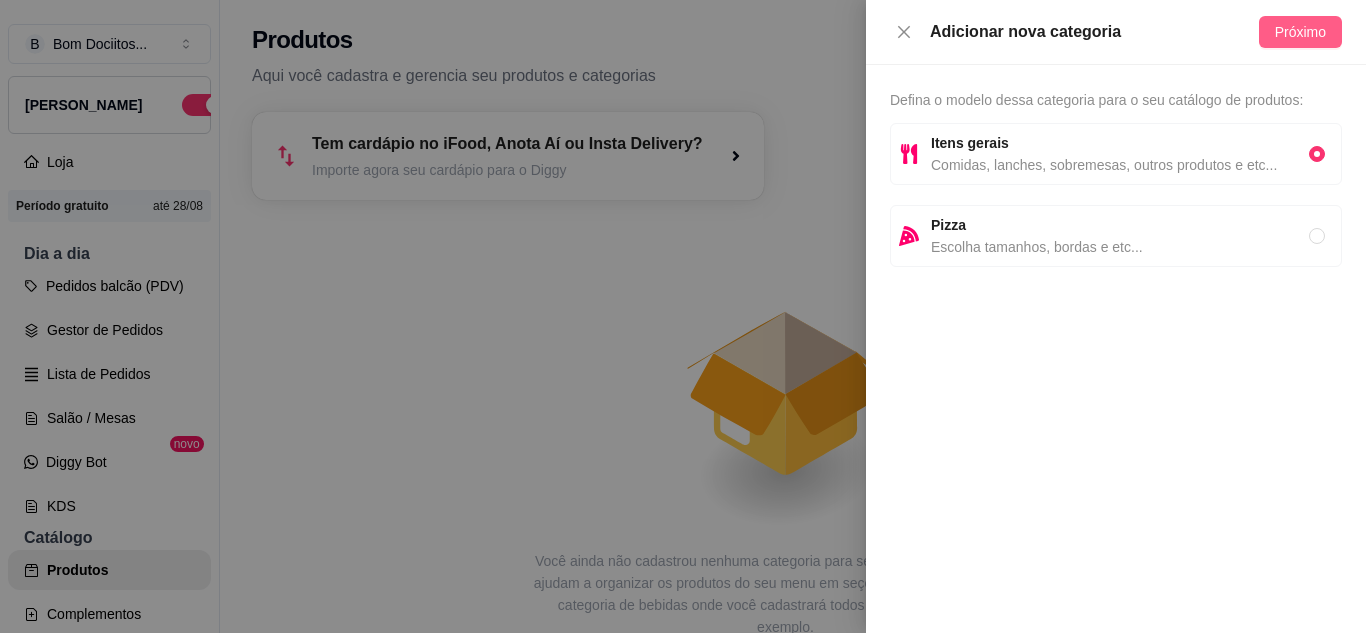 click on "Próximo" at bounding box center (1300, 32) 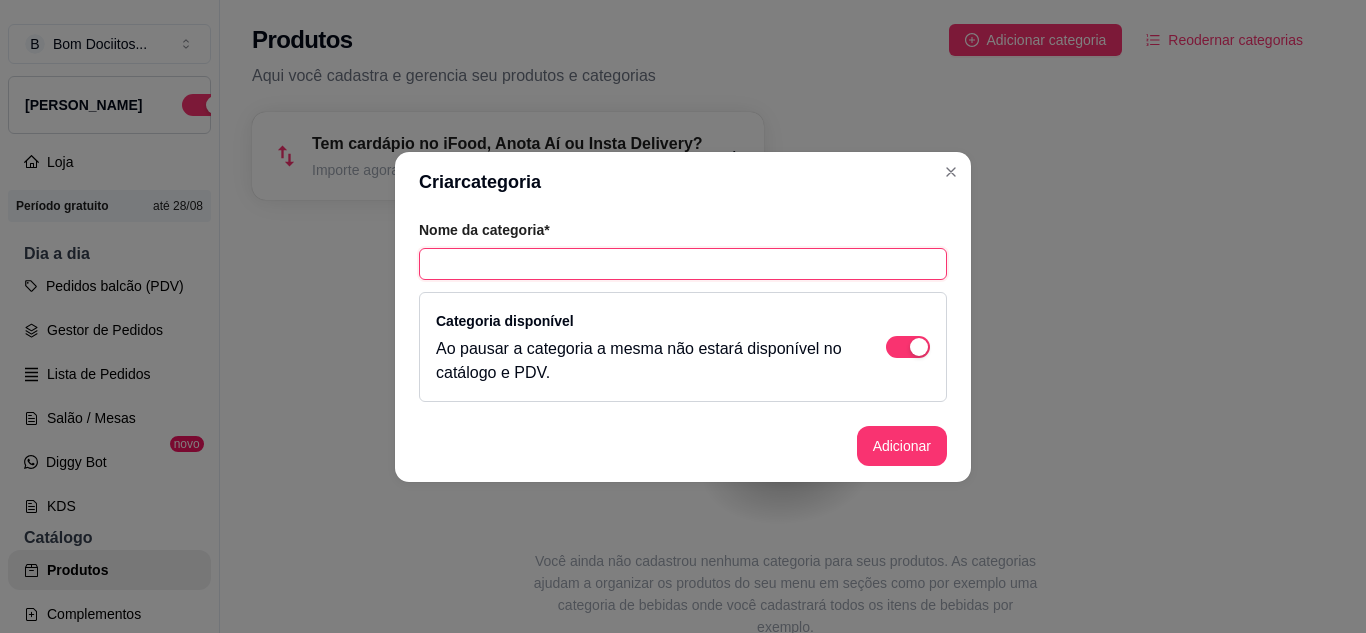 click at bounding box center (683, 264) 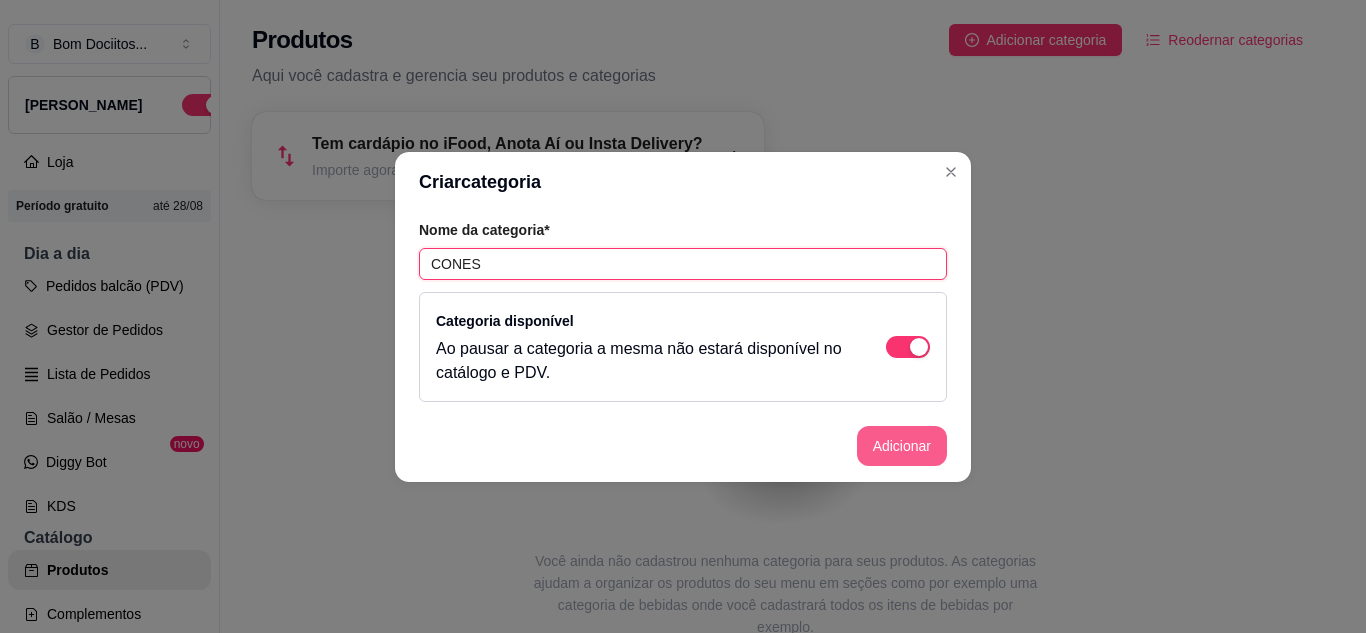type on "CONES" 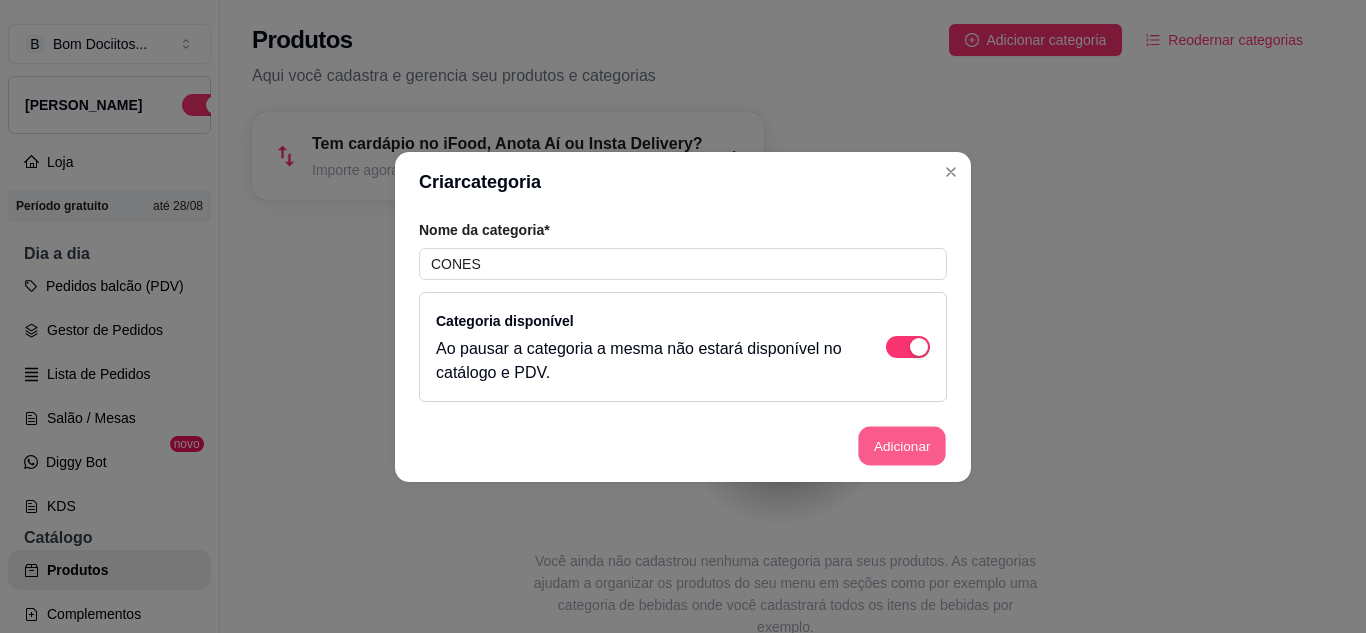 click on "Adicionar" at bounding box center [902, 445] 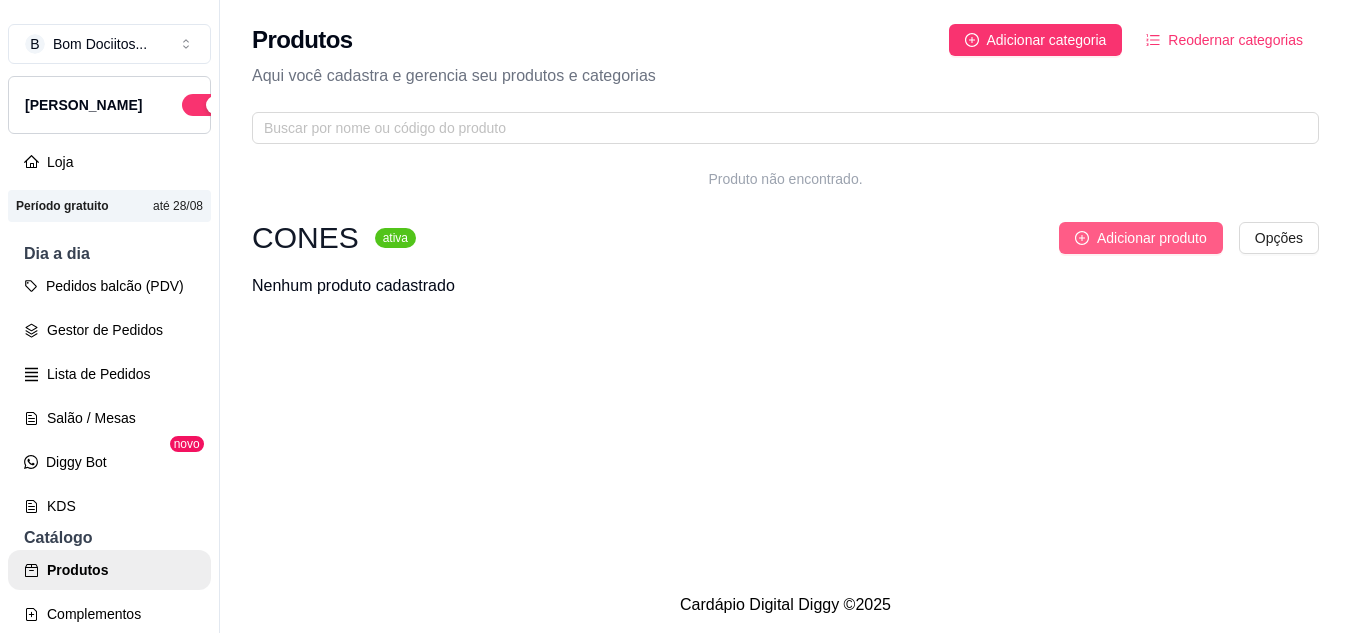 click on "Adicionar produto" at bounding box center (1152, 238) 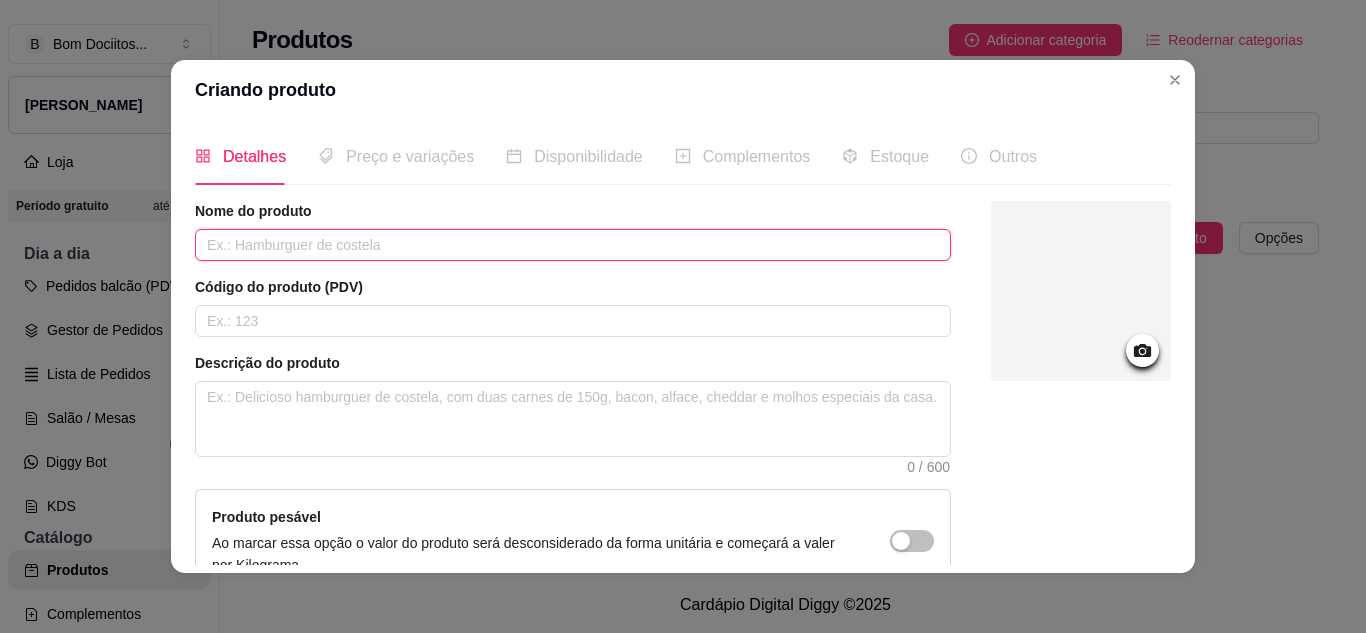click at bounding box center [573, 245] 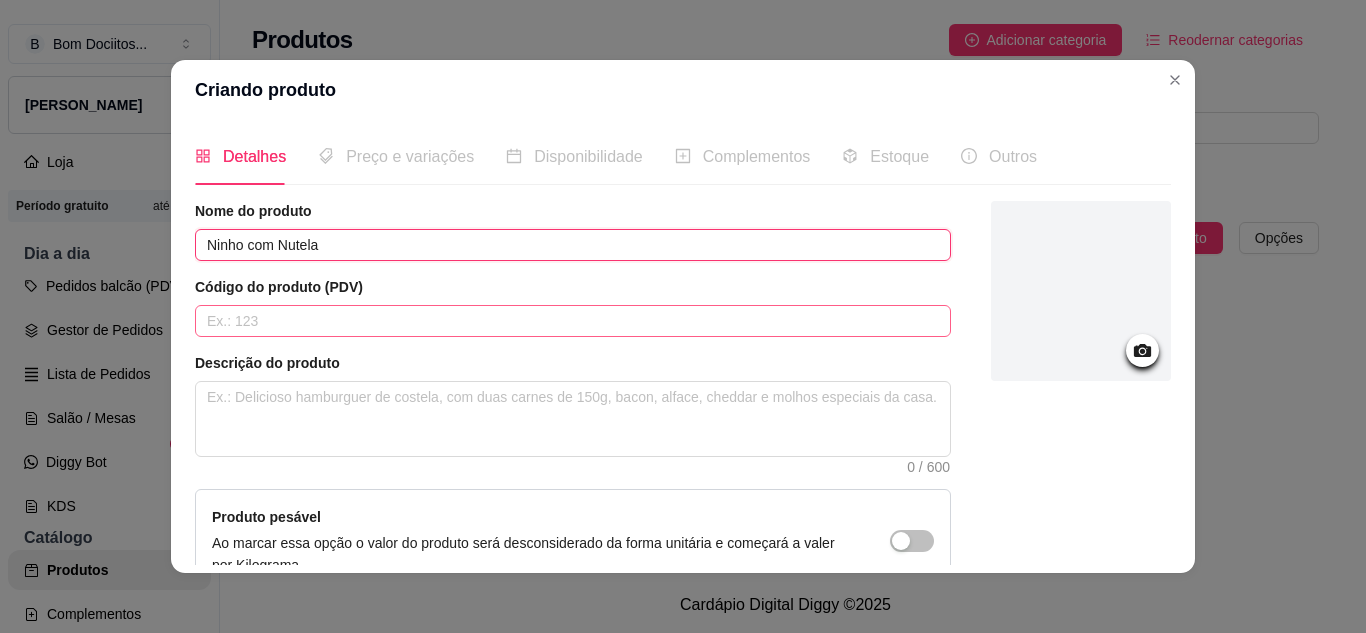type on "Ninho com Nutela" 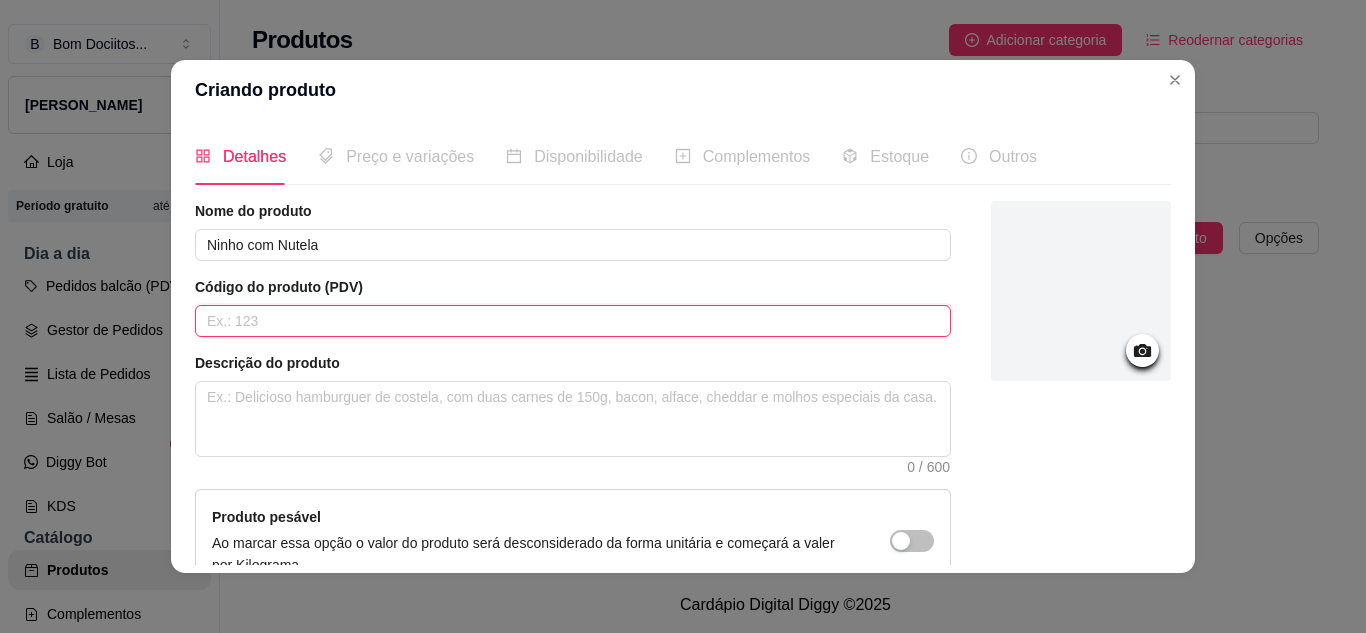 click at bounding box center [573, 321] 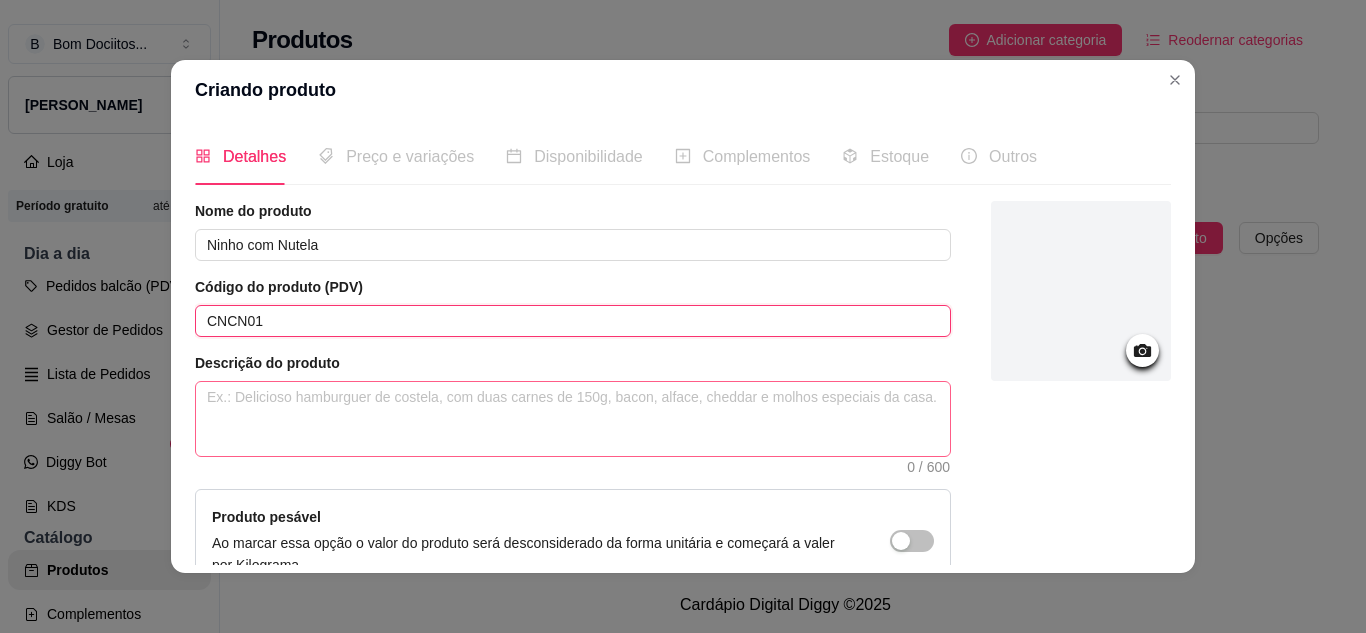 type on "CNCN01" 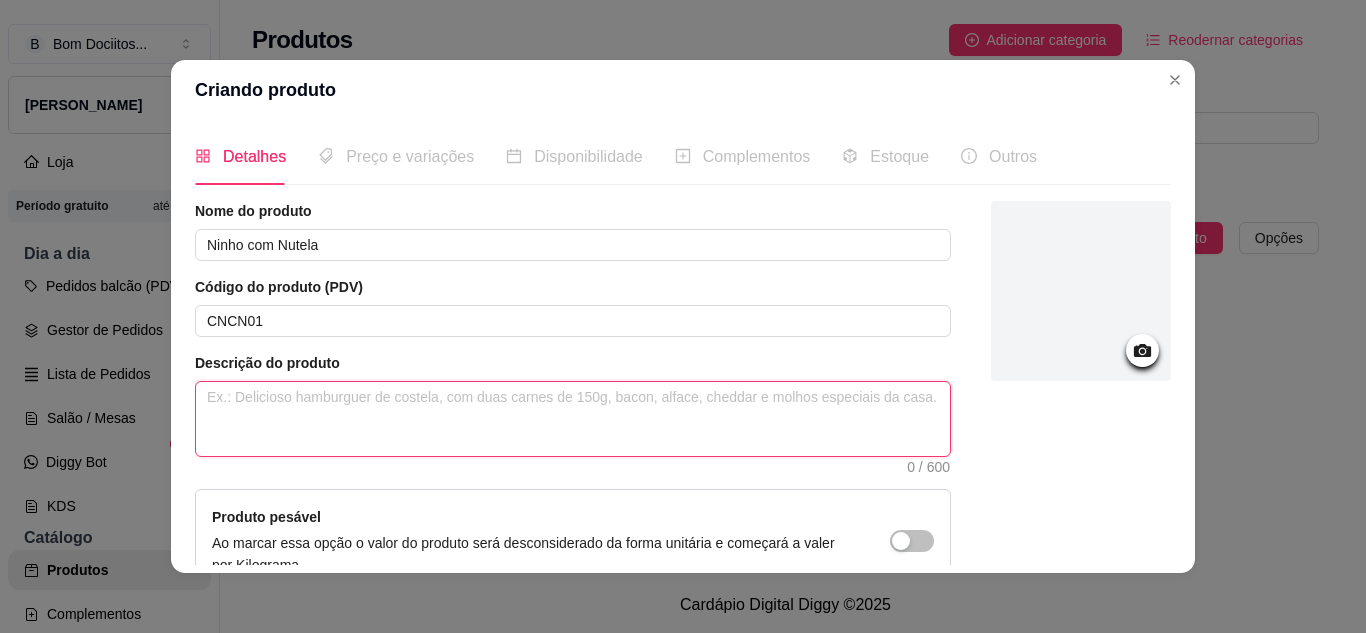 click at bounding box center [573, 419] 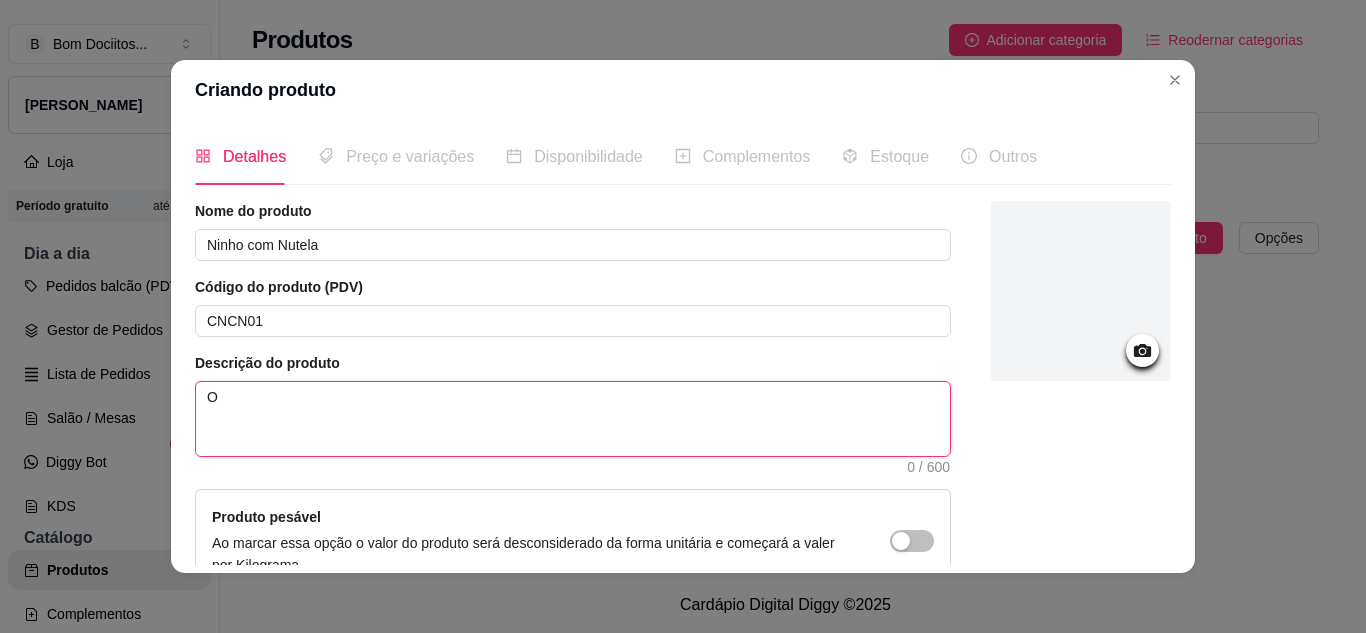 type 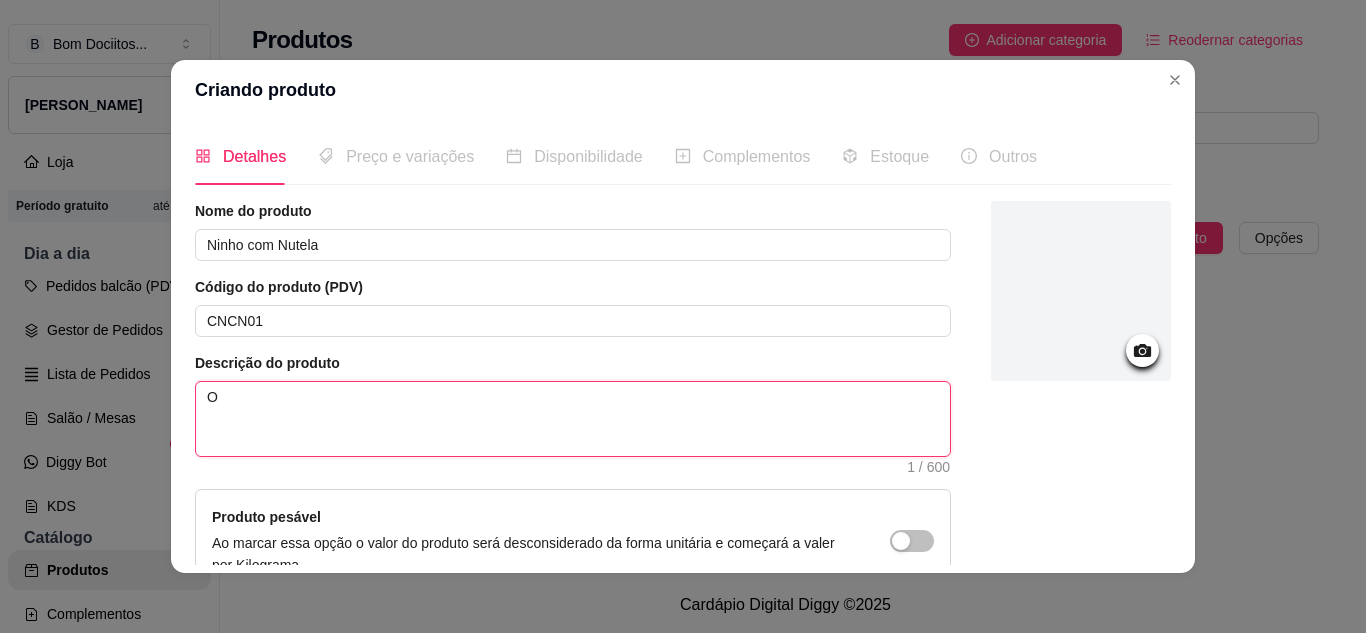 type on "O" 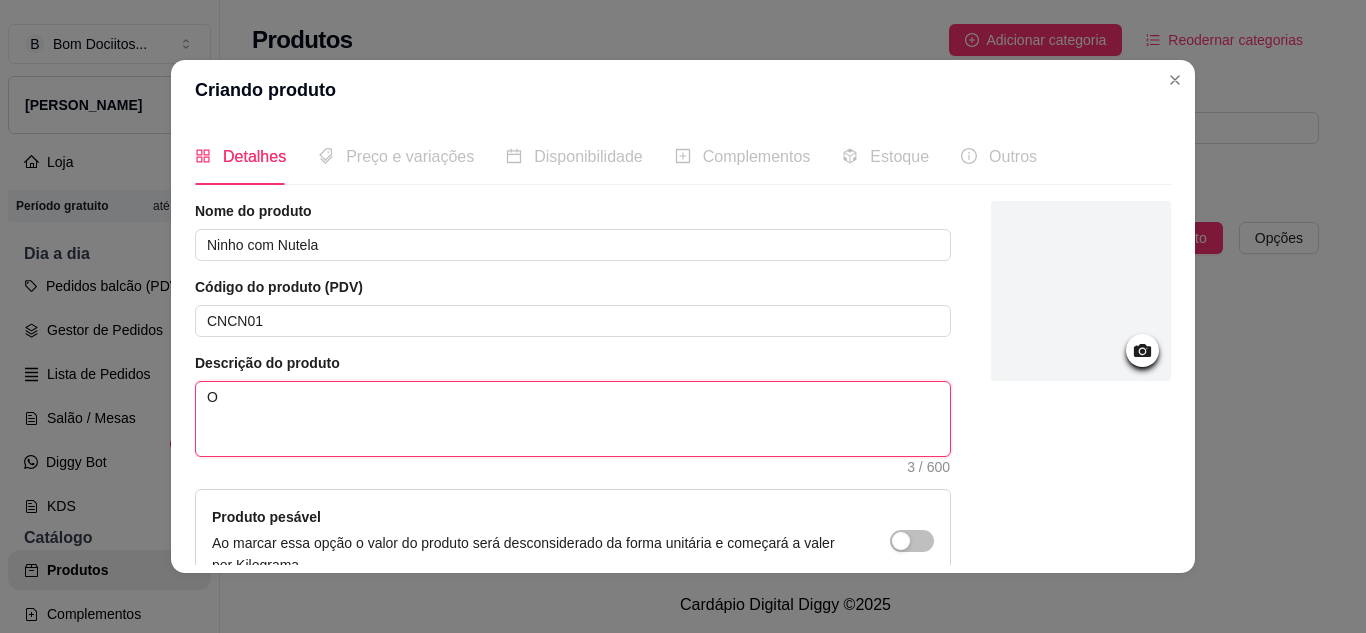 type on "O e" 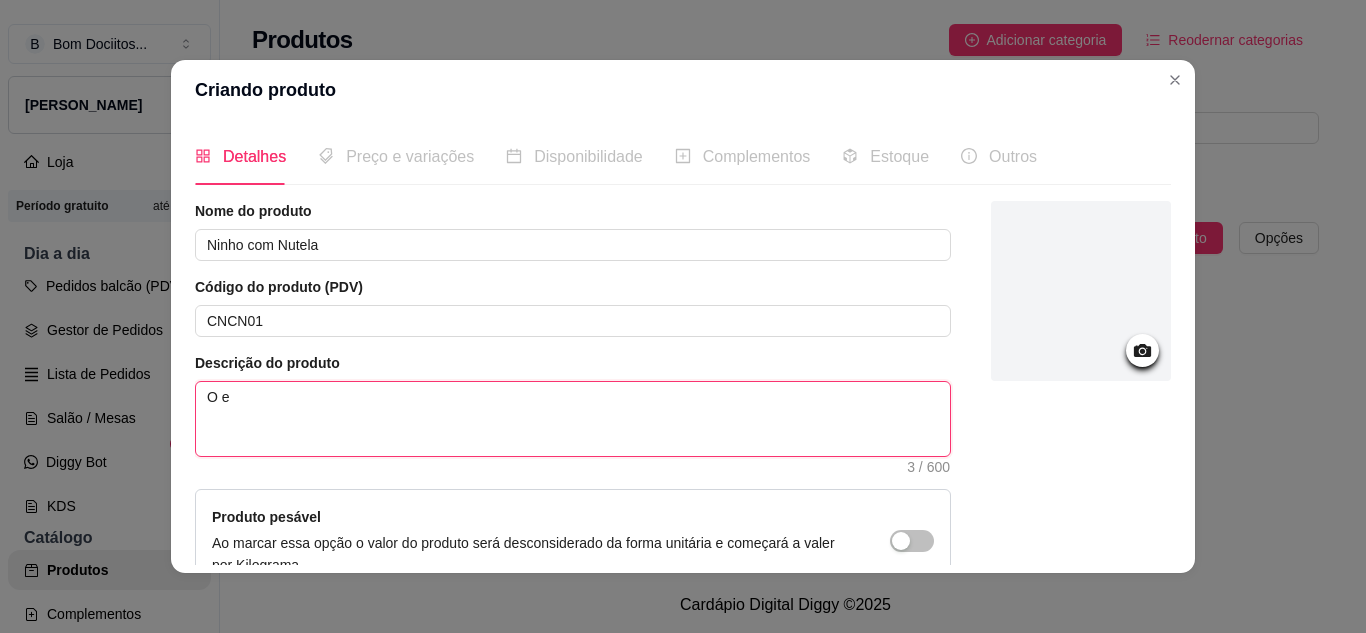 type on "O en" 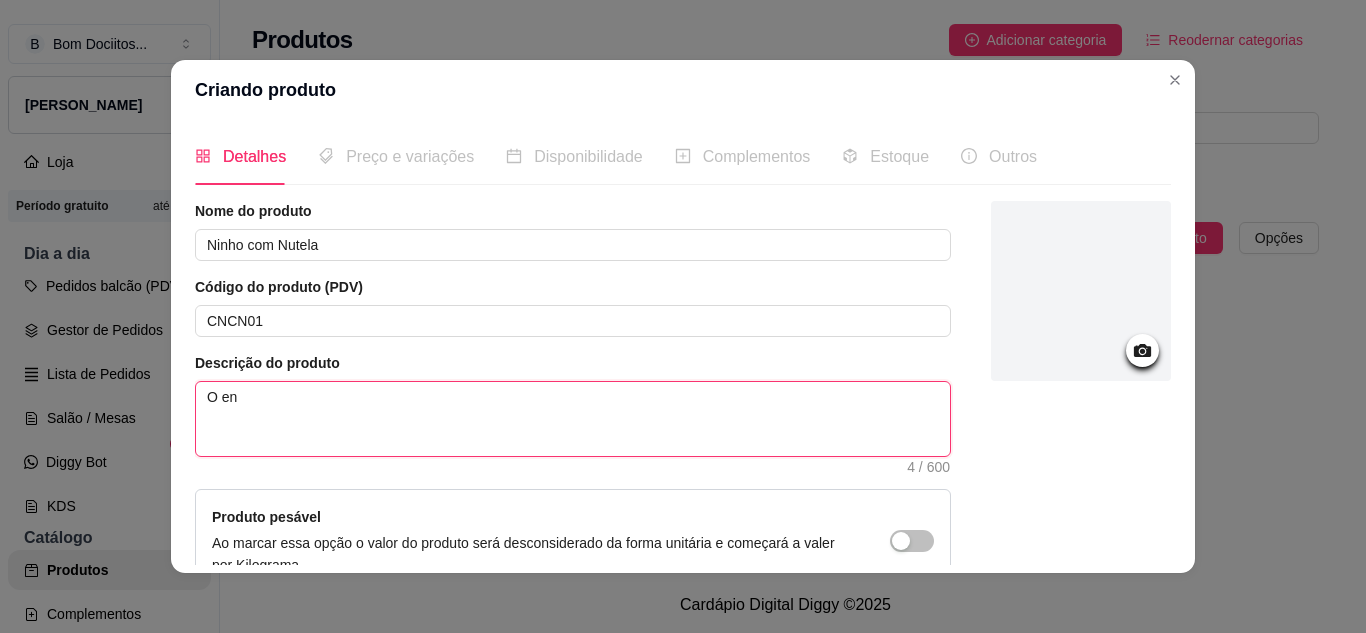type on "O enc" 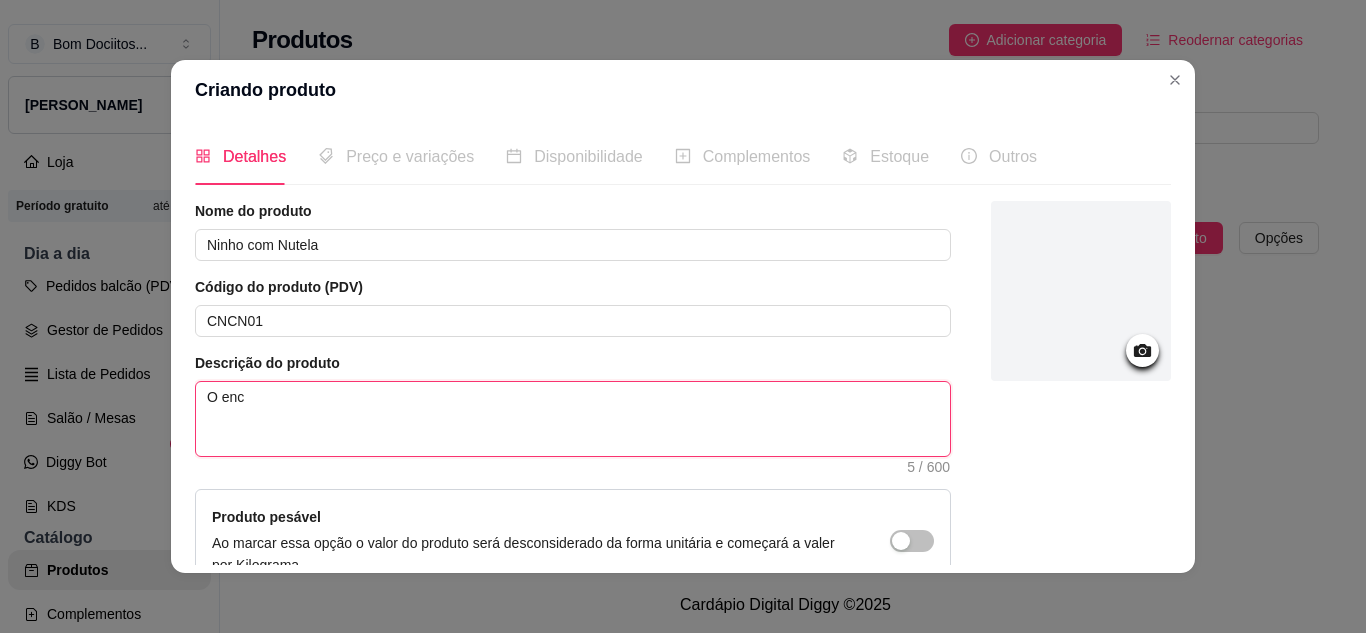 type on "O enco" 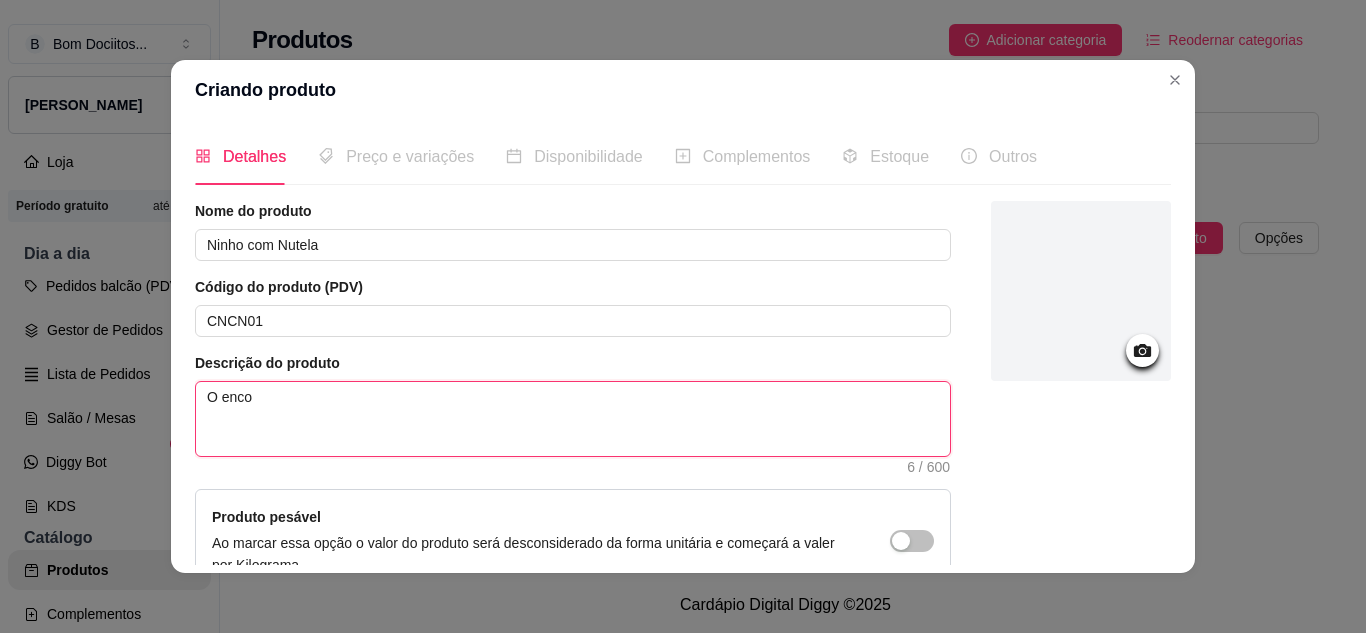 type on "O encon" 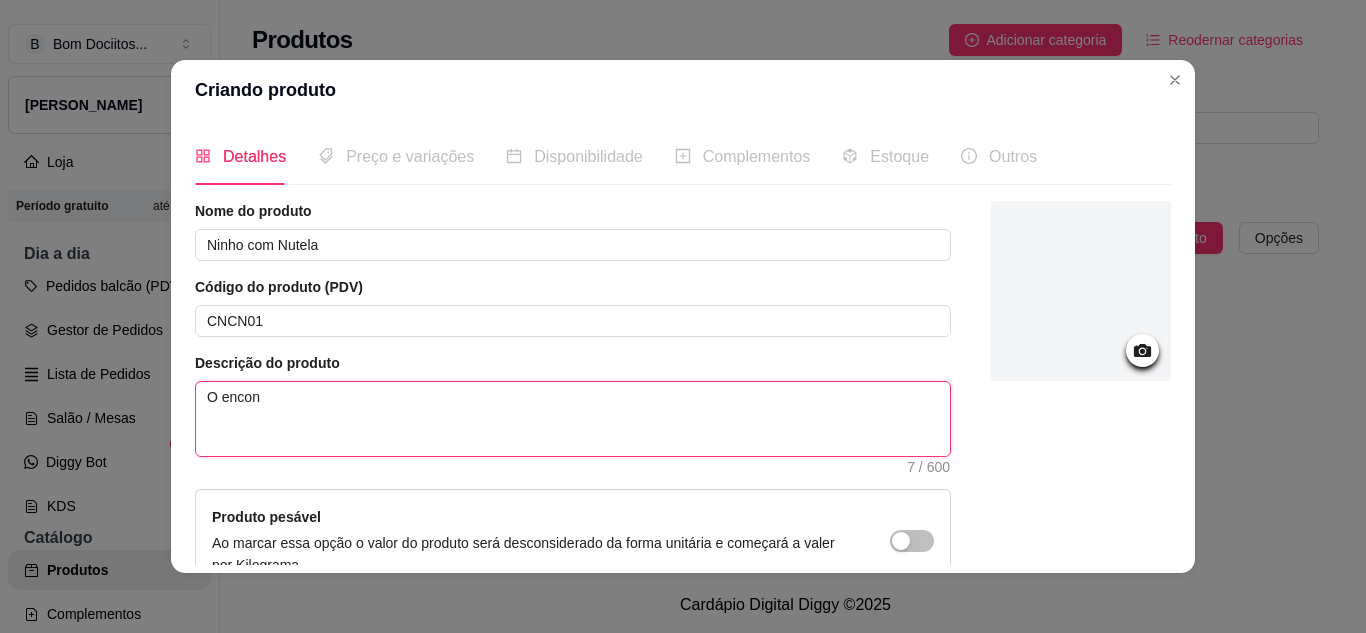 type on "O encont" 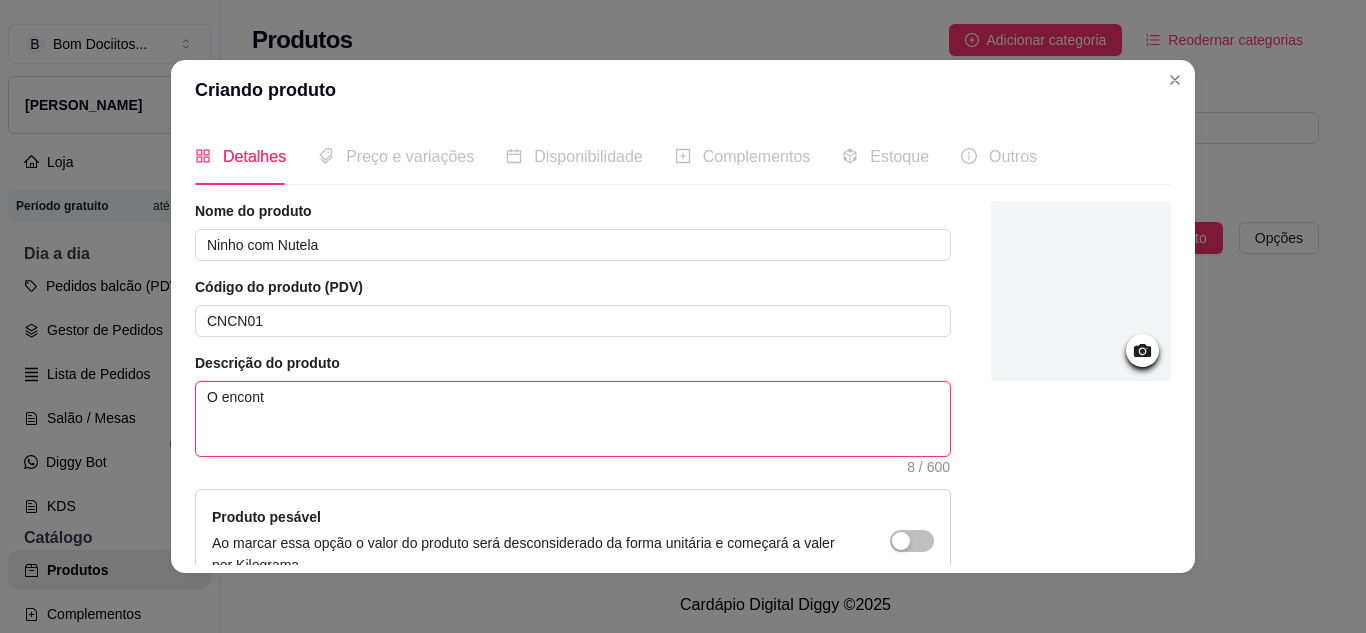 type on "O encontr" 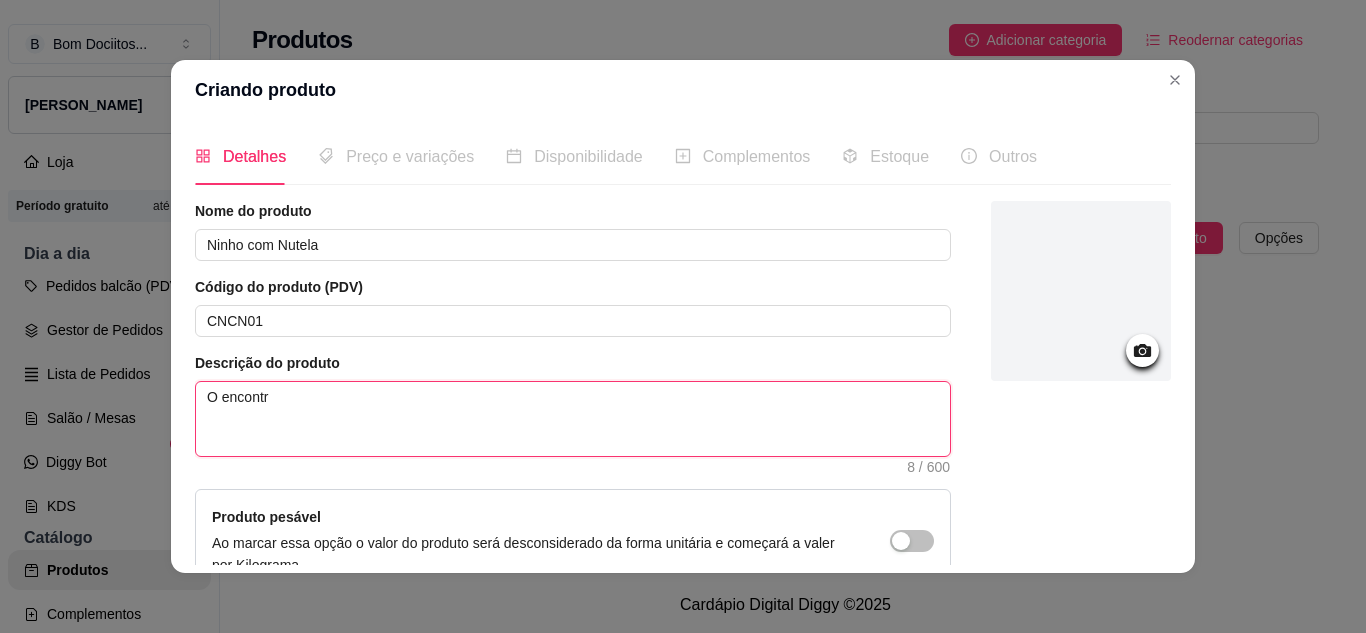 type on "O encontro" 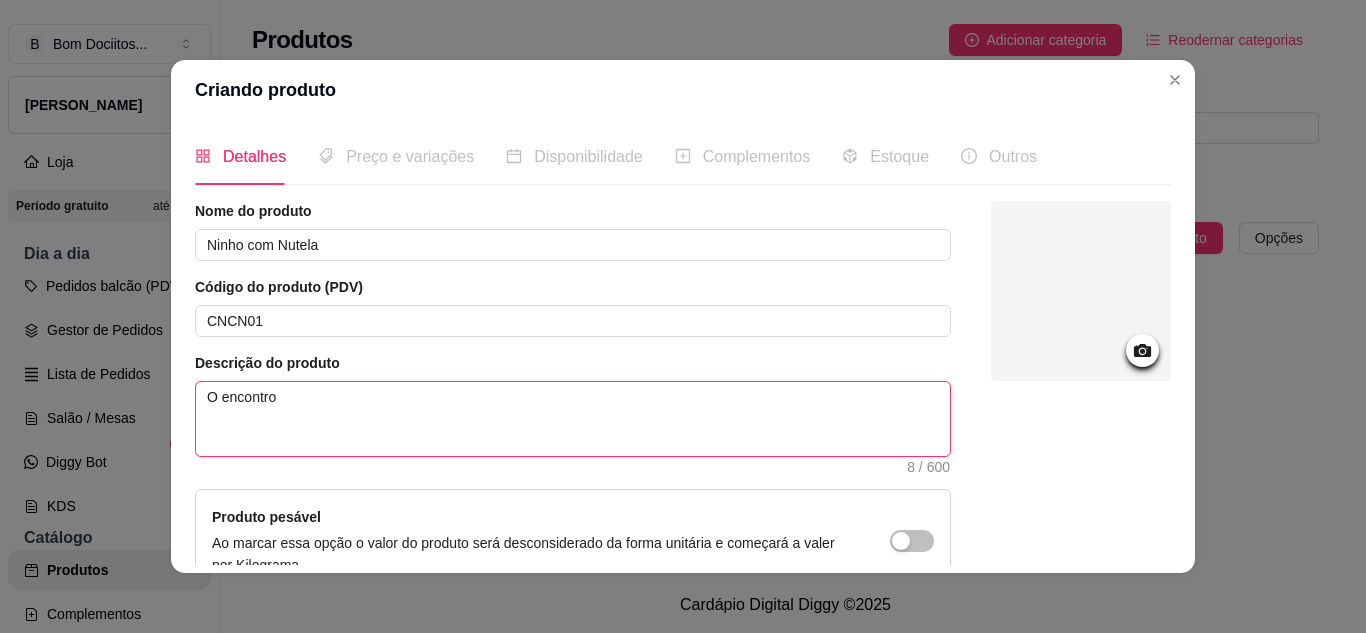 type 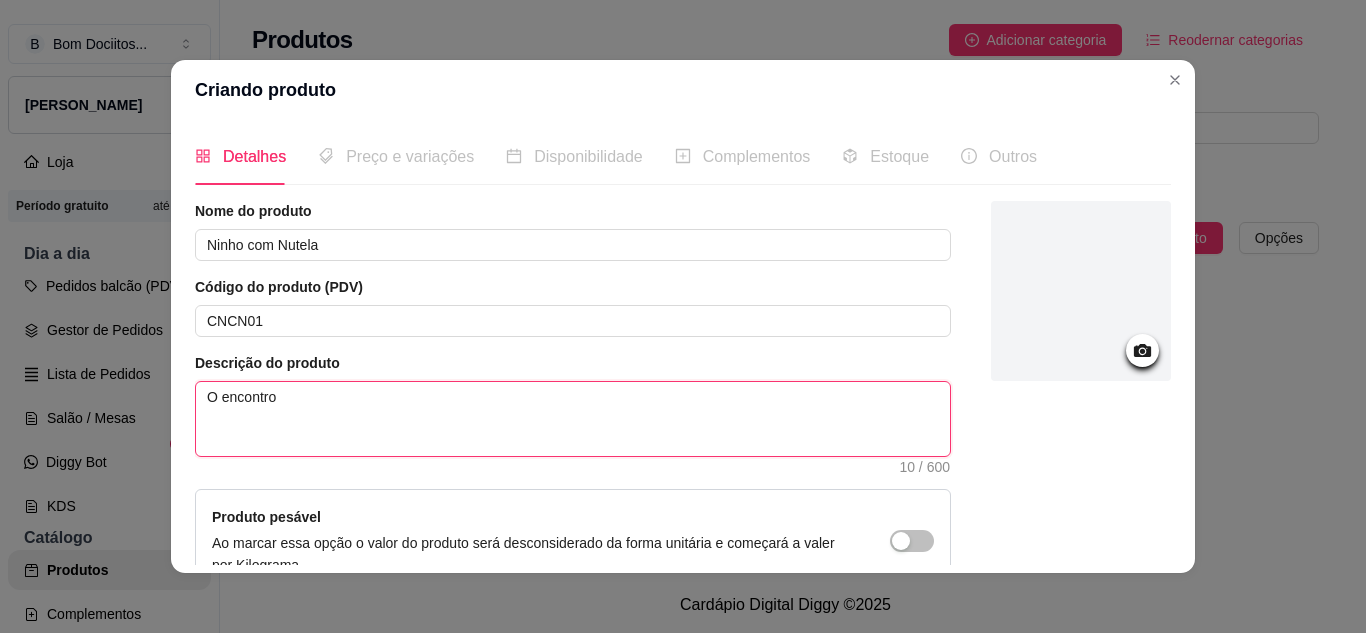type on "O encontro" 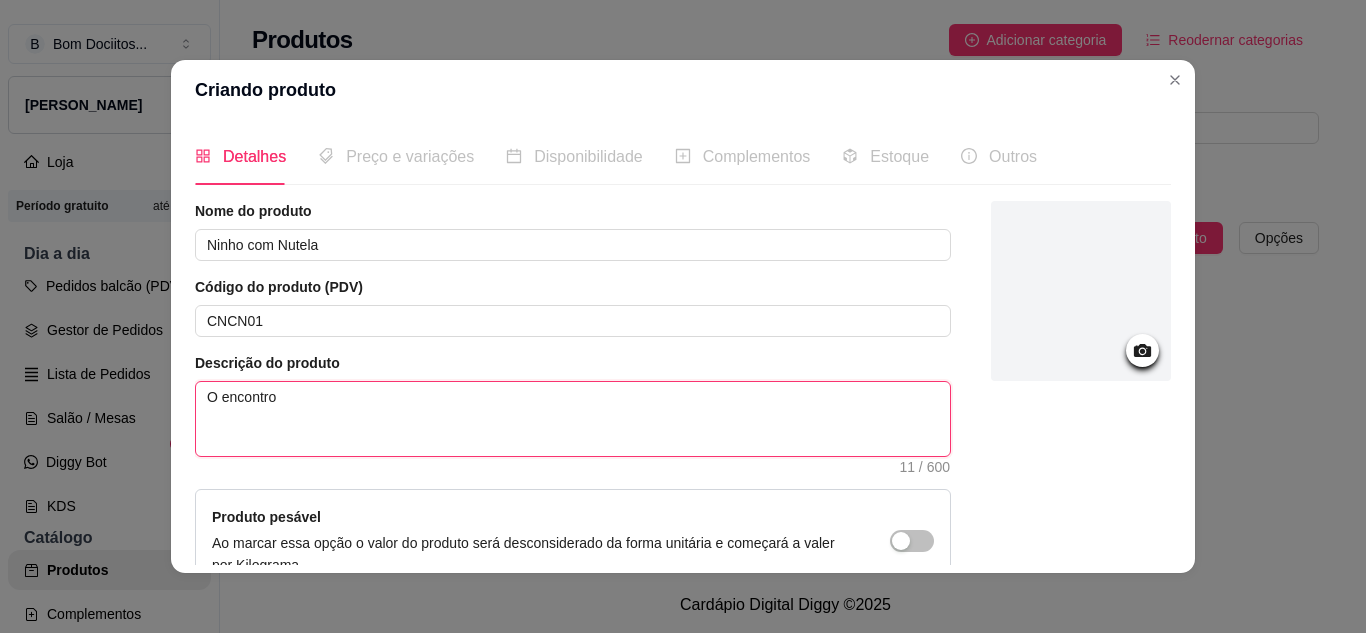 type on "O encontro d" 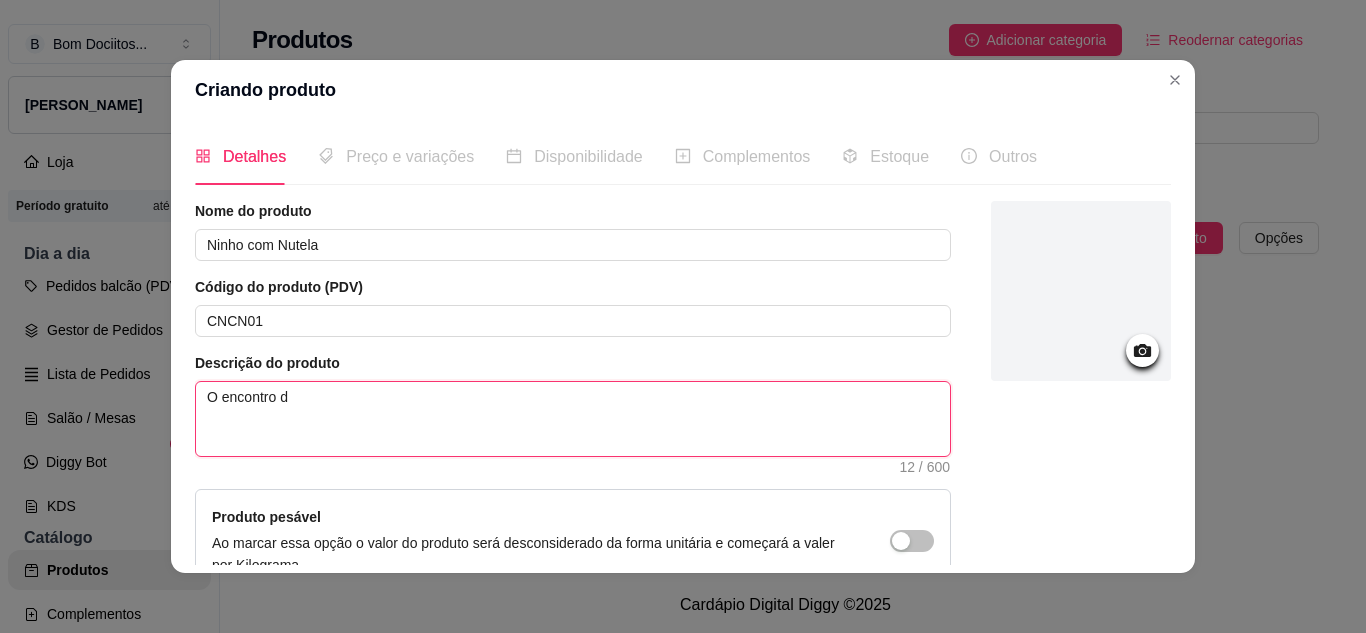 type on "O encontro do" 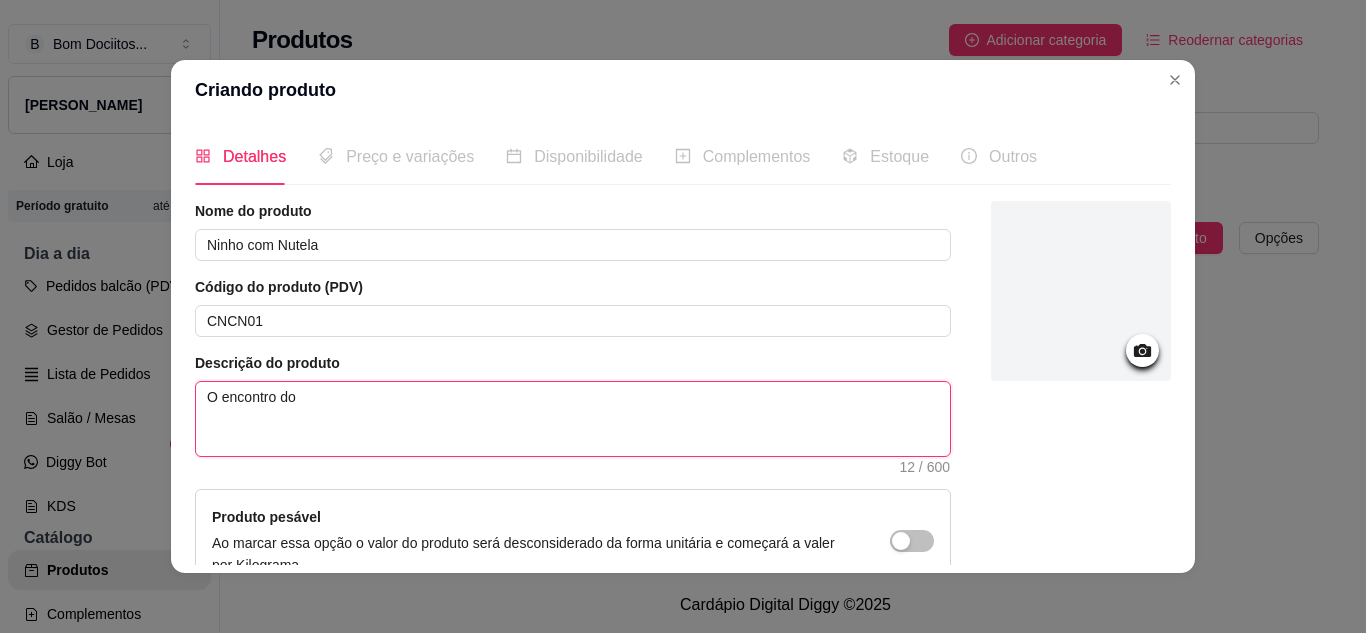 type on "O encontro dos" 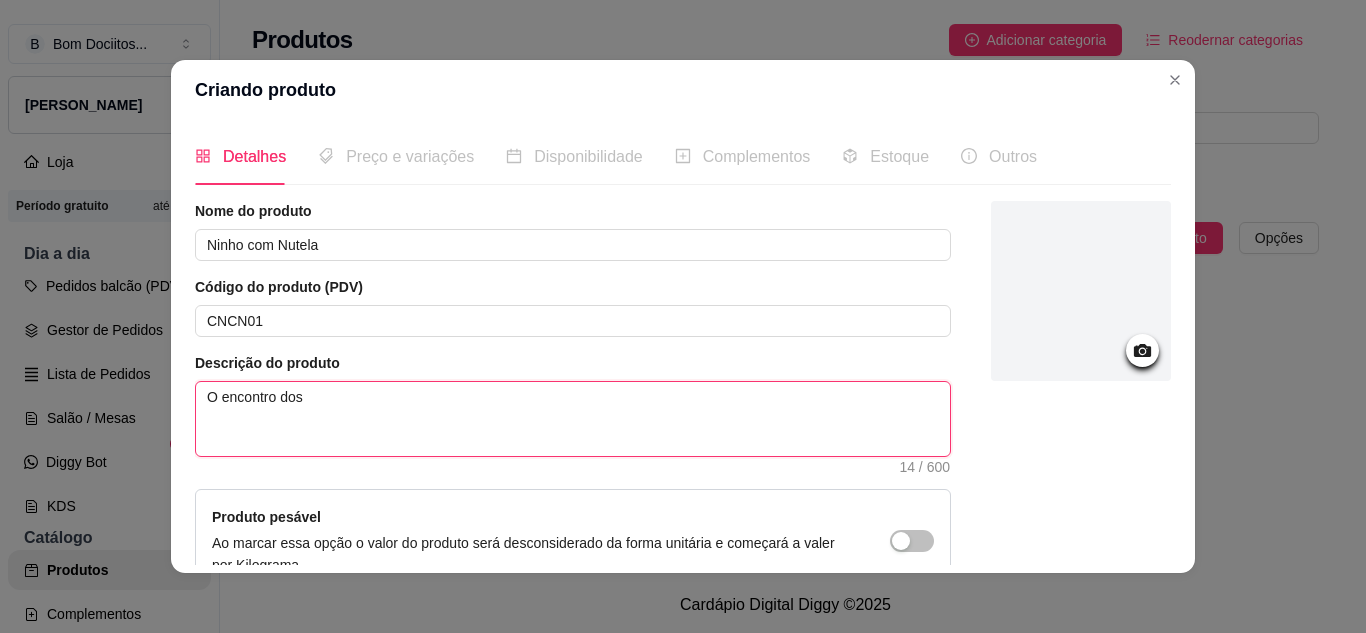 type on "O encontro dos" 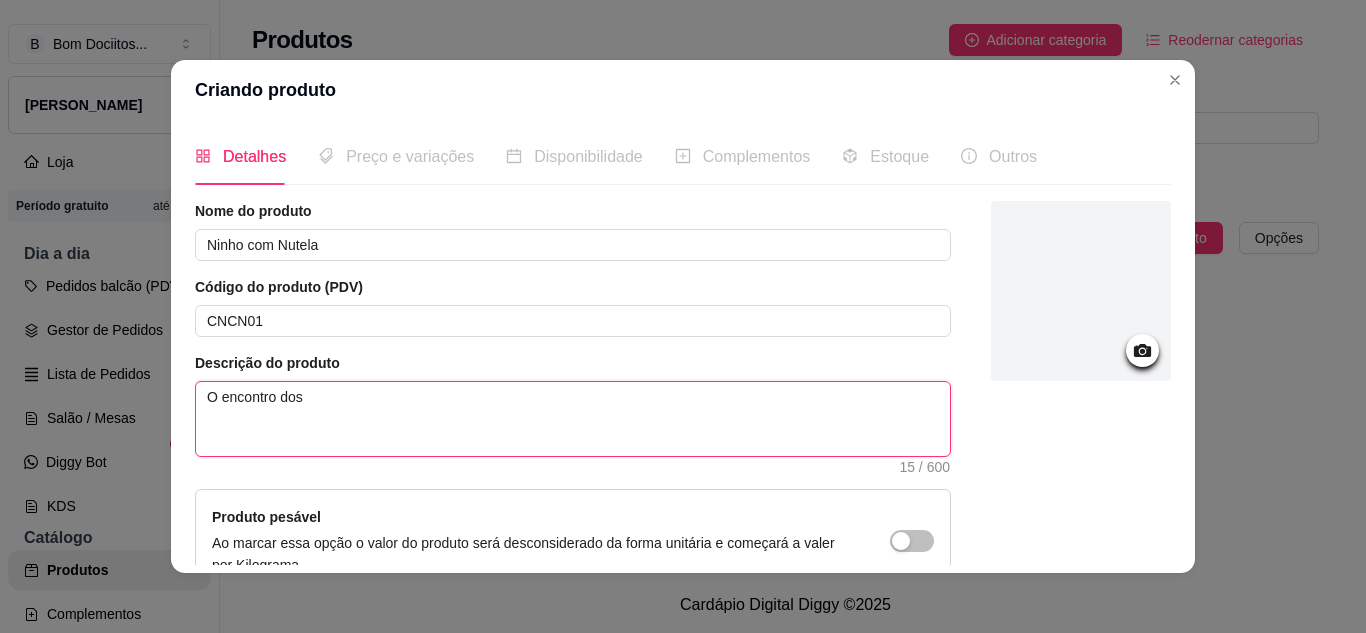 type on "O encontro dos s" 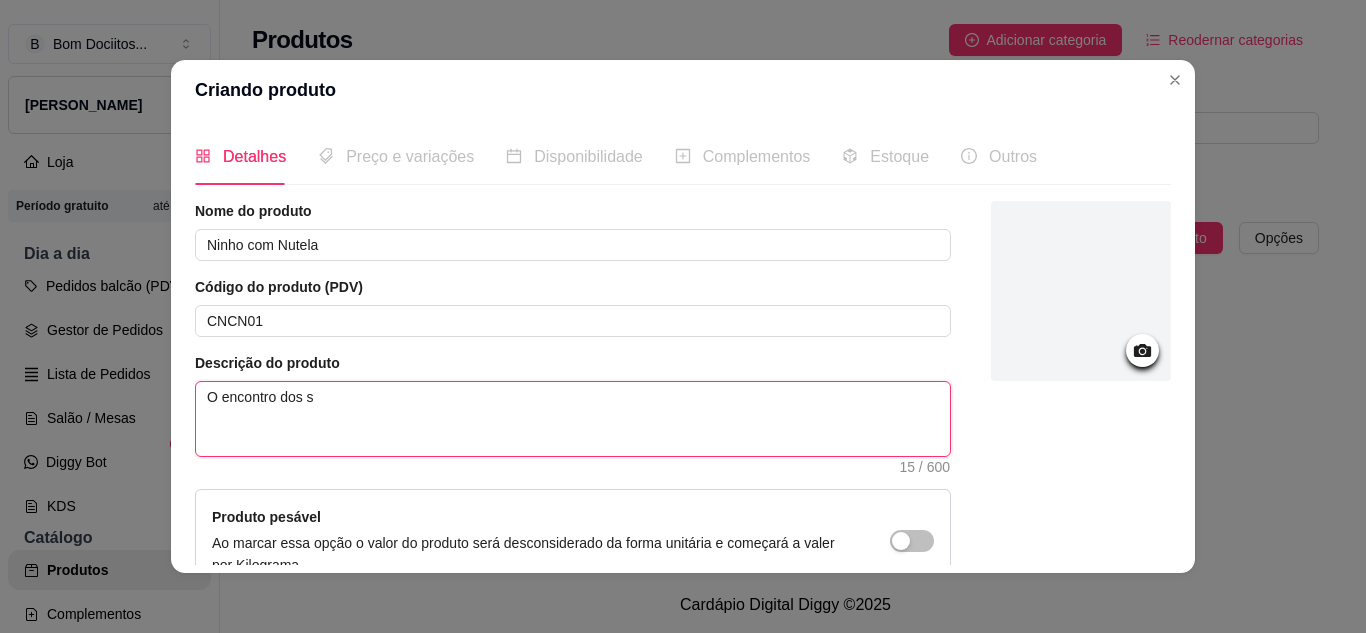type on "O encontro dos so" 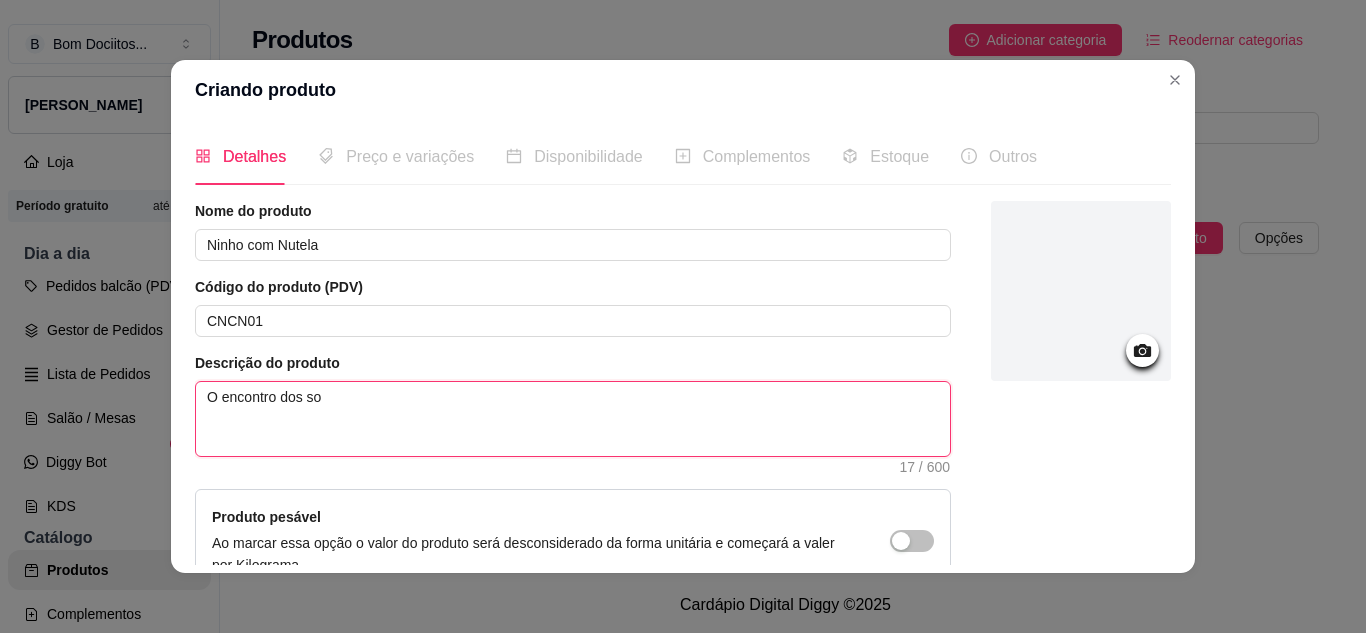 type on "O encontro dos son" 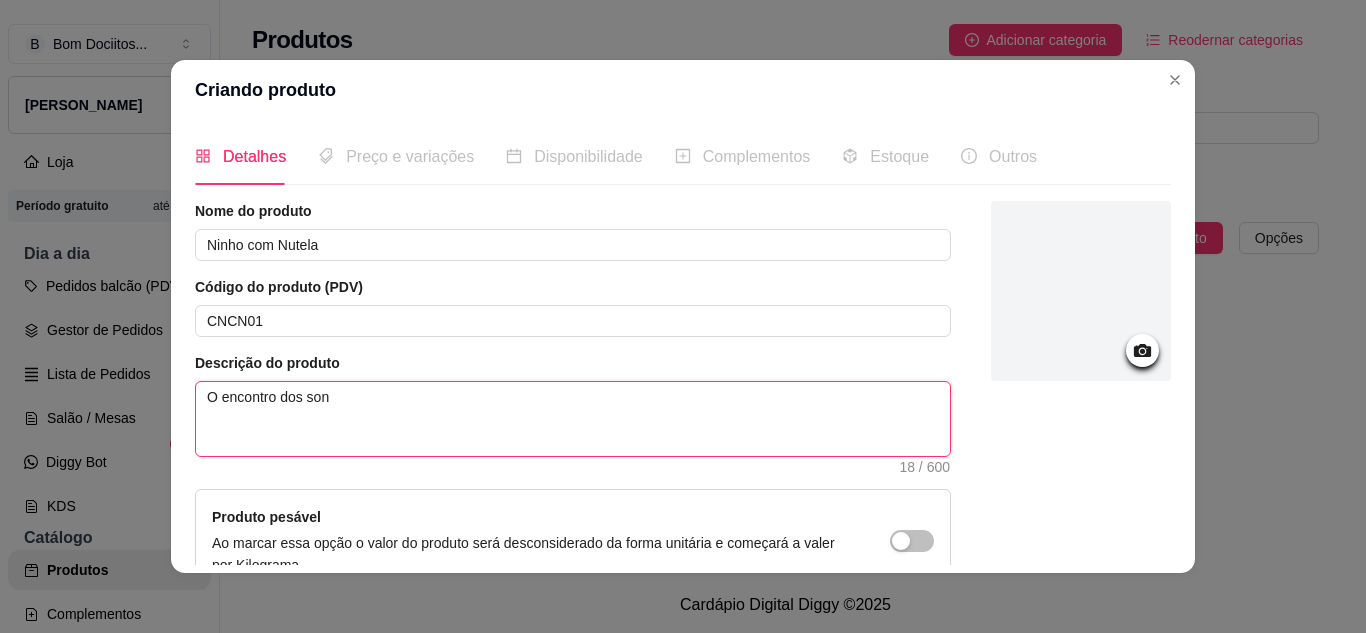 type on "O encontro dos sonh" 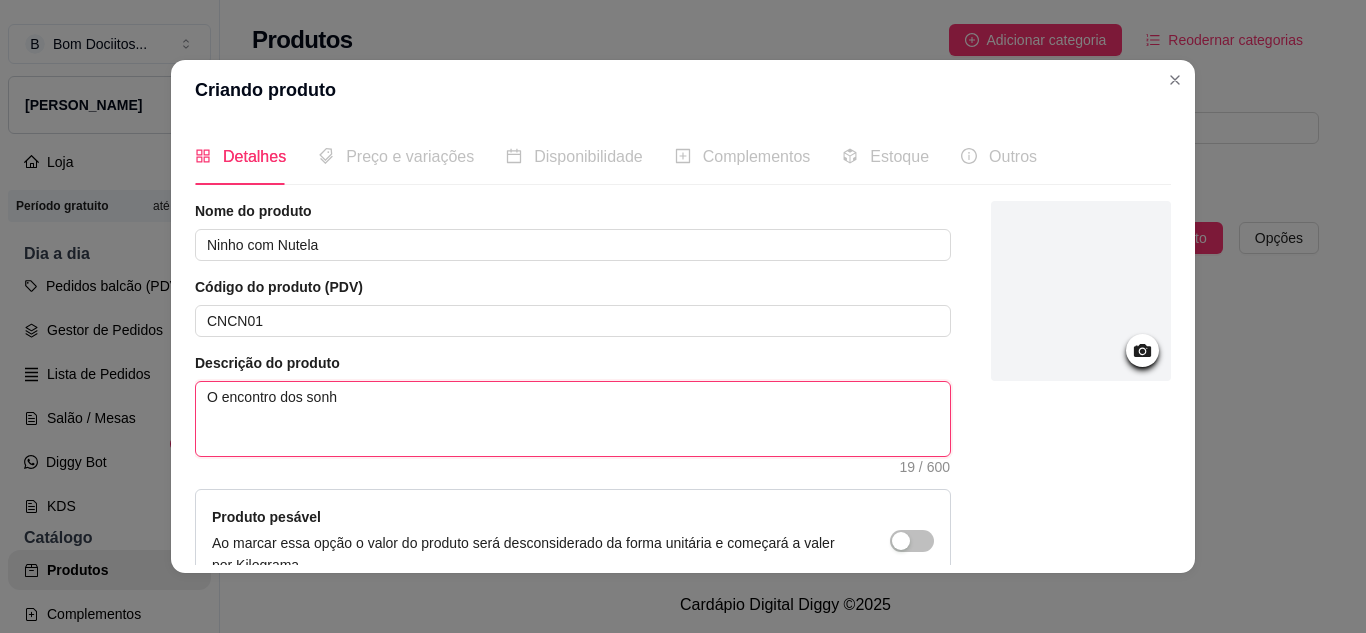 type on "O encontro dos sonho" 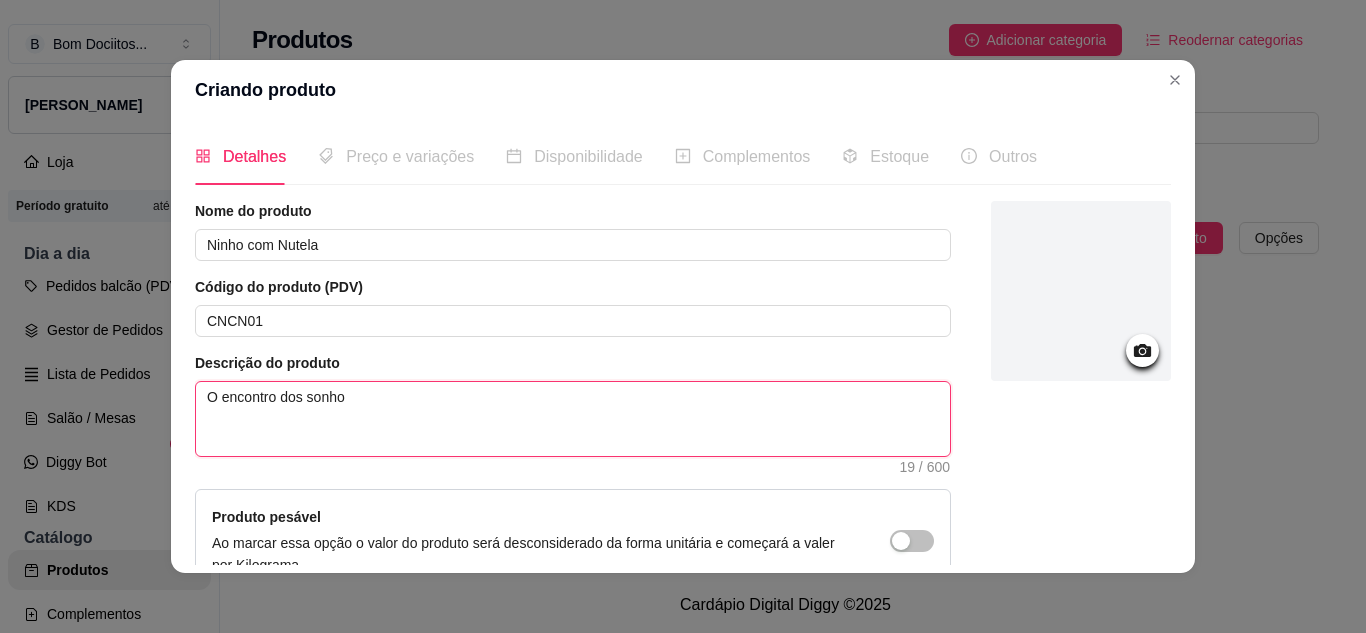 type on "O encontro dos sonhos" 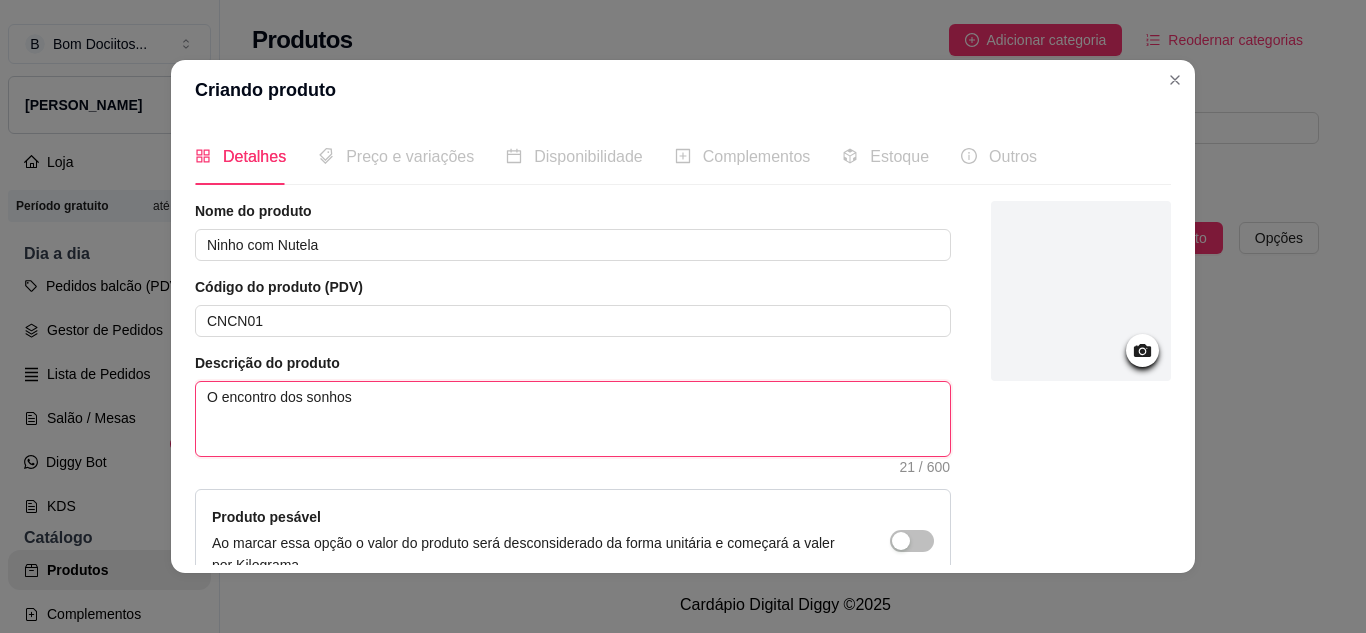 type on "O encontro dos sonhos!" 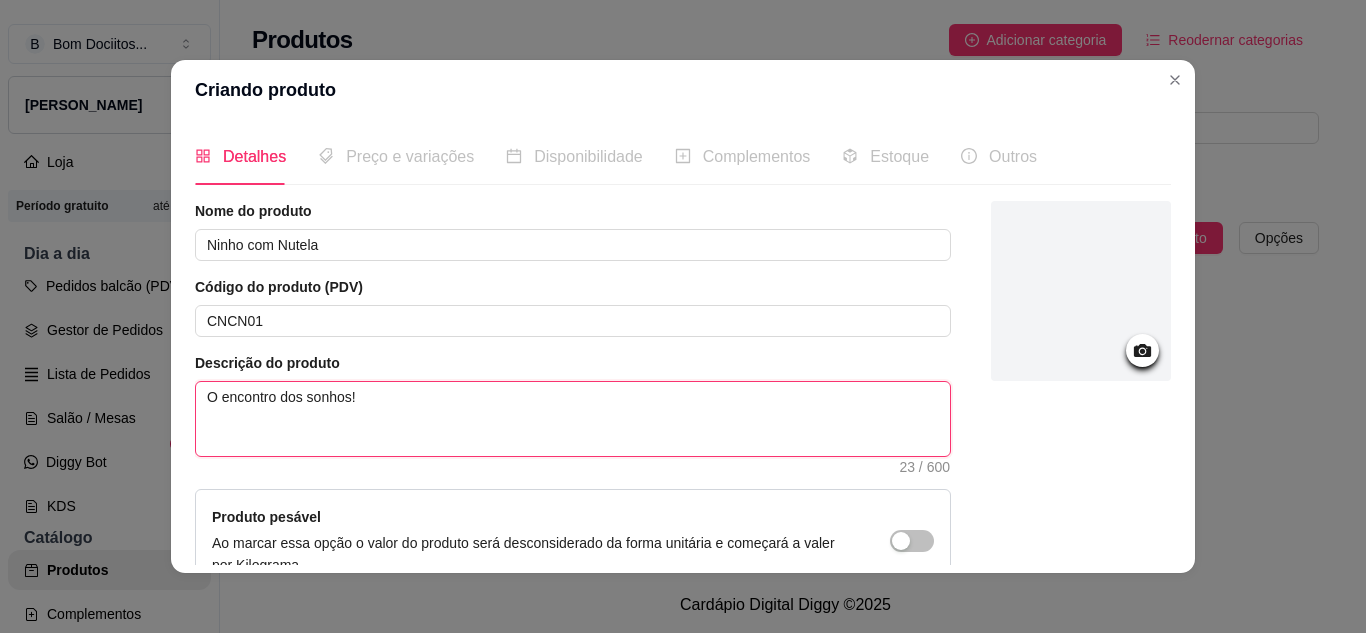 type on "O encontro dos sonhos!" 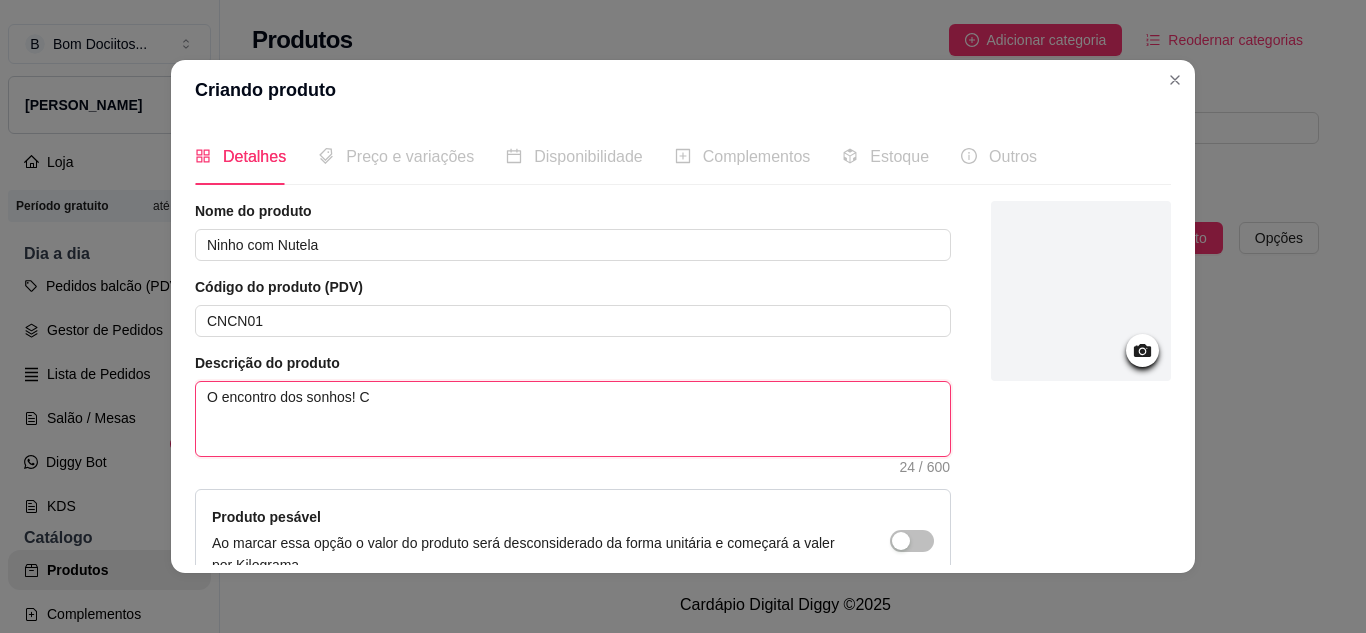 type on "O encontro dos sonhos! Cr" 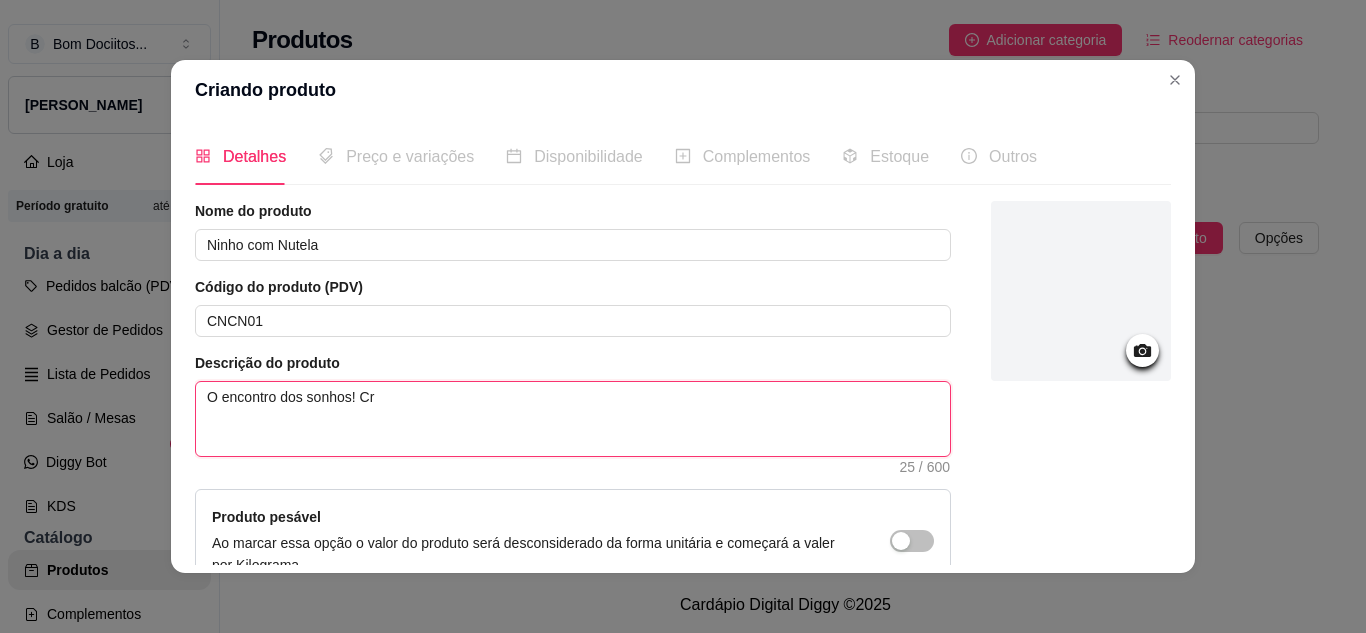 type on "O encontro dos sonhos! Cro" 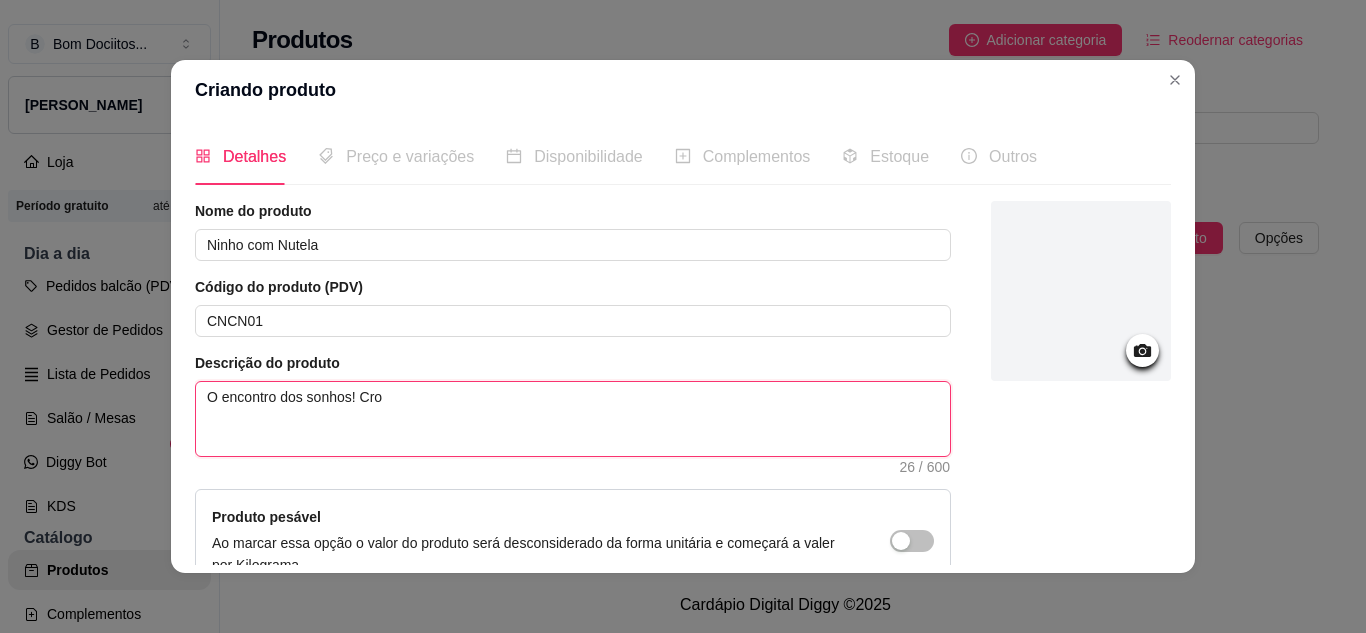 type on "O encontro dos sonhos! [GEOGRAPHIC_DATA]" 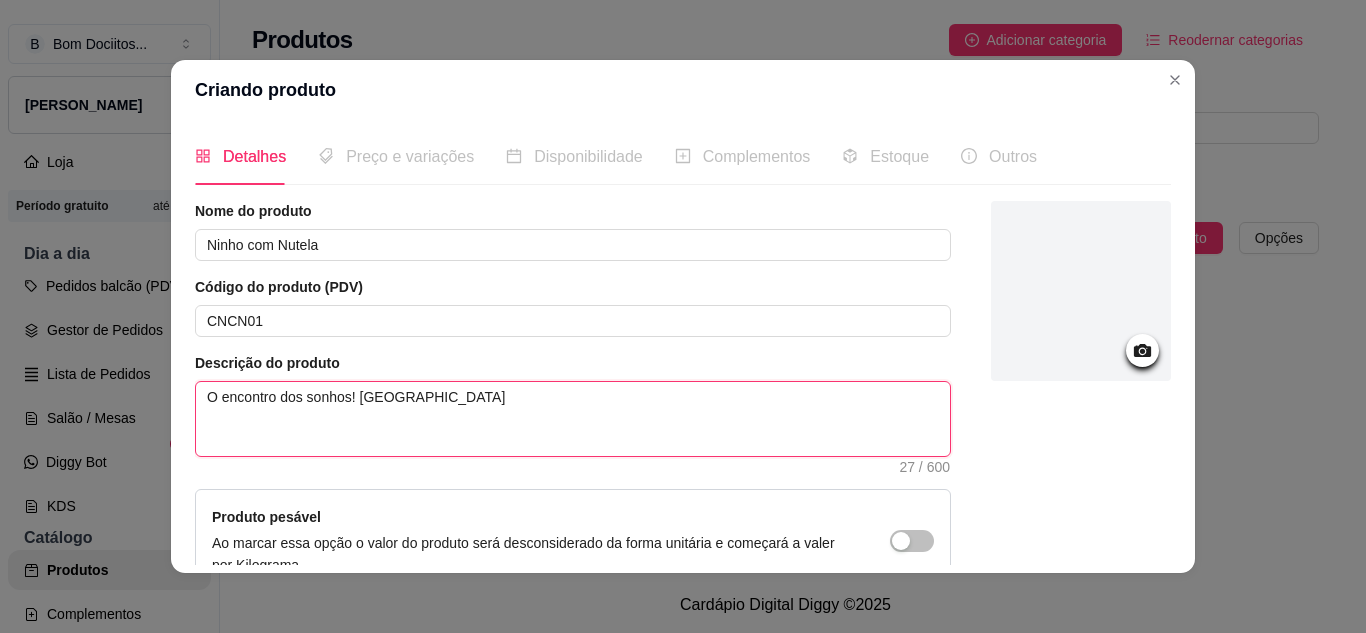 type on "O encontro dos sonhos! [GEOGRAPHIC_DATA]" 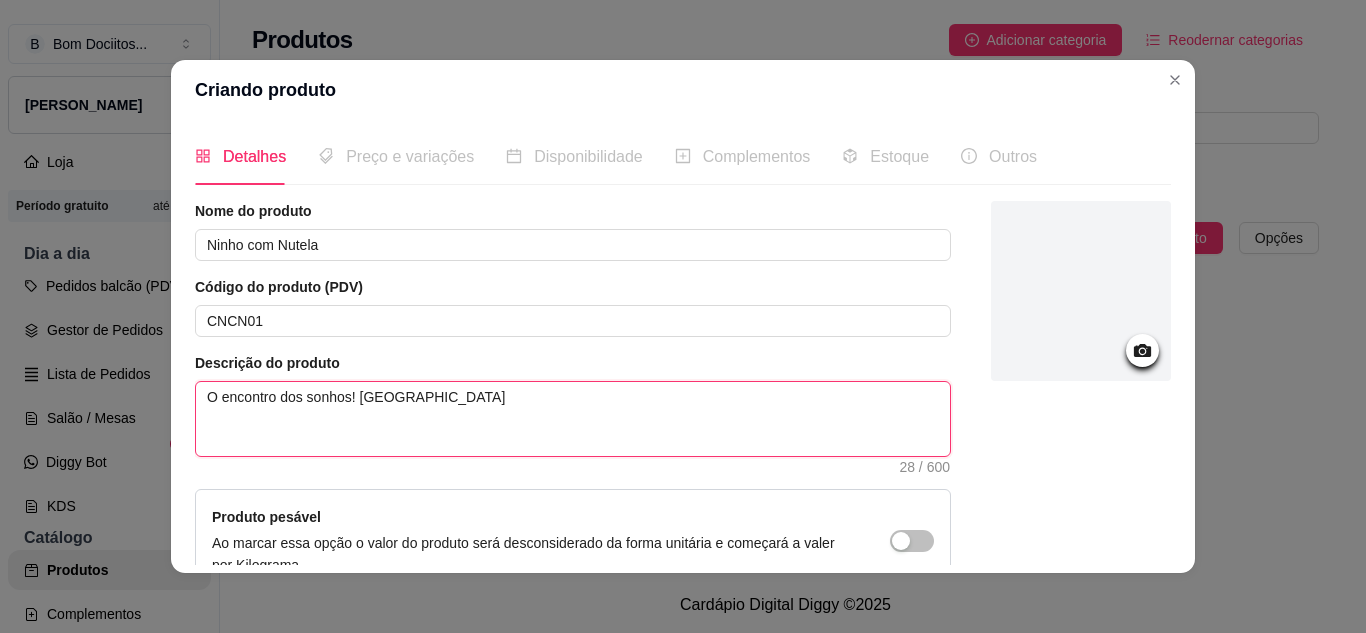 type on "O encontro dos sonhos! [GEOGRAPHIC_DATA]" 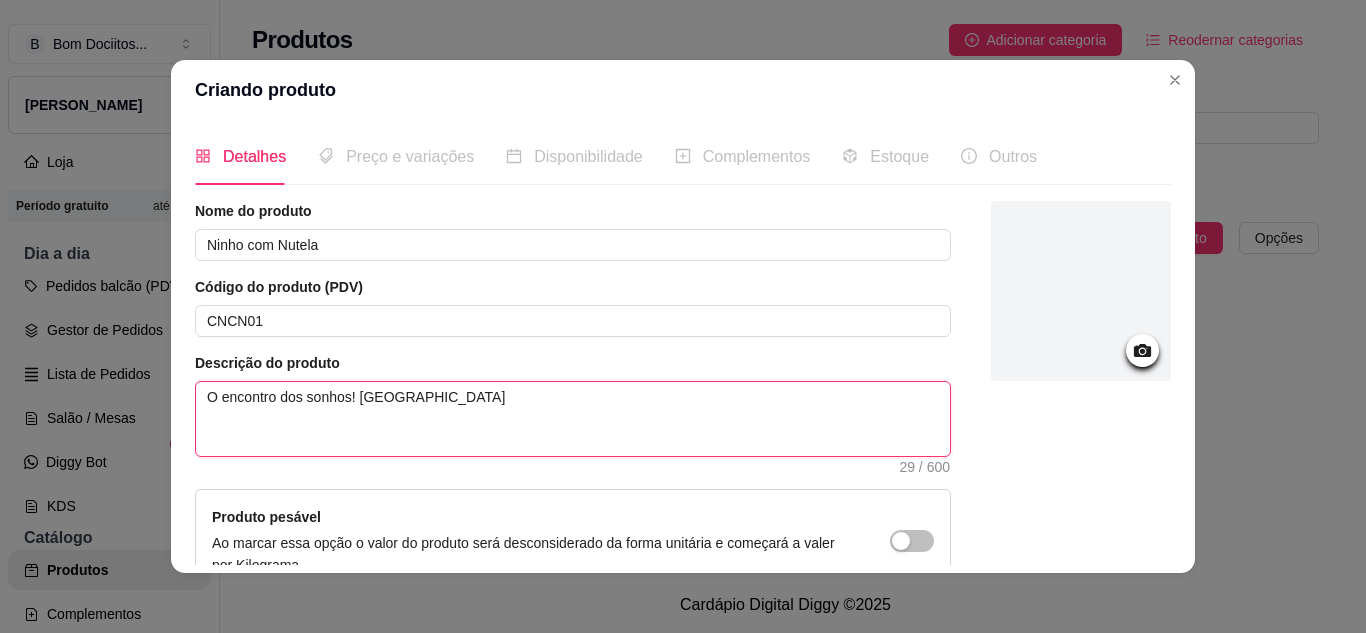 type on "O encontro dos sonhos! Crocânc" 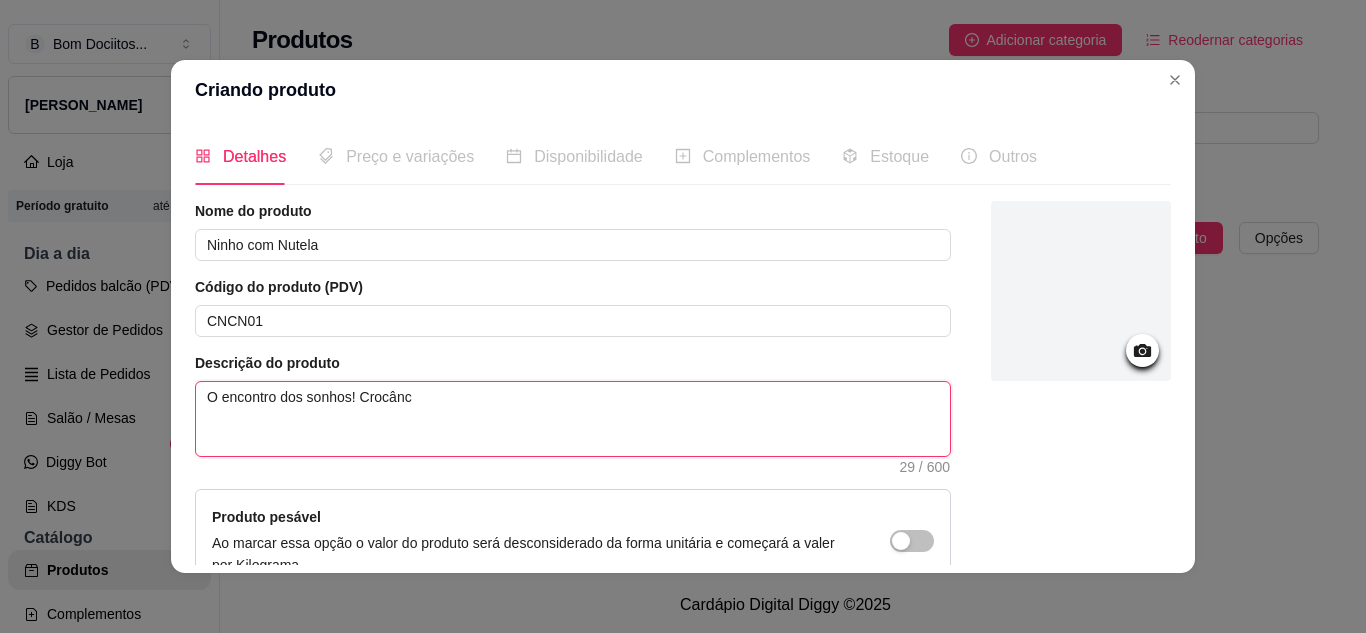 type on "O encontro dos sonhos! Crocânci" 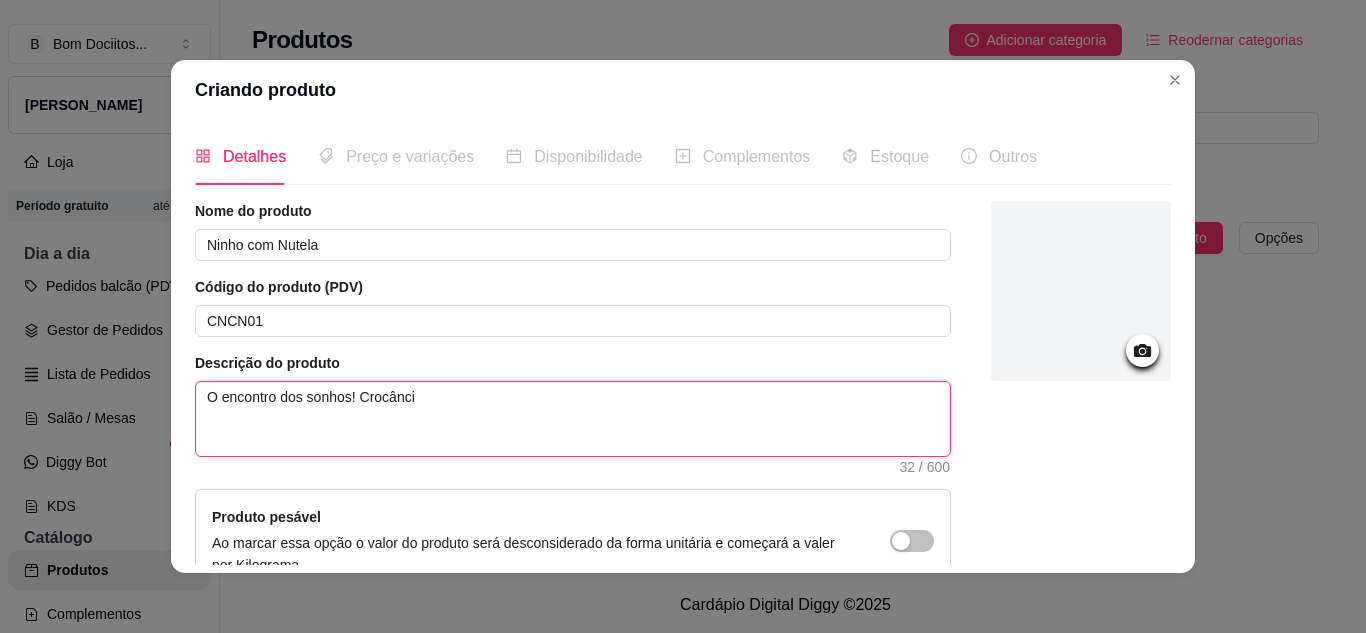type on "O encontro dos sonhos! Crocância" 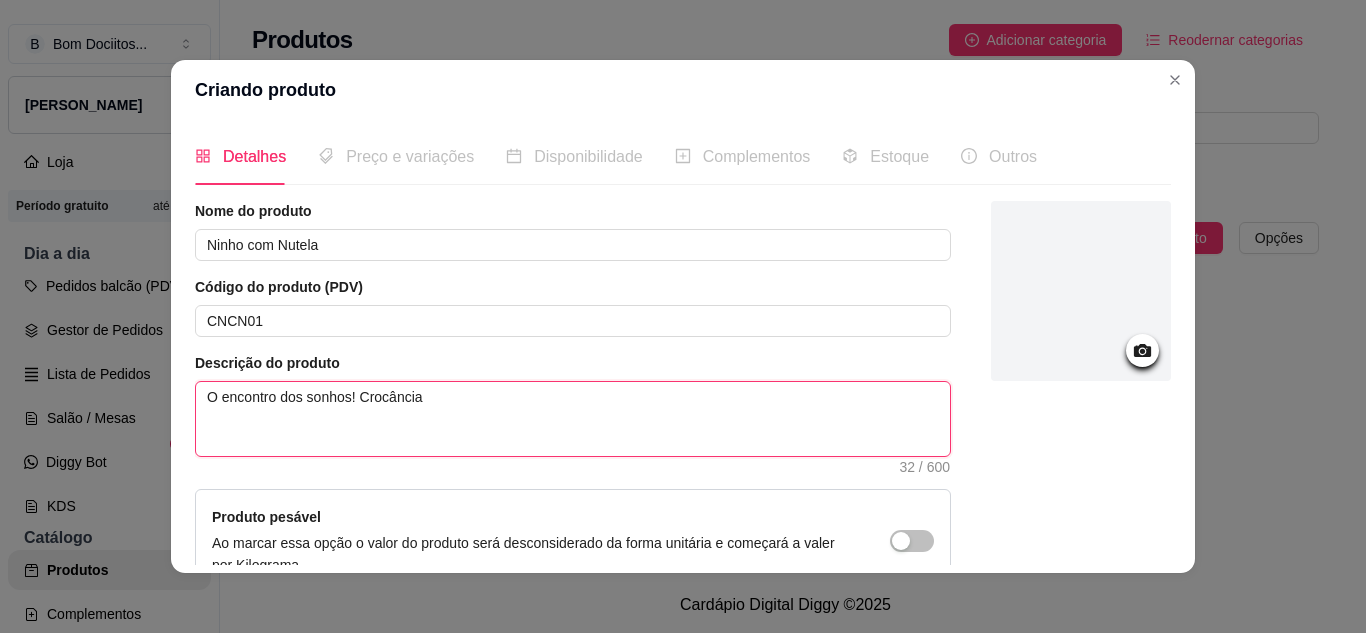 type on "O encontro dos sonhos! Crocância," 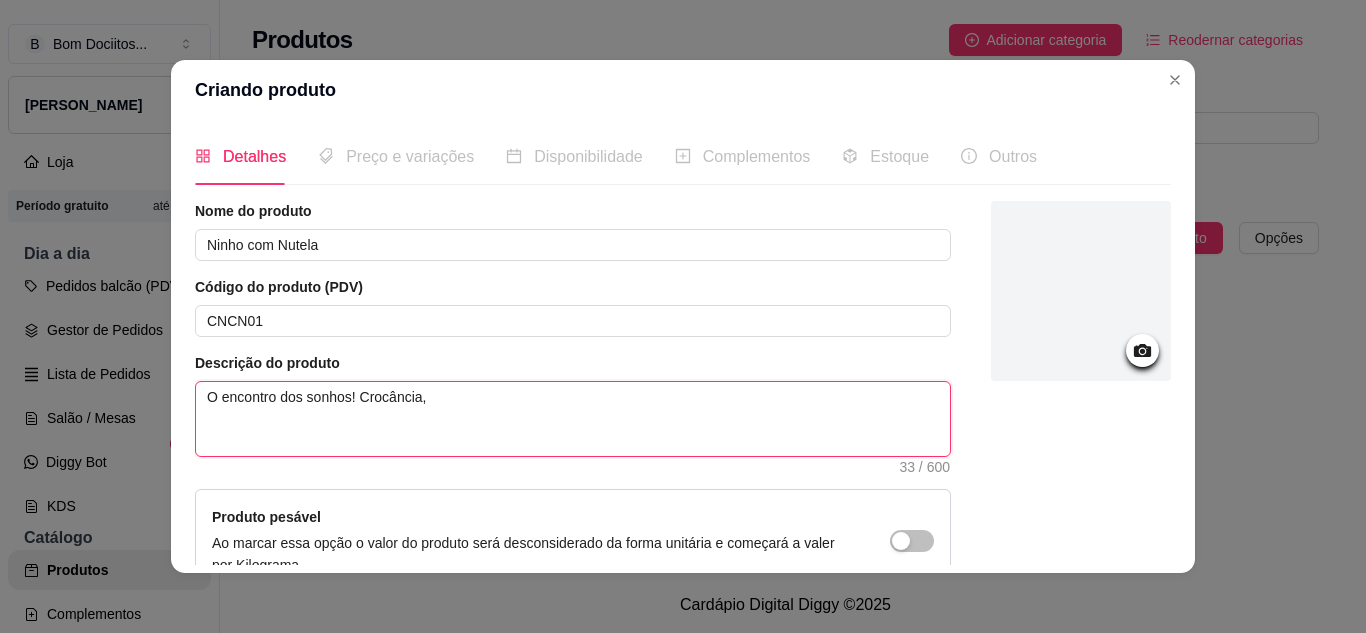 type on "O encontro dos sonhos! Crocância," 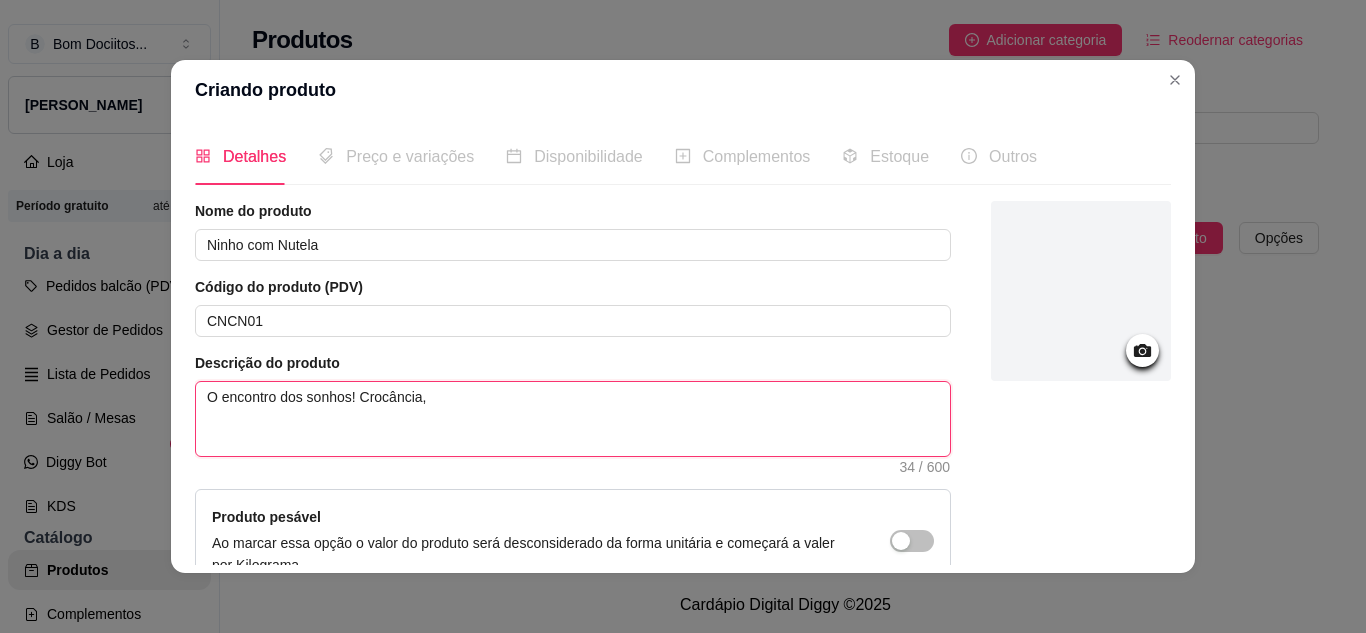 type on "O encontro dos sonhos! Crocância, a" 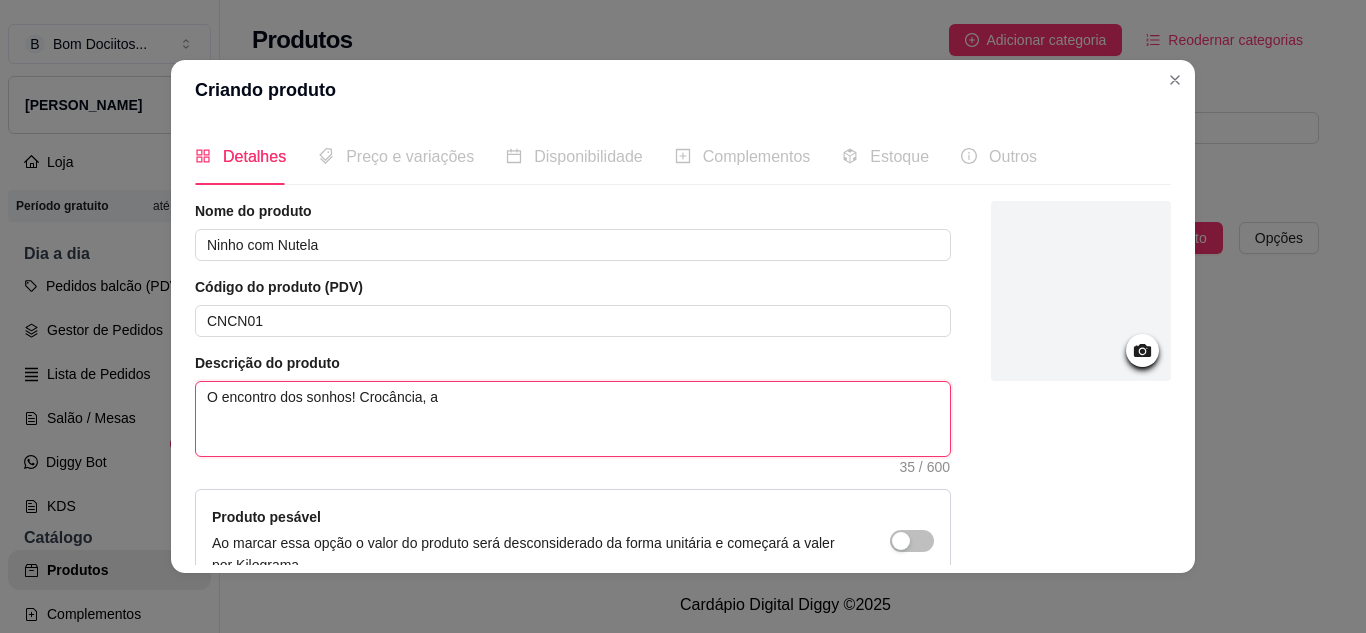 click on "O encontro dos sonhos! Crocância, a" at bounding box center [573, 419] 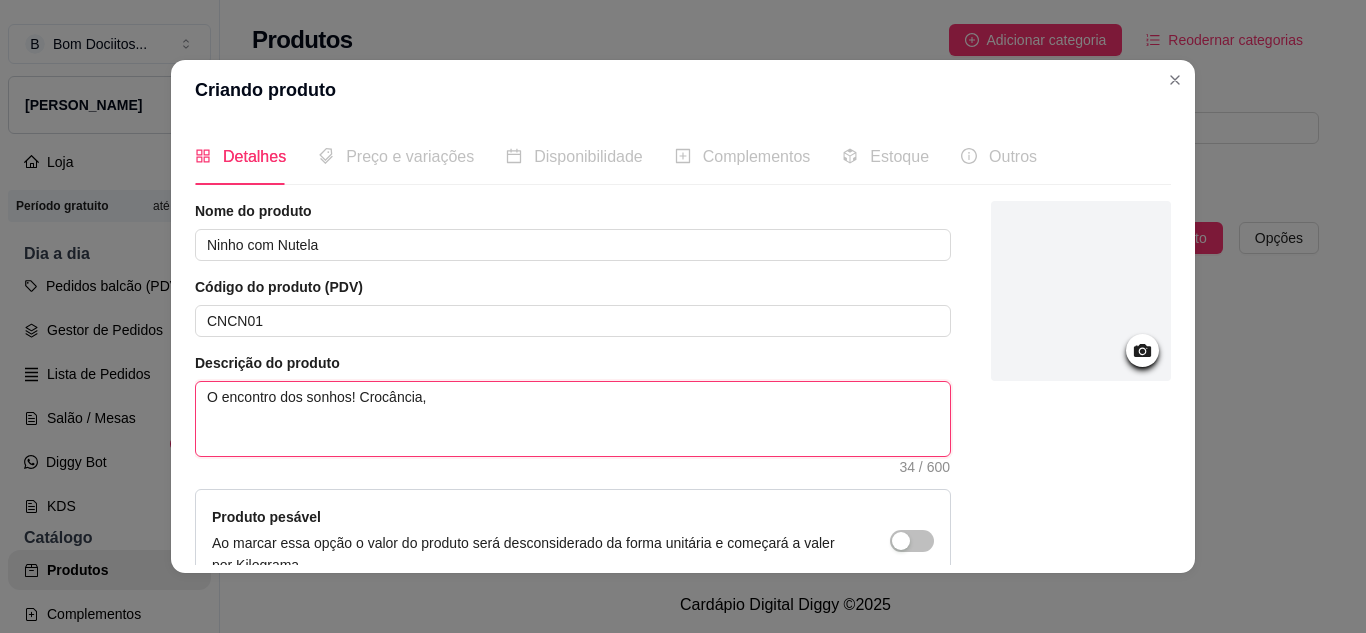 type on "O encontro dos sonhos! Crocância," 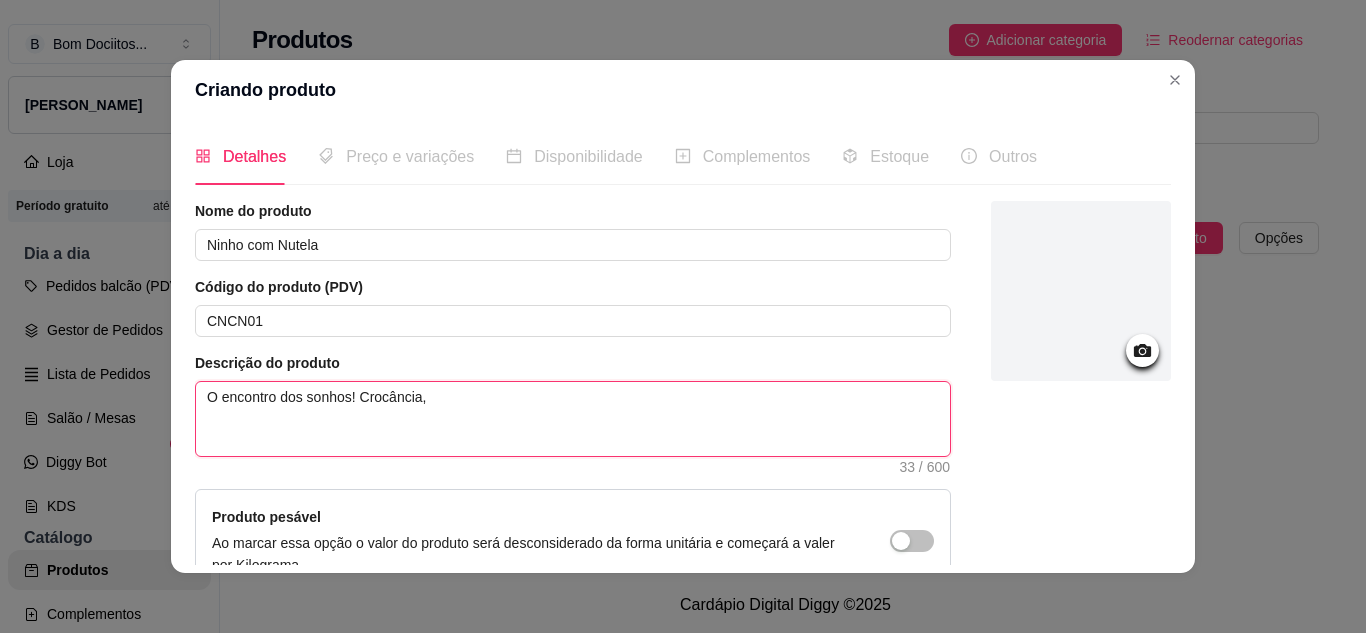 type on "O encontro dos sonhos! Crocância" 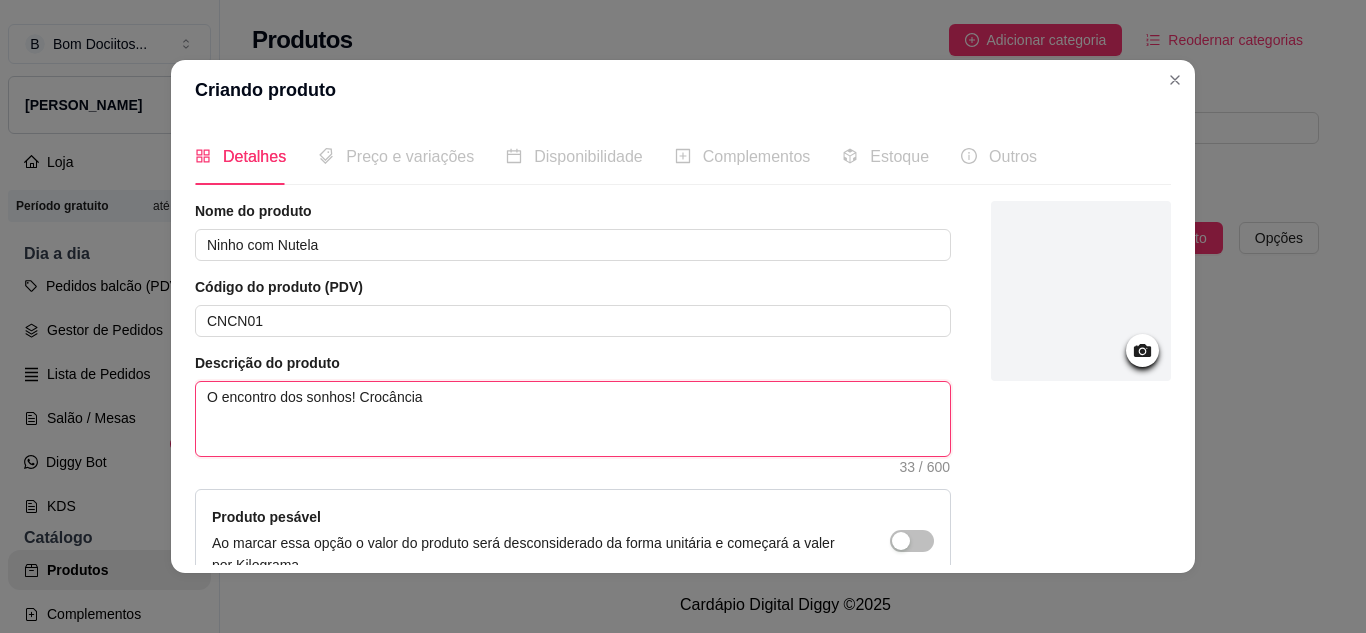 type 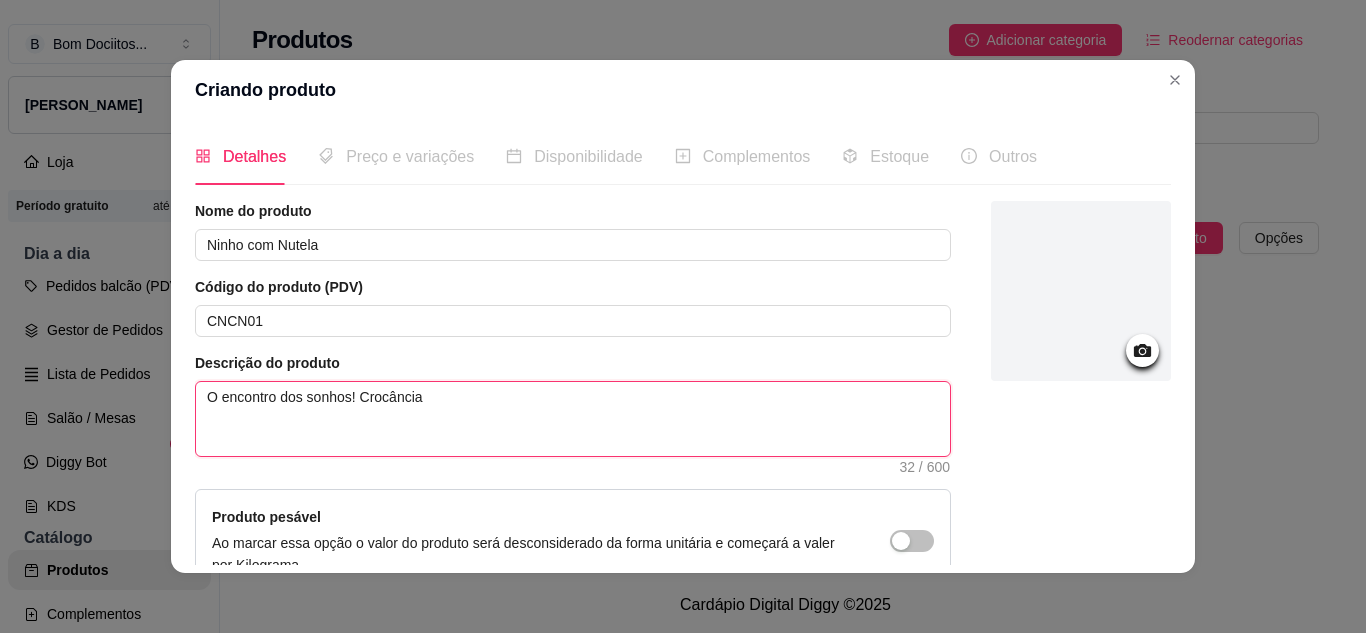 type on "O encontro dos sonhos! Crocânci" 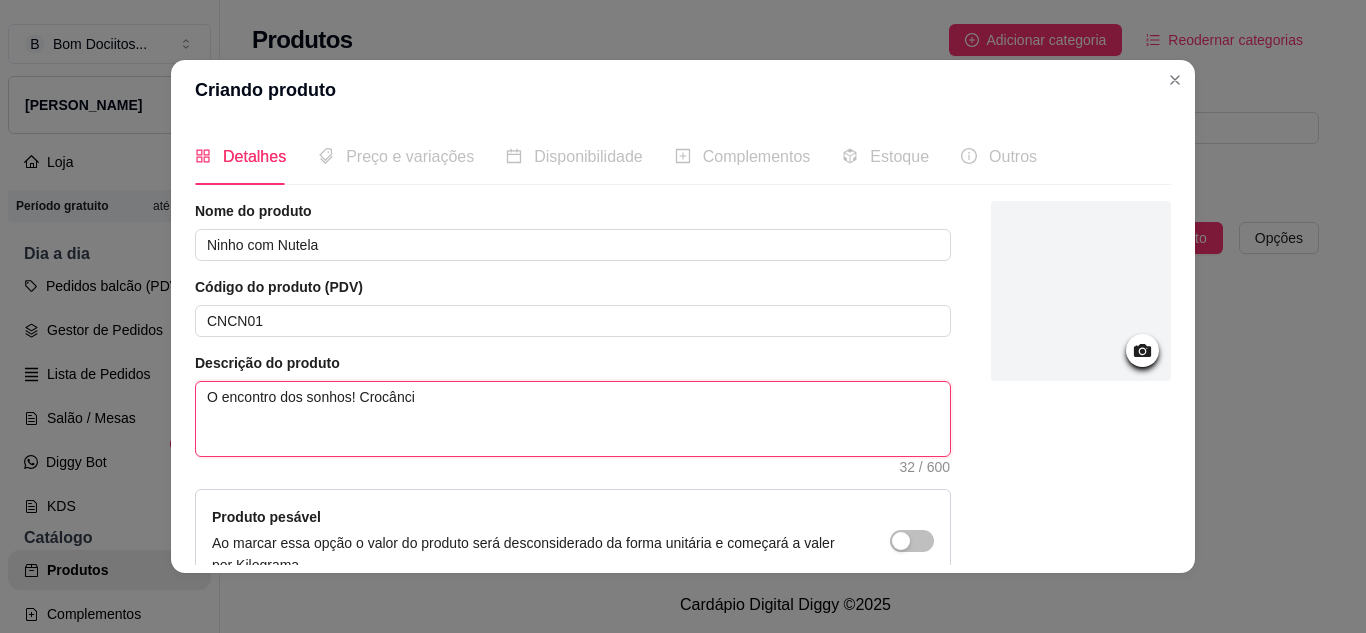 type on "O encontro dos sonhos! Crocânc" 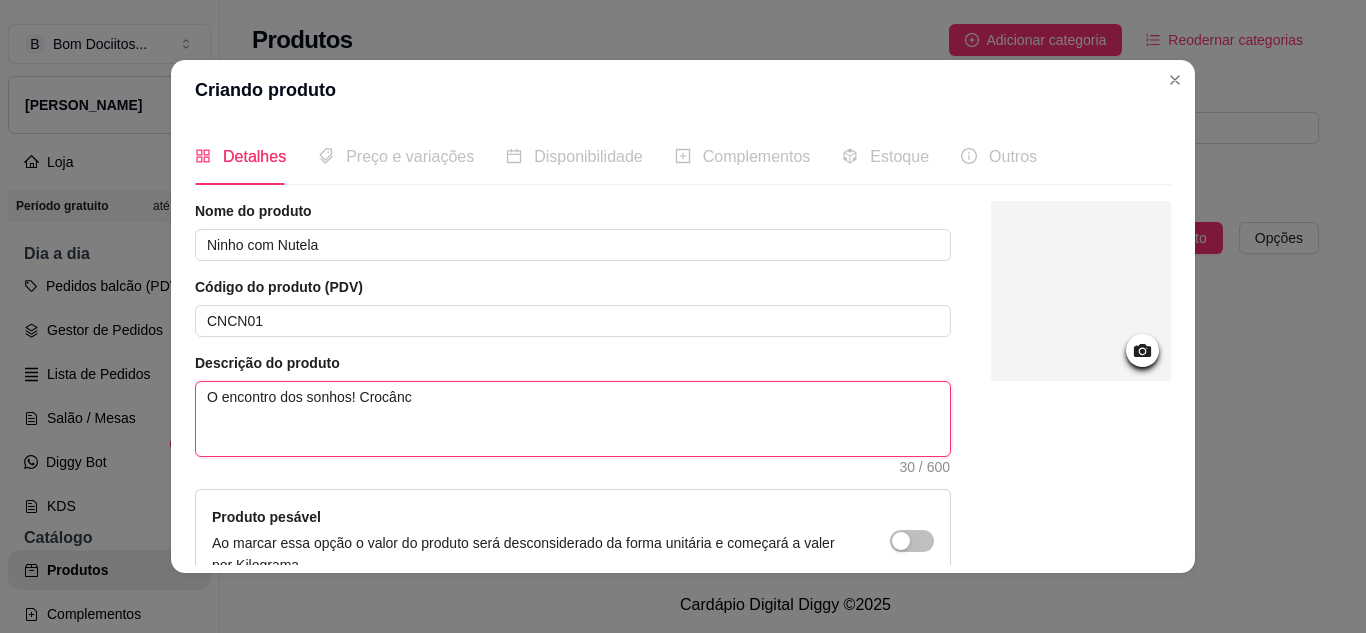 type on "O encontro dos sonhos! Crocânci" 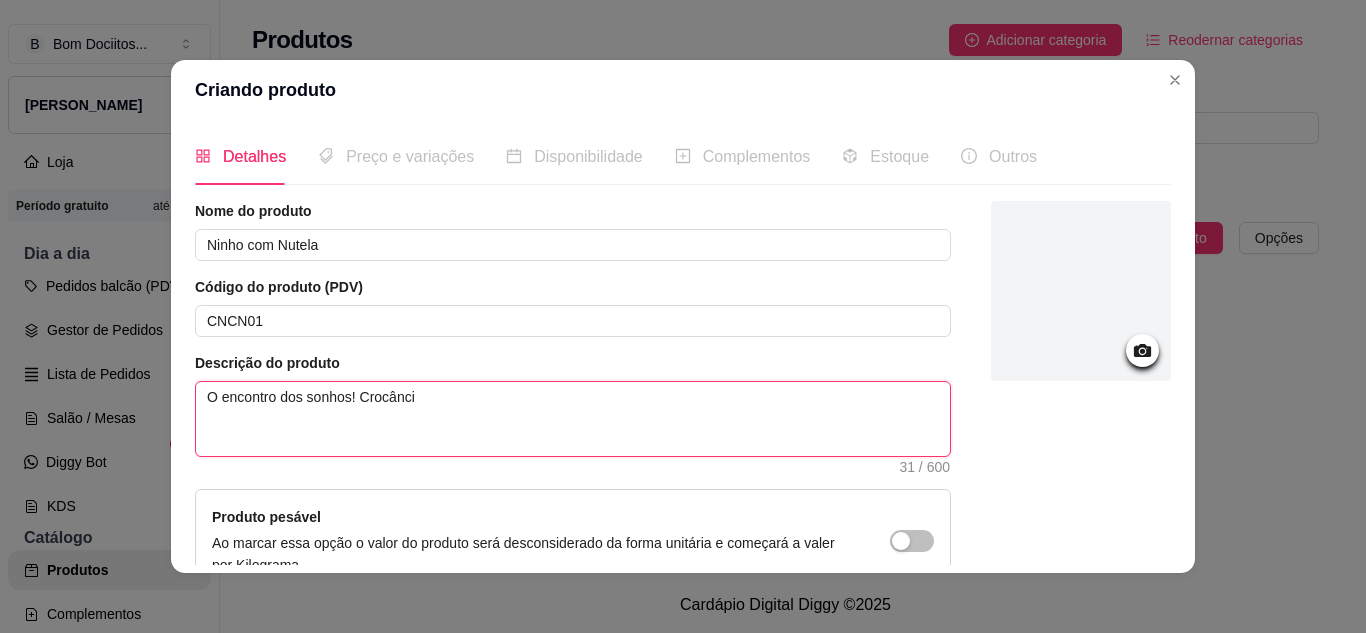 type on "O encontro dos sonhos! Crocância" 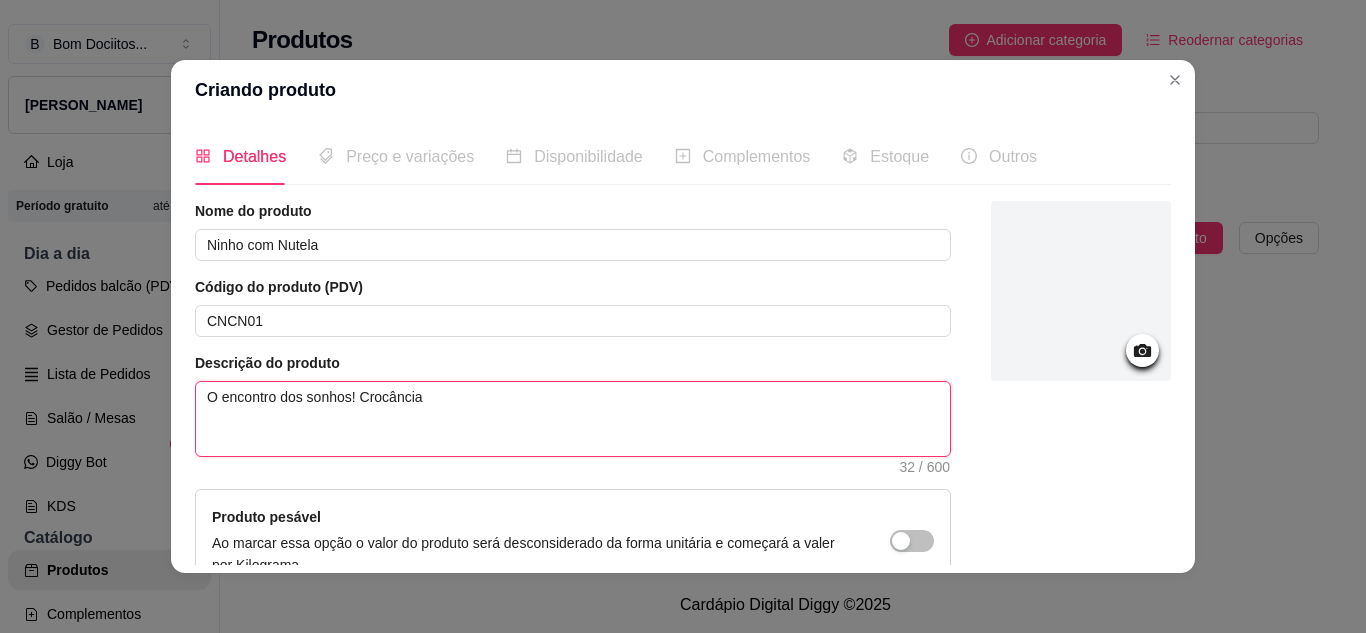 type on "O encontro dos sonhos! Crocância" 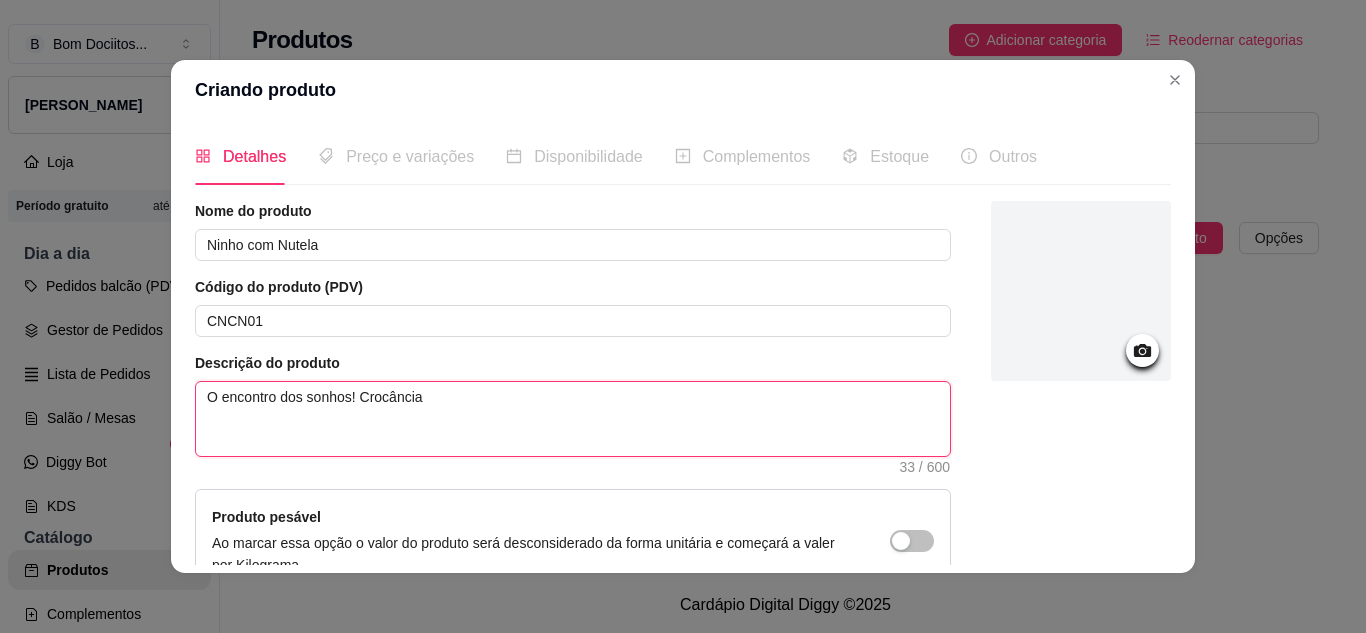 type on "O encontro dos sonhos! Crocância" 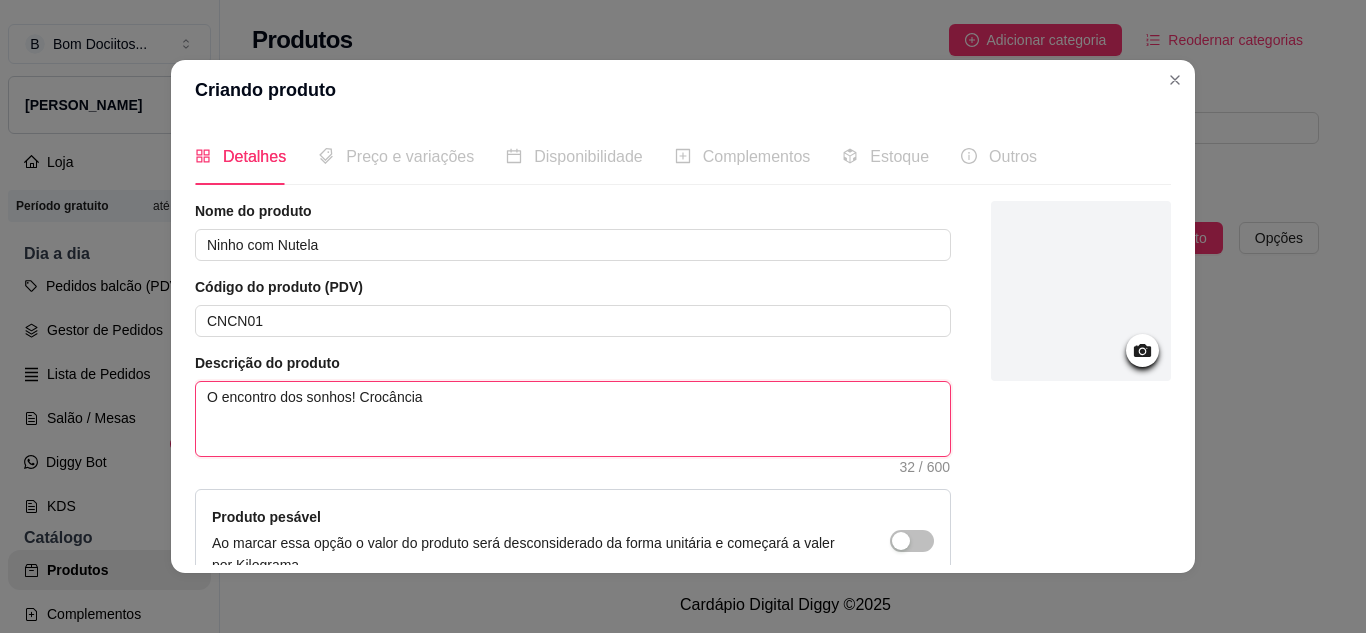 type on "O encontro dos sonhos! Crocânci" 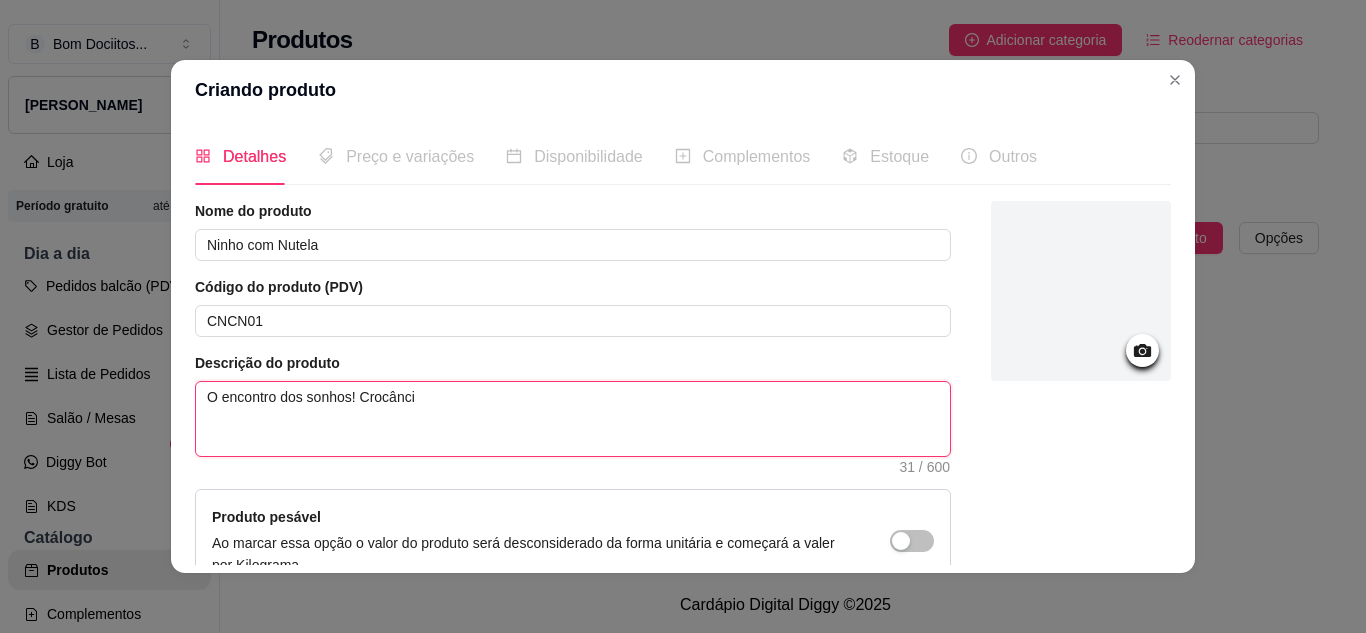 type on "O encontro dos sonhos! Crocânc" 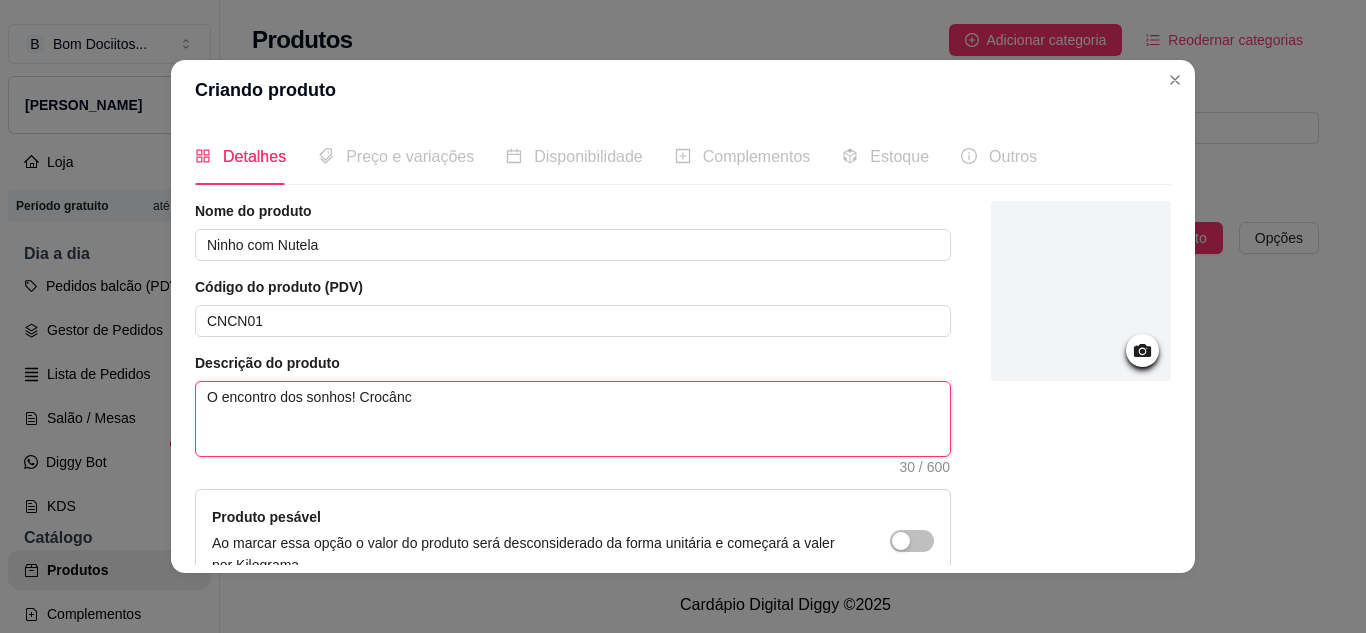 type on "O encontro dos sonhos! [GEOGRAPHIC_DATA]" 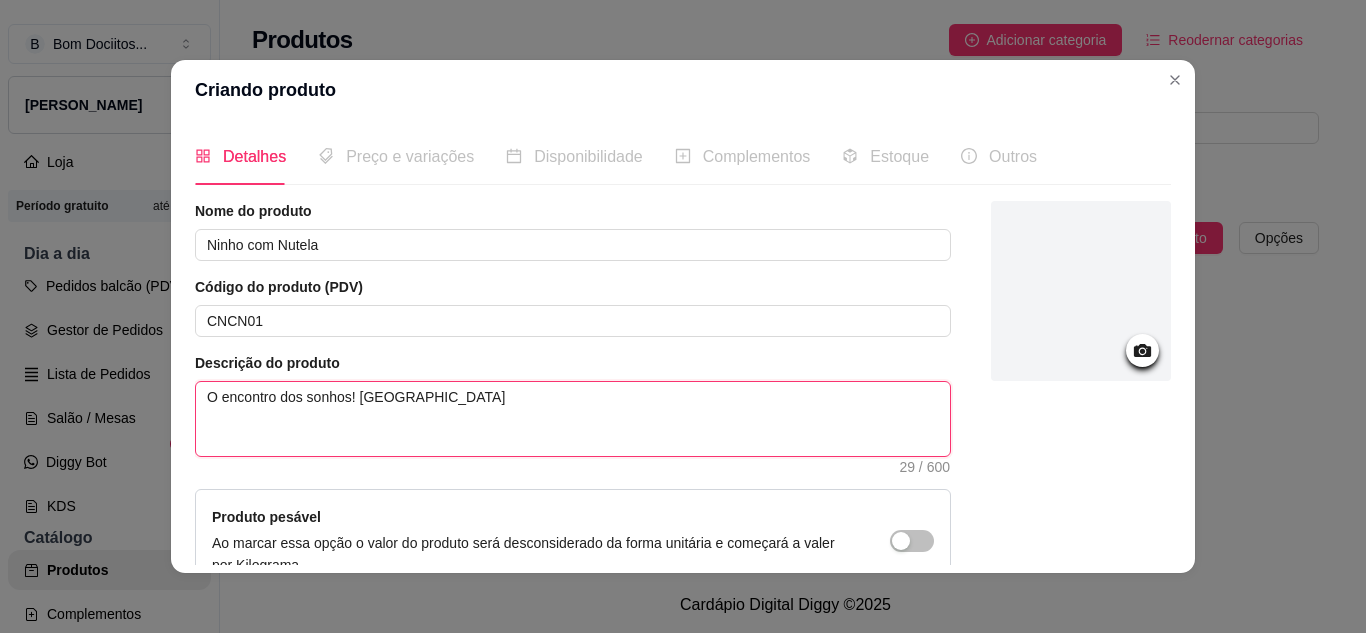 type on "O encontro dos sonhos! [GEOGRAPHIC_DATA]" 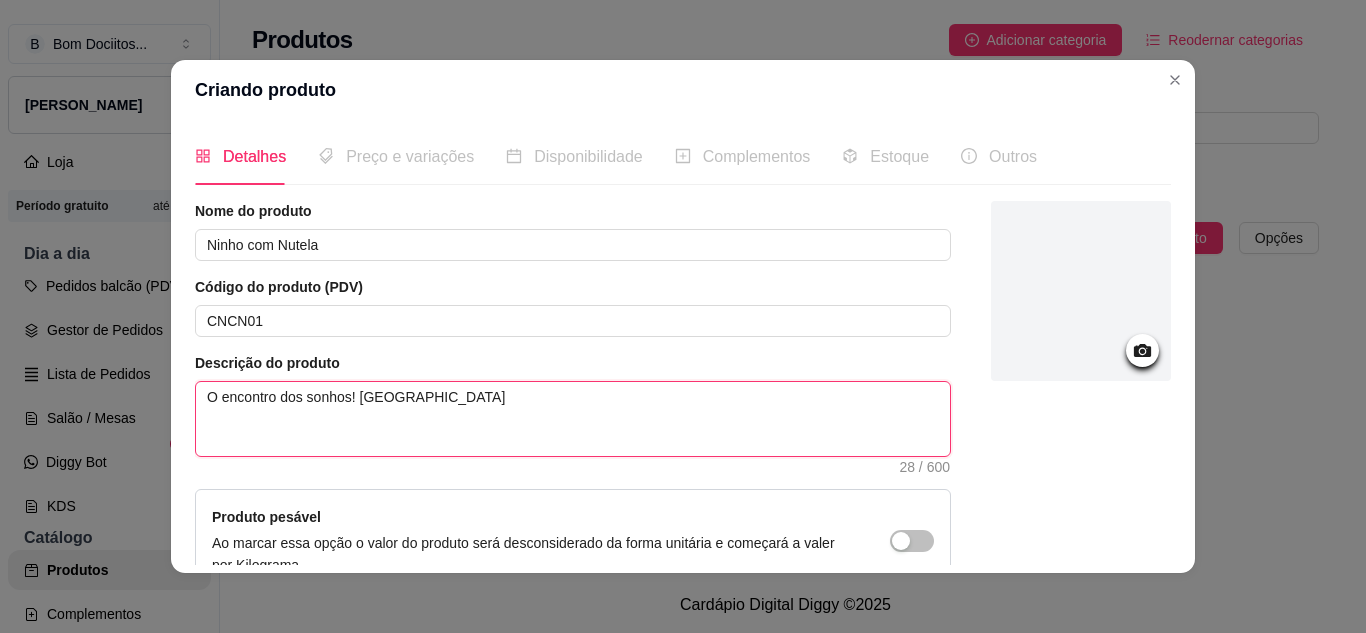 type on "O encontro dos sonhos! [GEOGRAPHIC_DATA]" 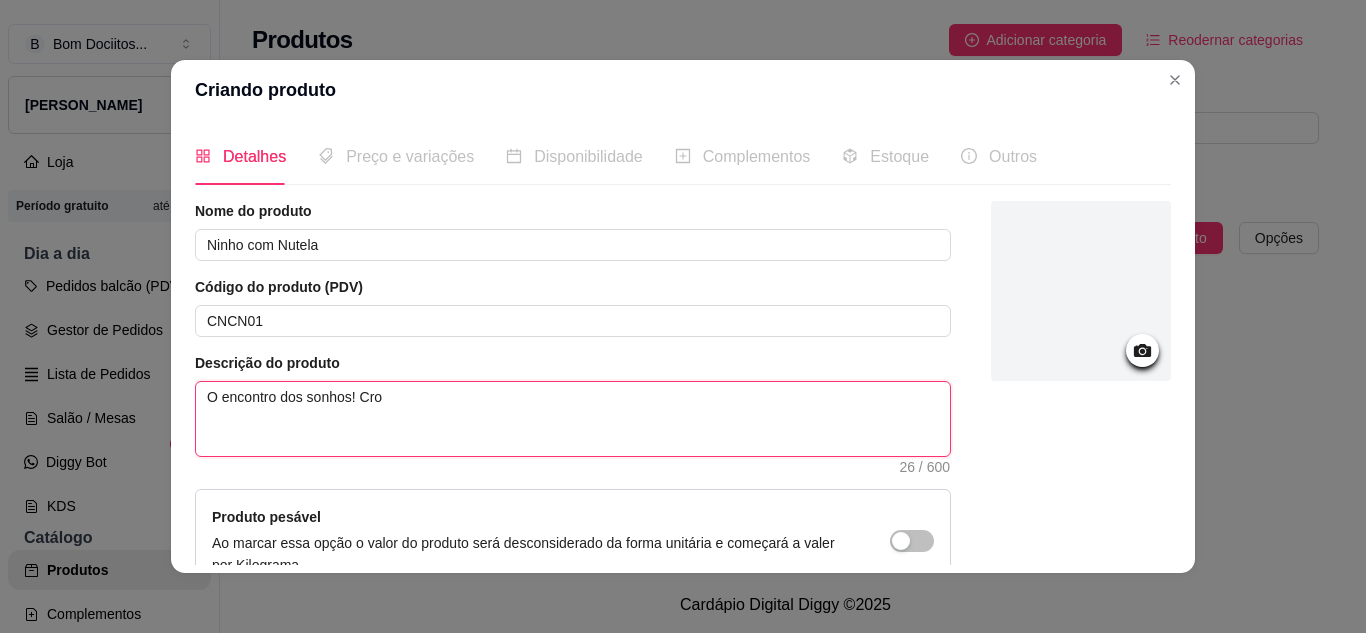 type on "O encontro dos sonhos! Cr" 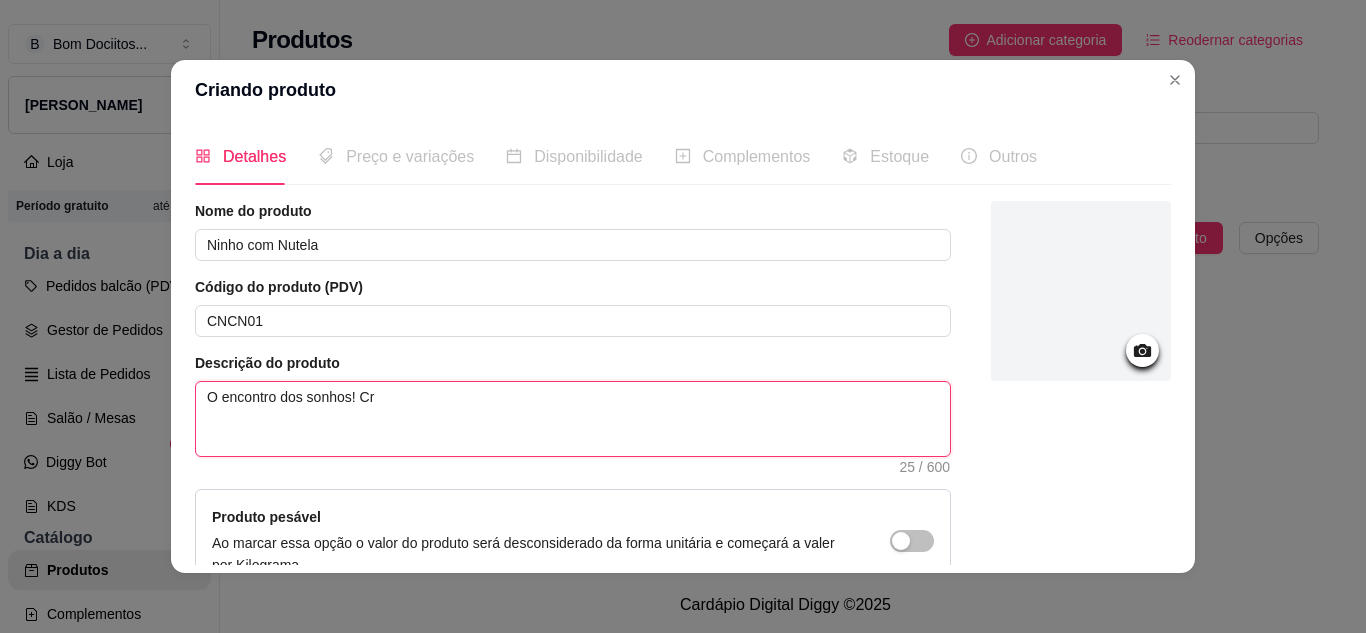 type on "O encontro dos sonhos! C" 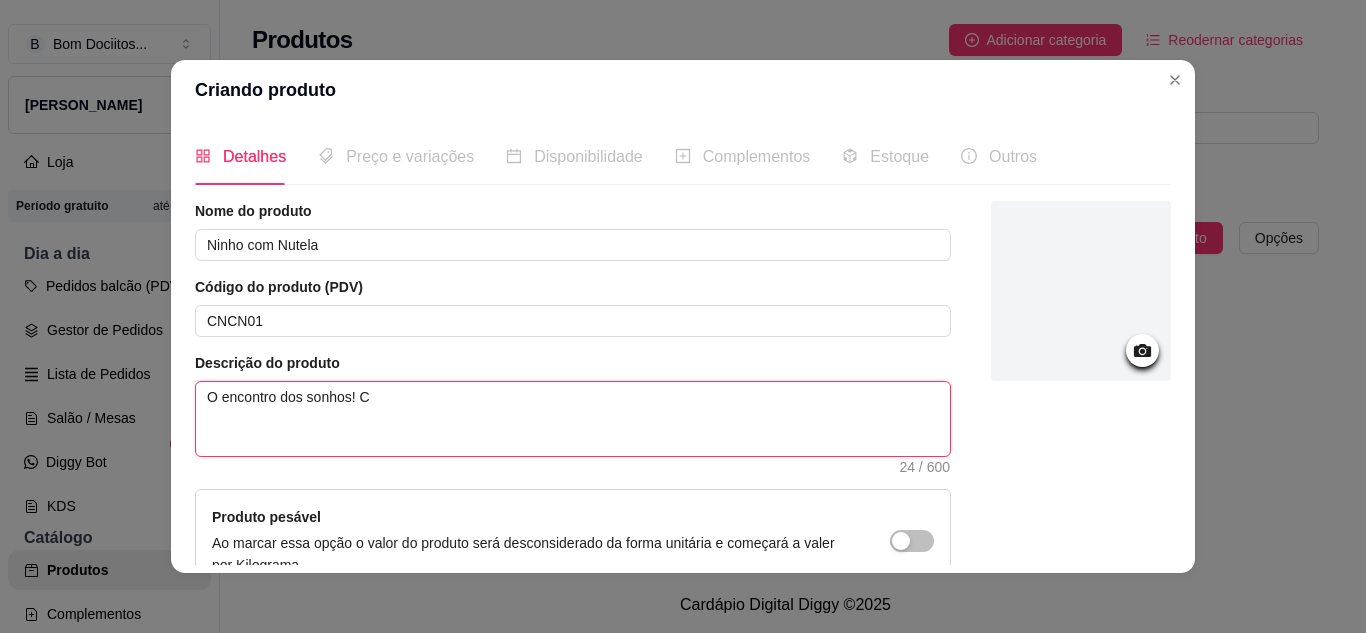 type on "O encontro dos sonhos!" 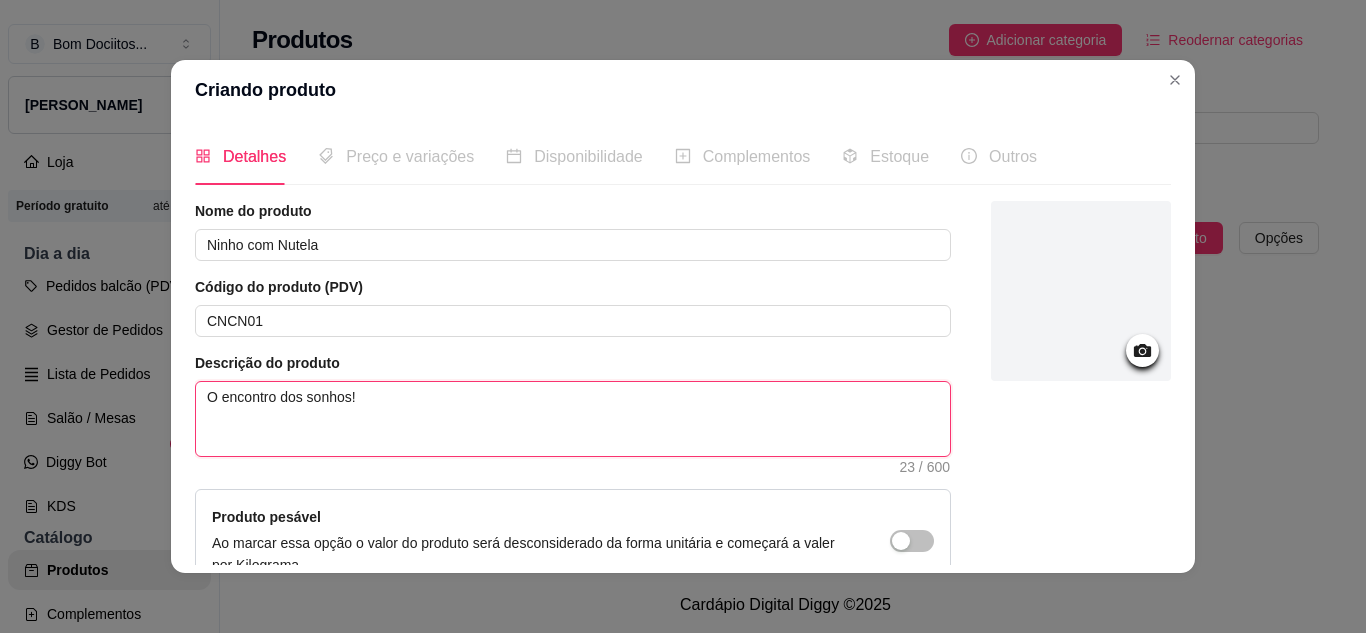 type on "O encontro dos sonhos! U" 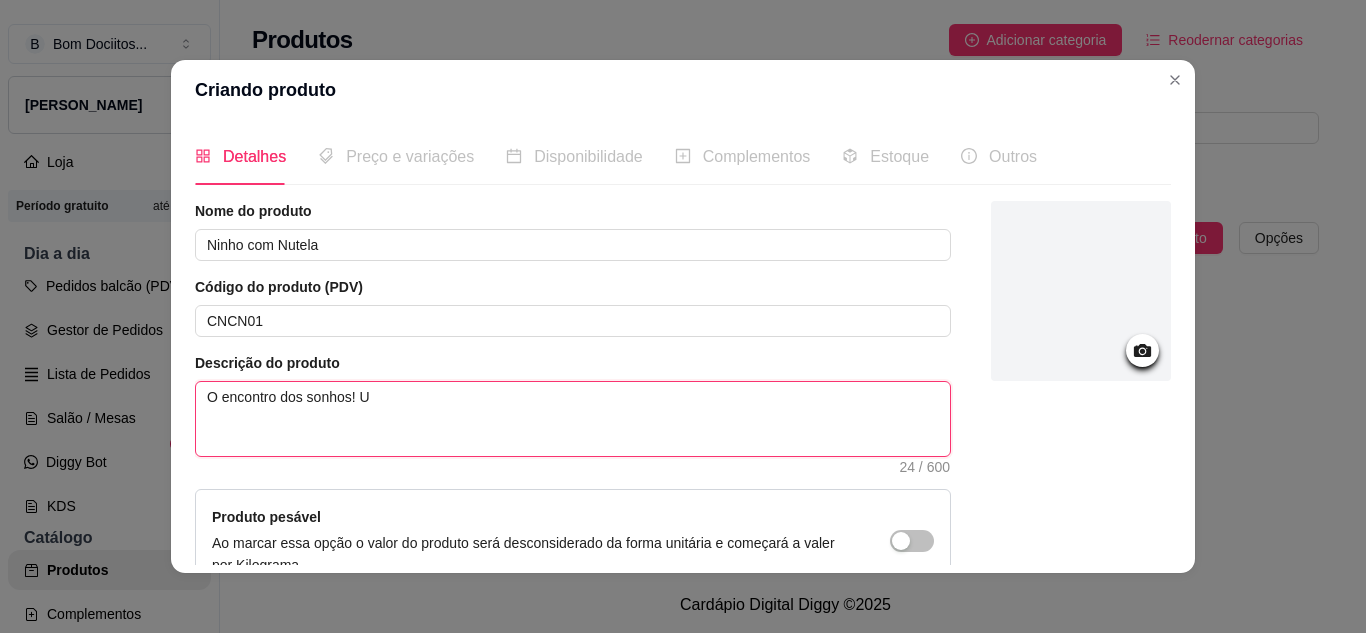 type on "O encontro dos sonhos! Um" 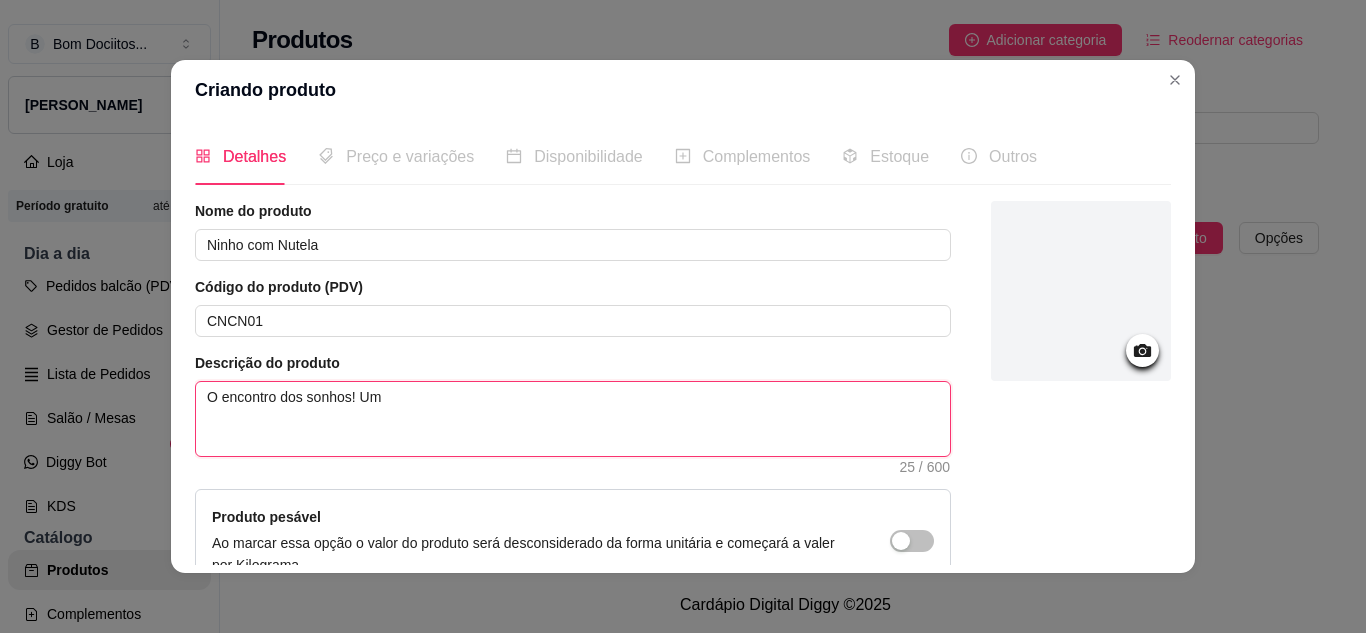 type on "O encontro dos sonhos! U" 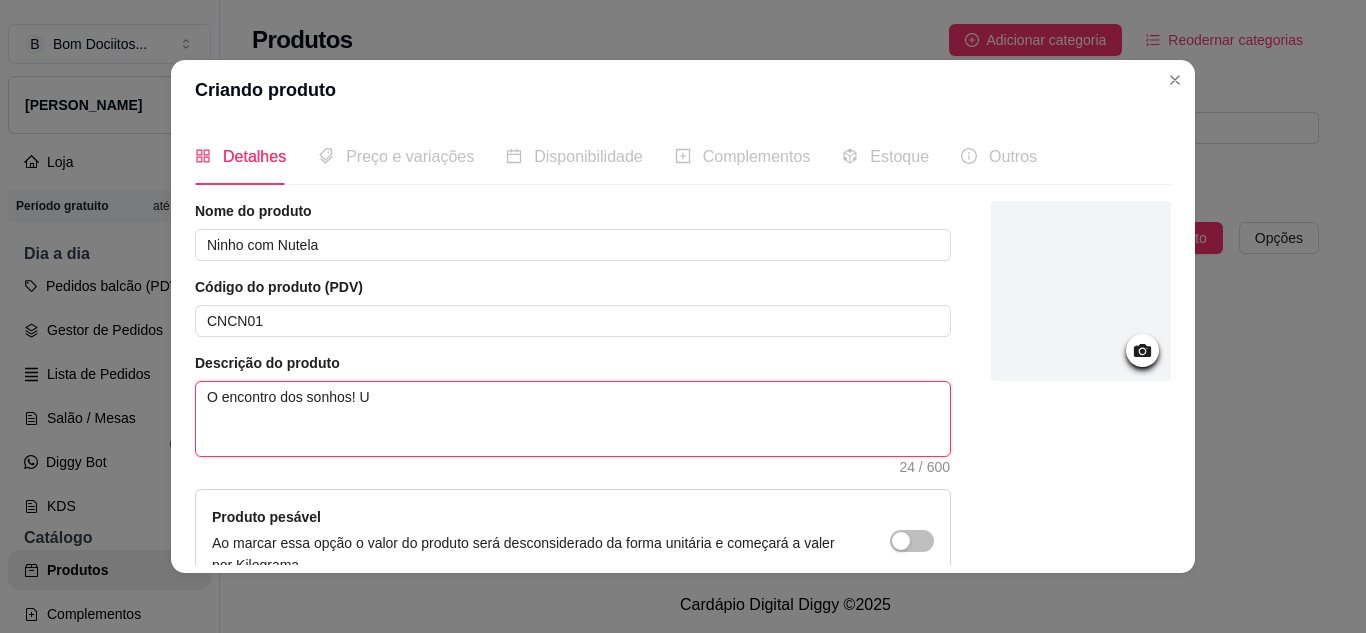 type on "O encontro dos sonhos!" 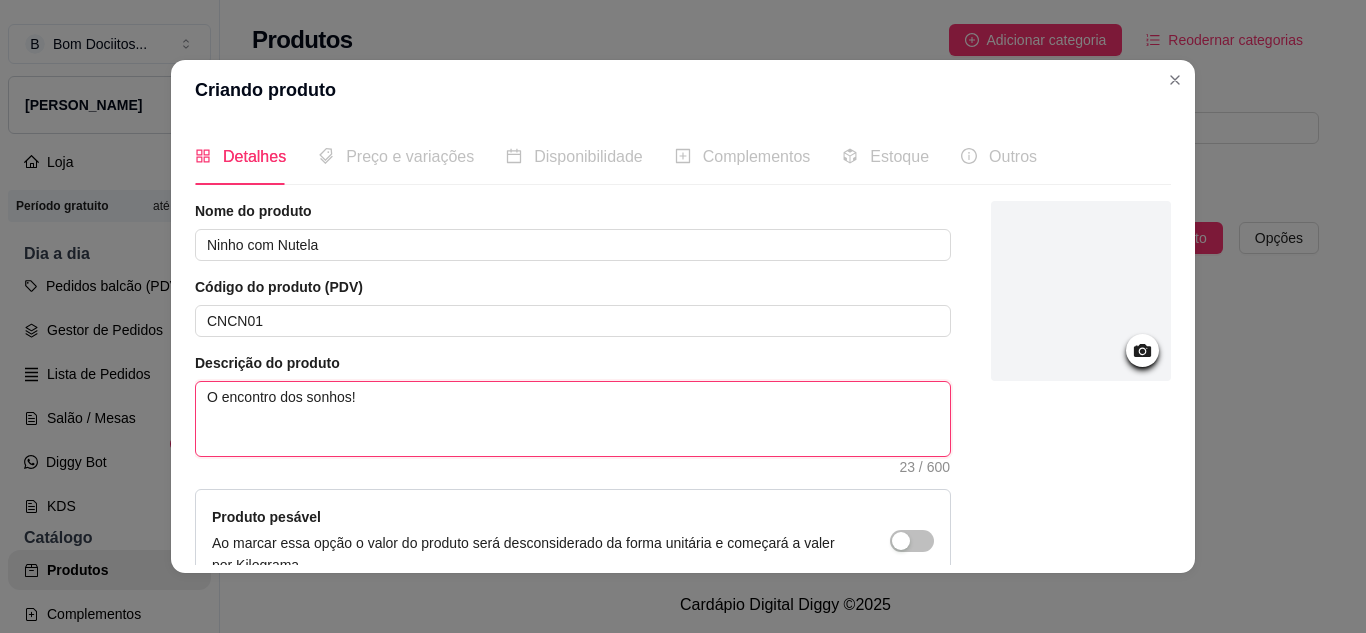 type on "O encontro dos sonhos! C" 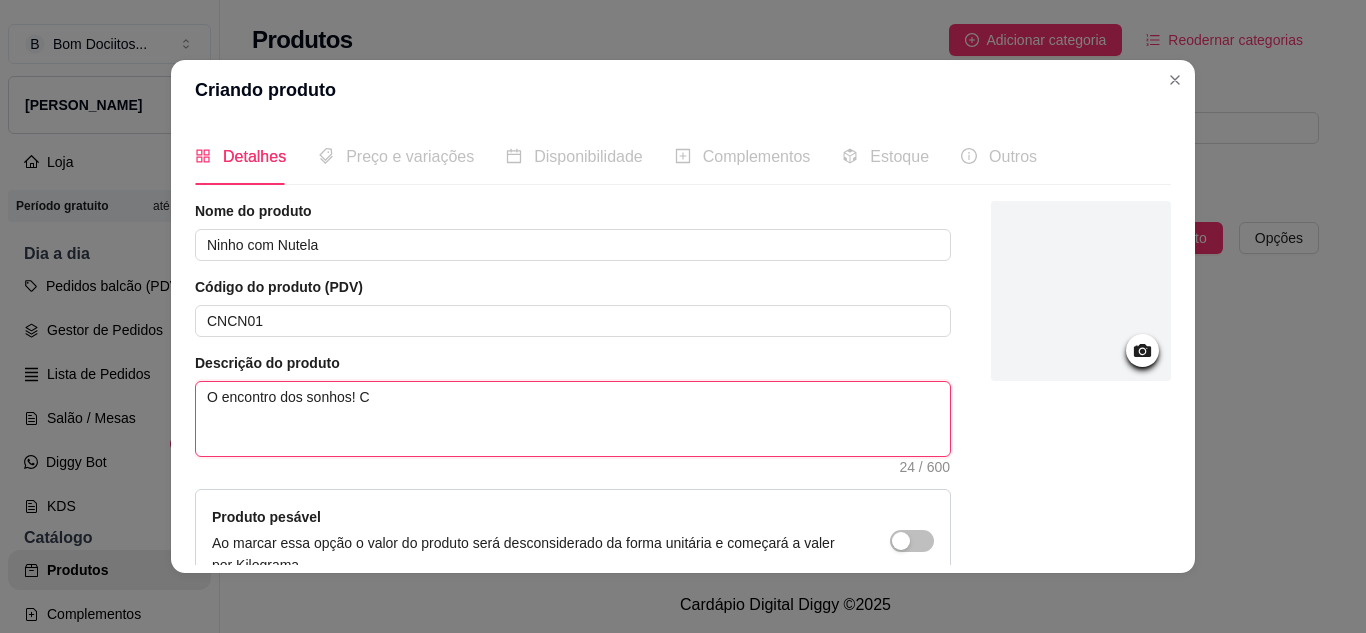 type on "O encontro dos sonhos! Ca" 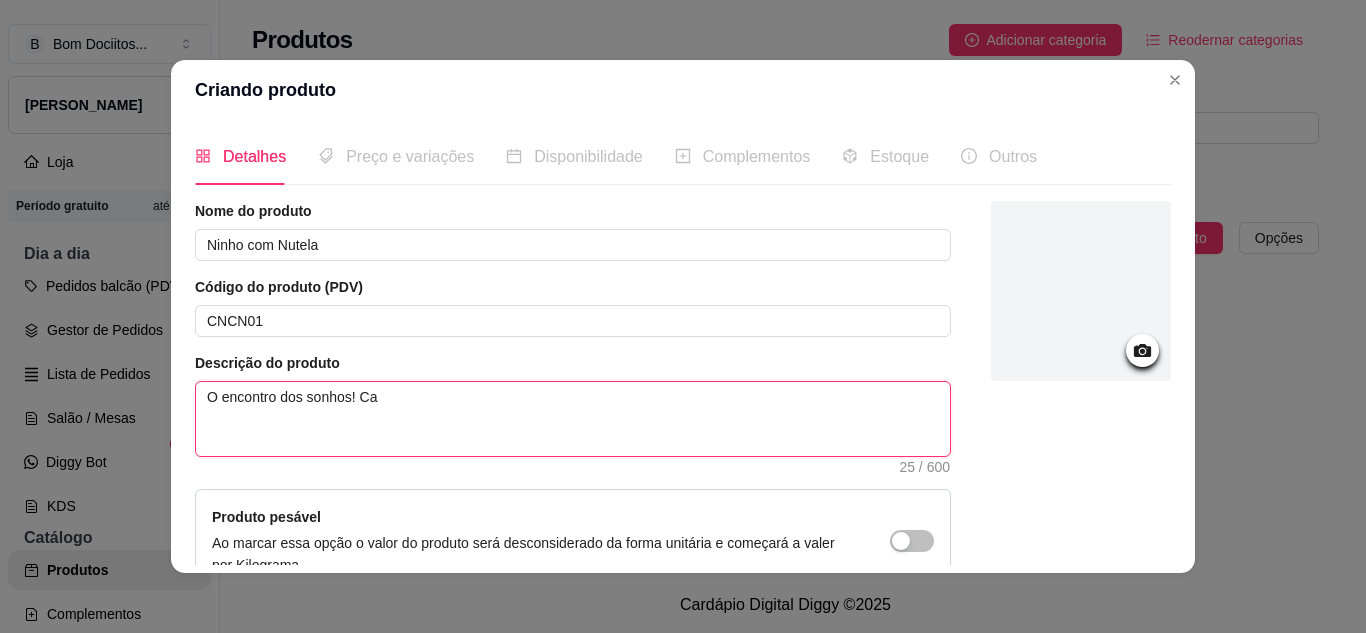 type on "O encontro dos sonhos! Cas" 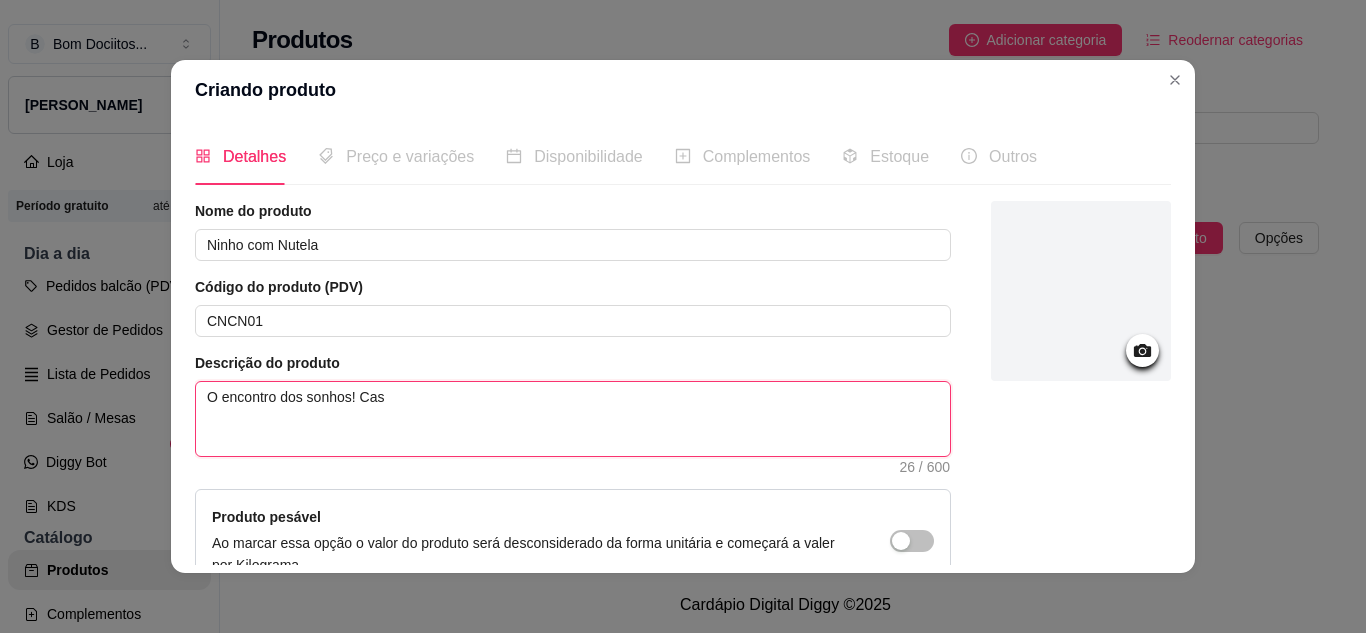 type on "O encontro dos sonhos! Casq" 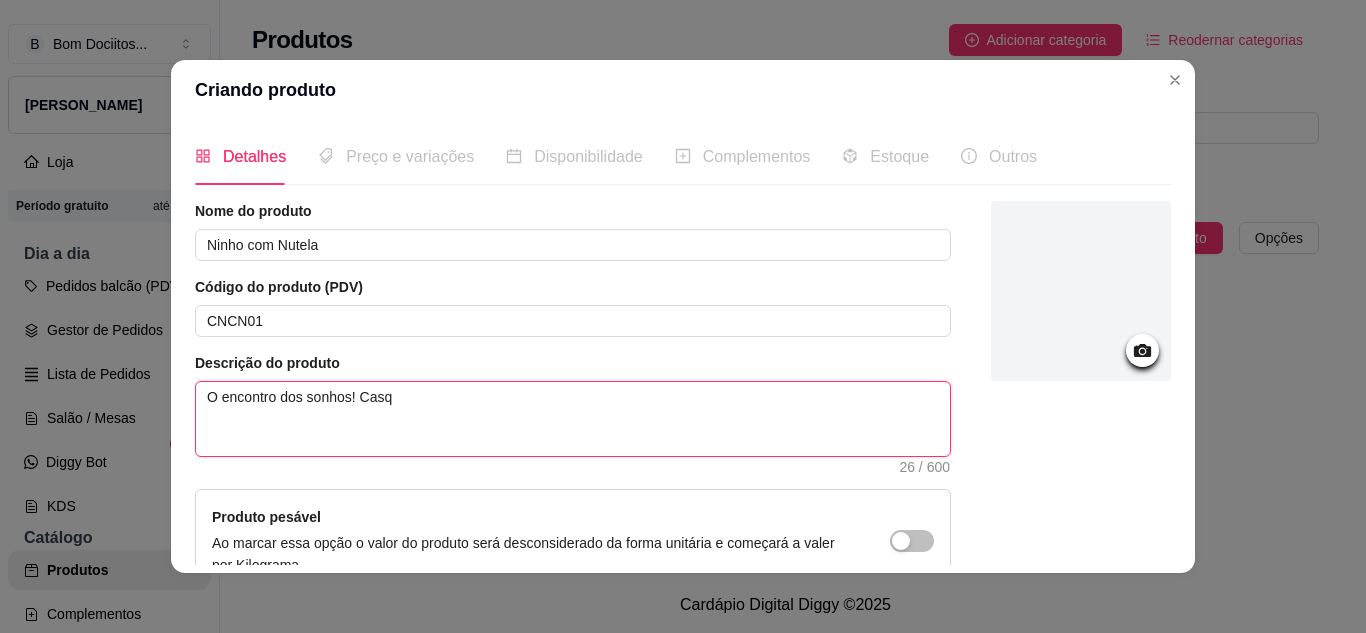 type on "O encontro dos sonhos! [GEOGRAPHIC_DATA]" 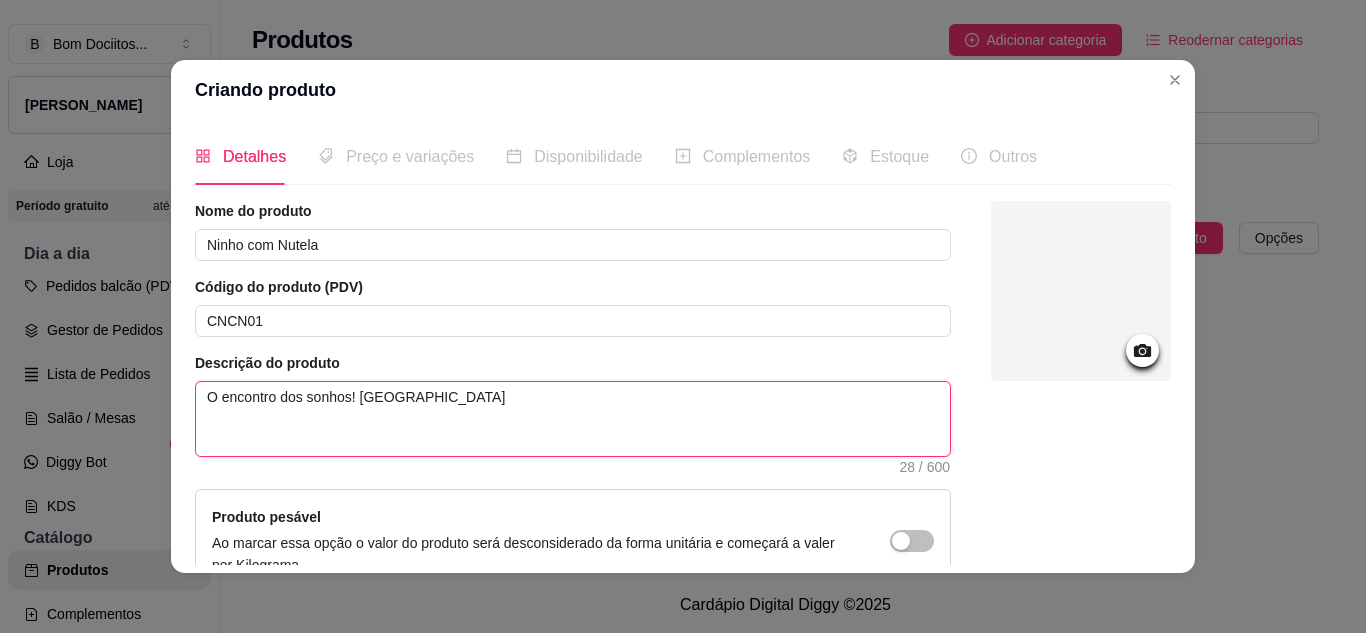 type on "O encontro dos sonhos! Casqui" 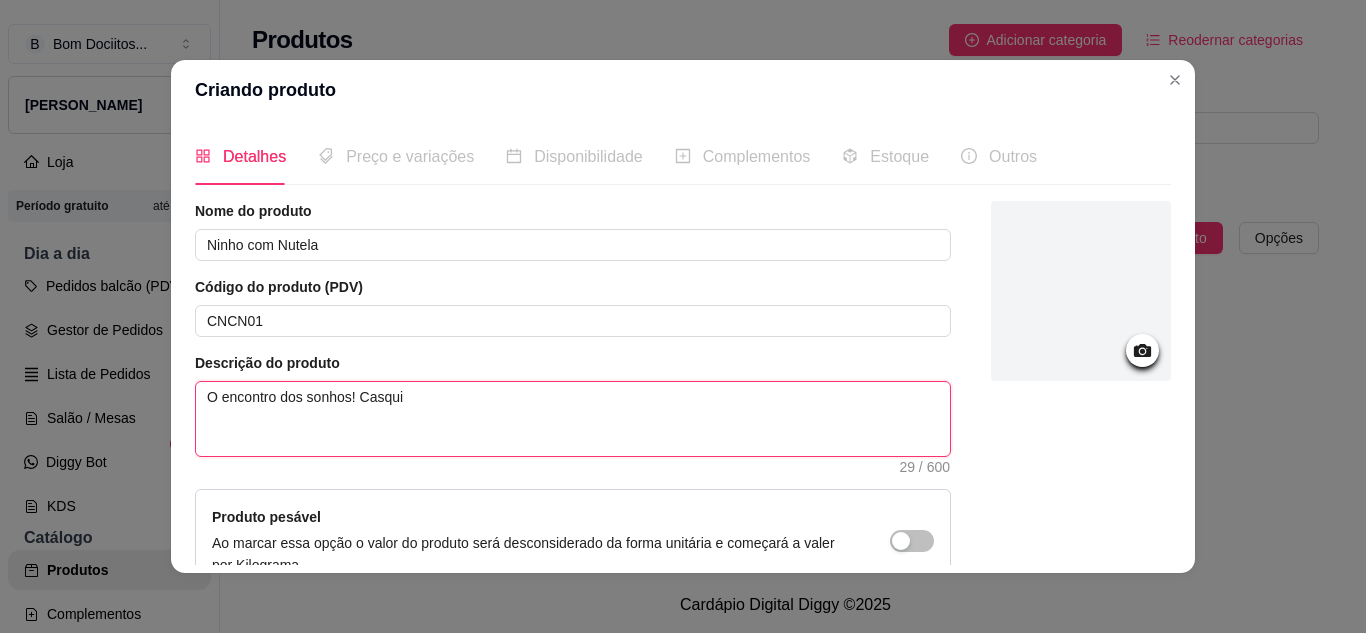 type on "O encontro dos sonhos! Casquin" 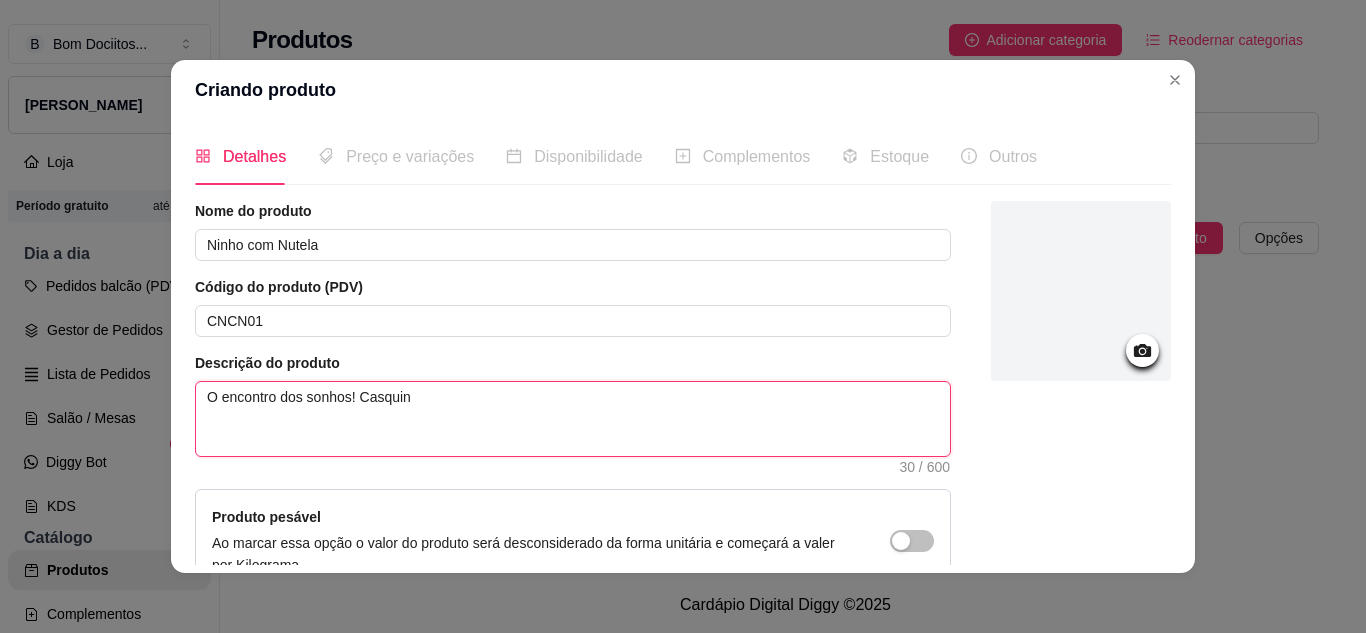 type on "O encontro dos sonhos! Casquinh" 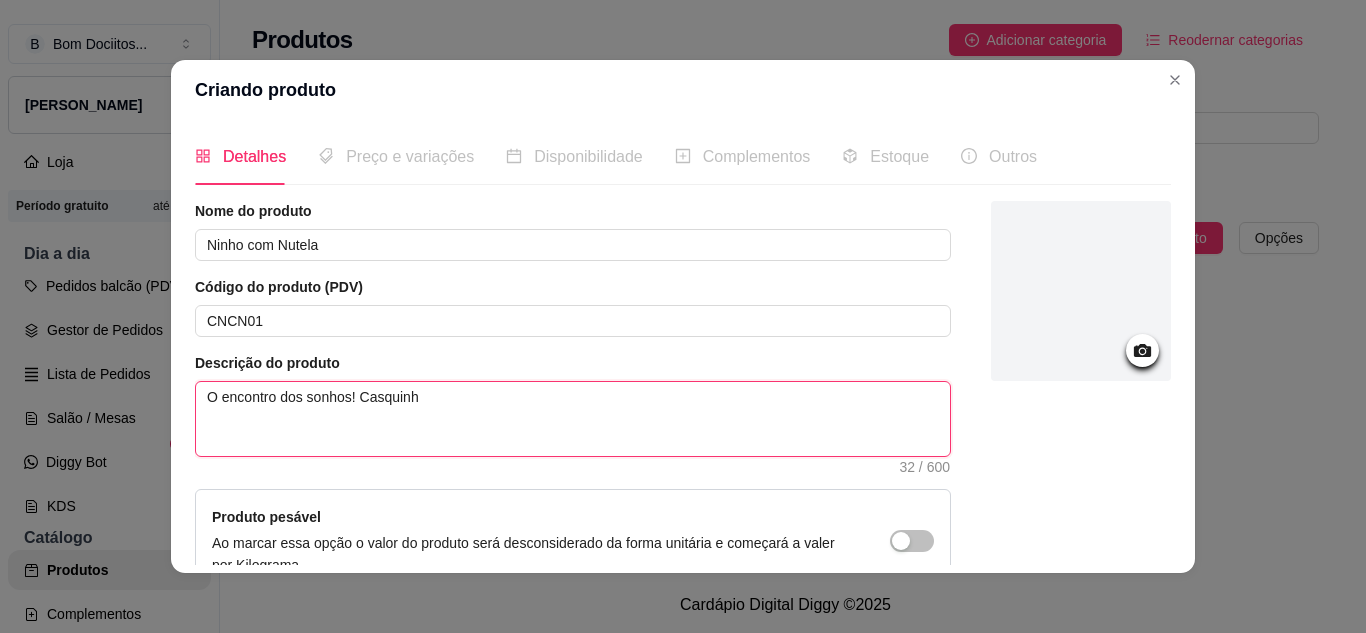 type on "O encontro dos sonhos! Casquinha" 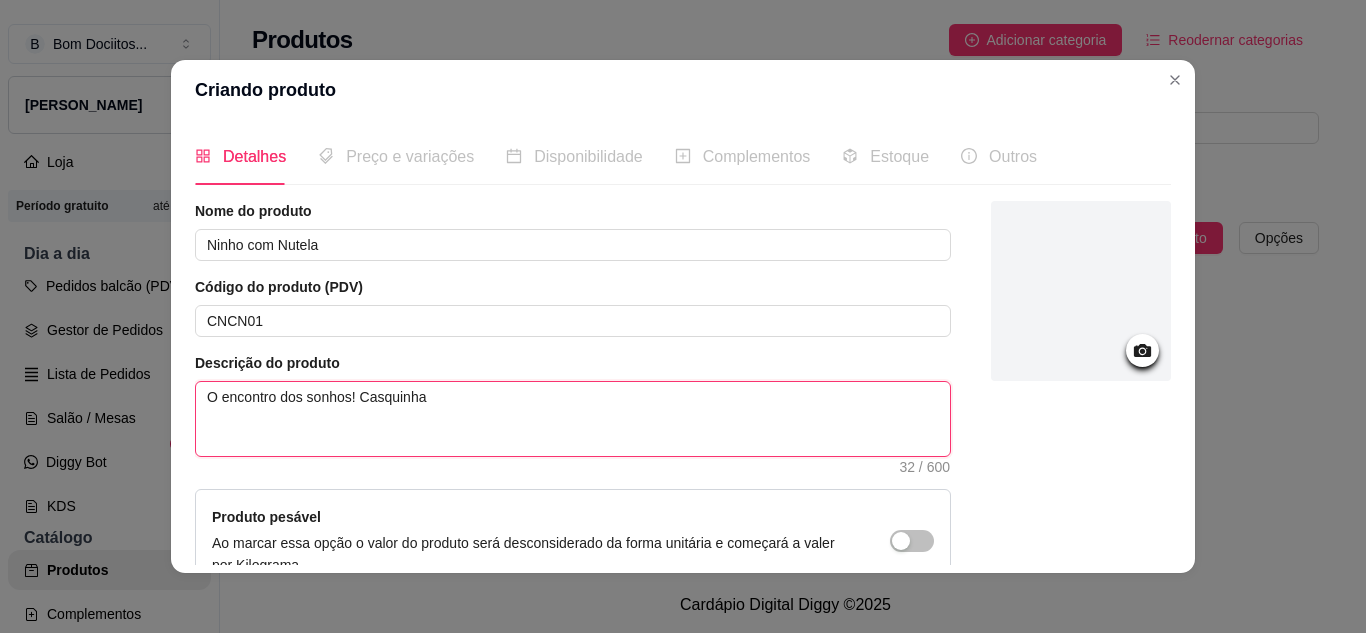 type on "O encontro dos sonhos! Casquinha" 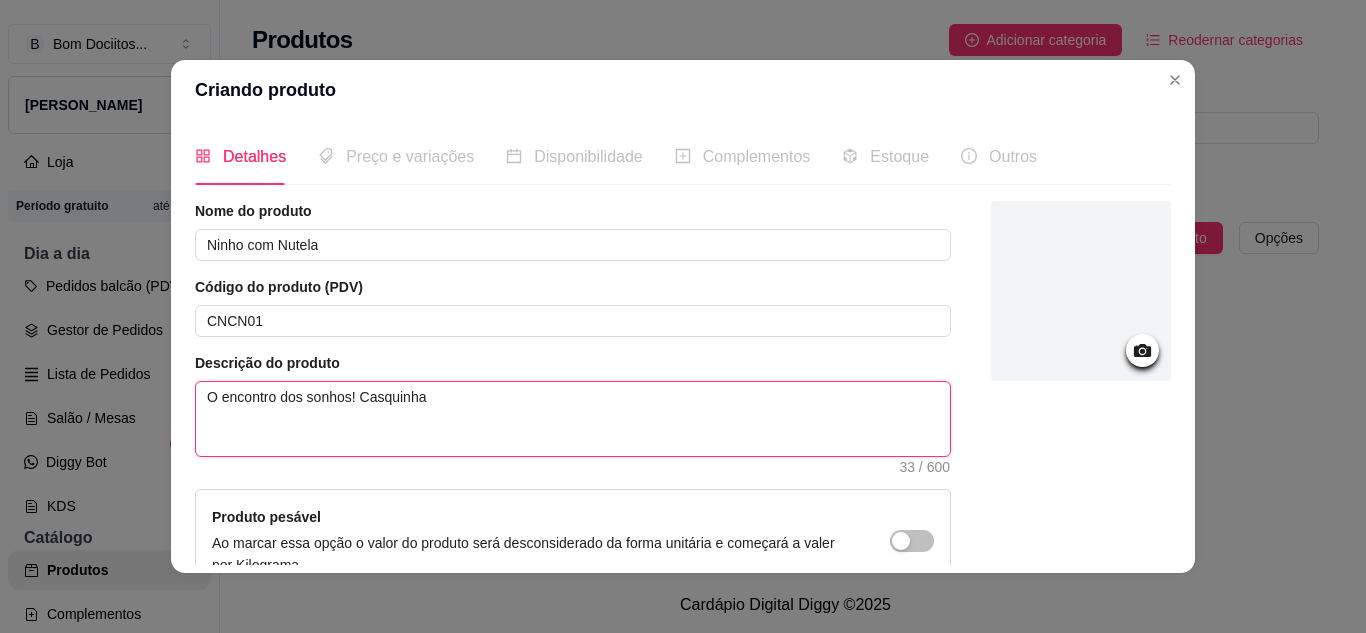 type on "O encontro dos sonhos! Casquinha b" 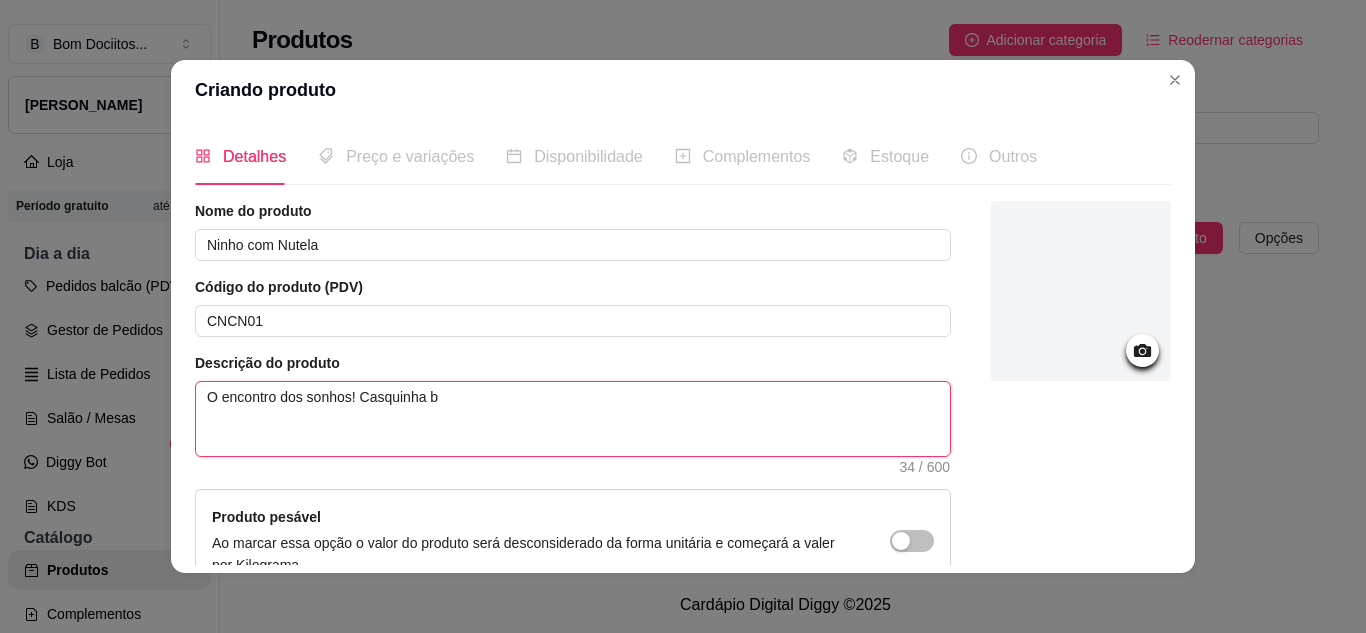 type on "O encontro dos sonhos! Casquinha ba" 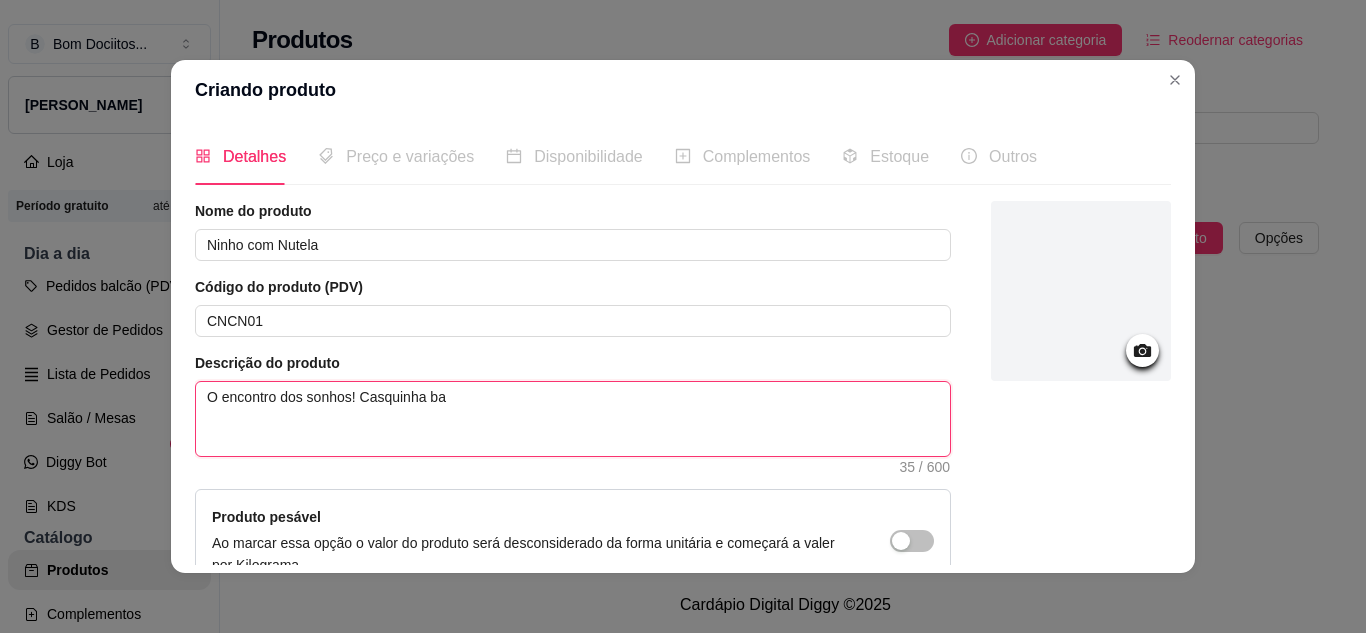 type on "O encontro dos sonhos! Casquinha ban" 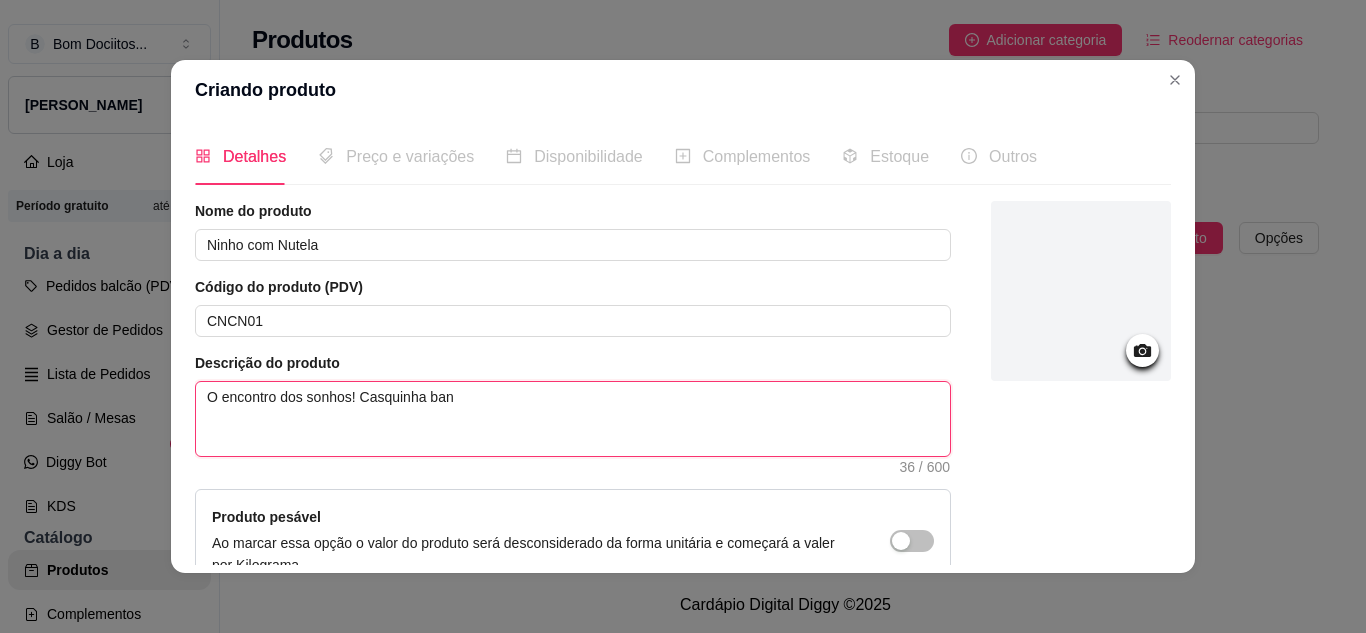 type on "O encontro dos sonhos! Casquinha banh" 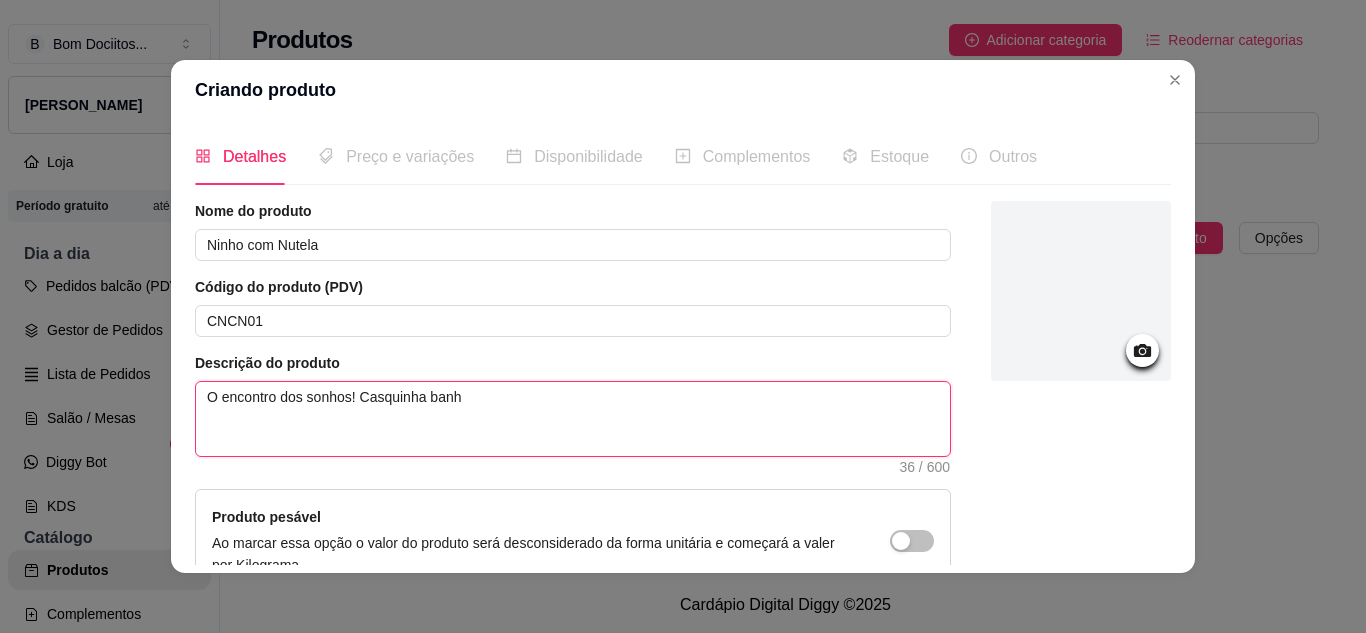 type on "O encontro dos sonhos! Casquinha banha" 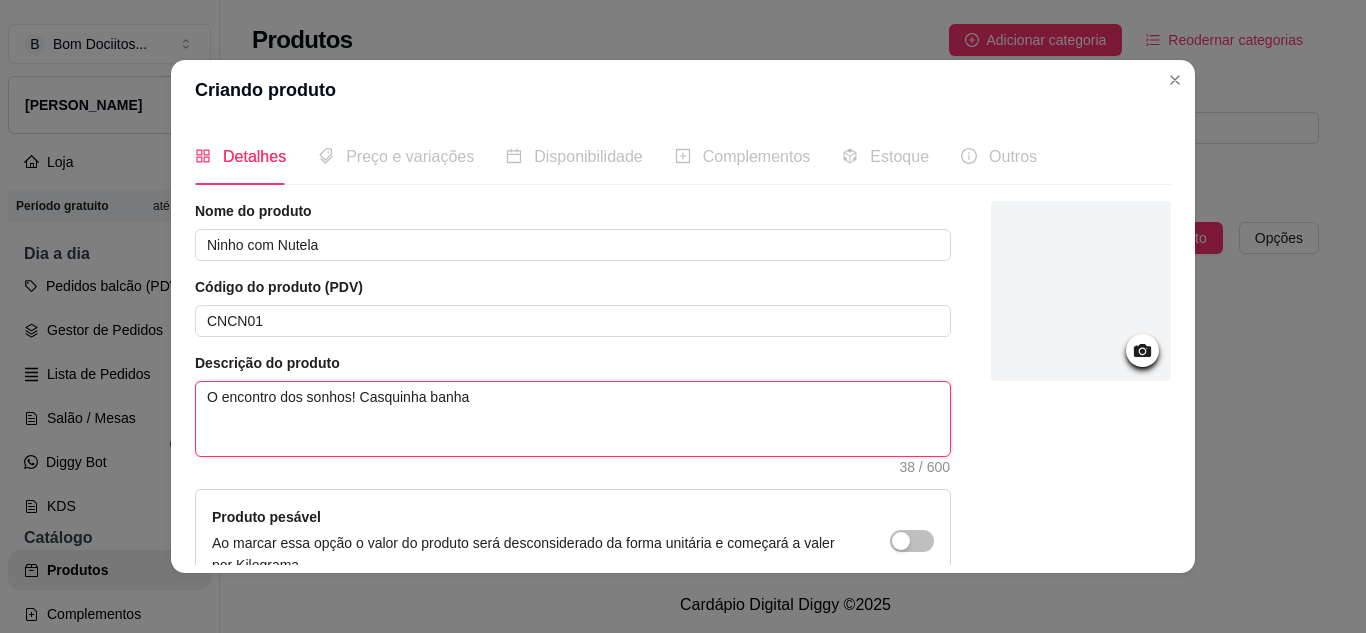 type on "O encontro dos sonhos! Casquinha banhad" 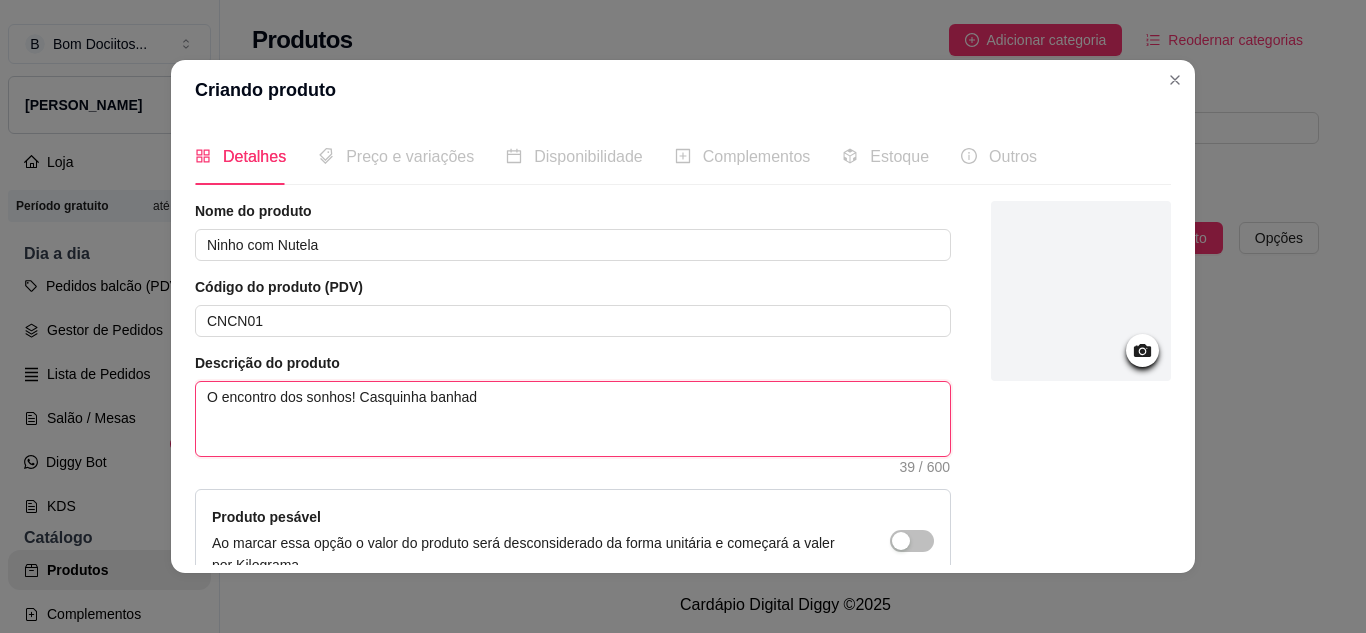 type on "O encontro dos sonhos! Casquinha banhada" 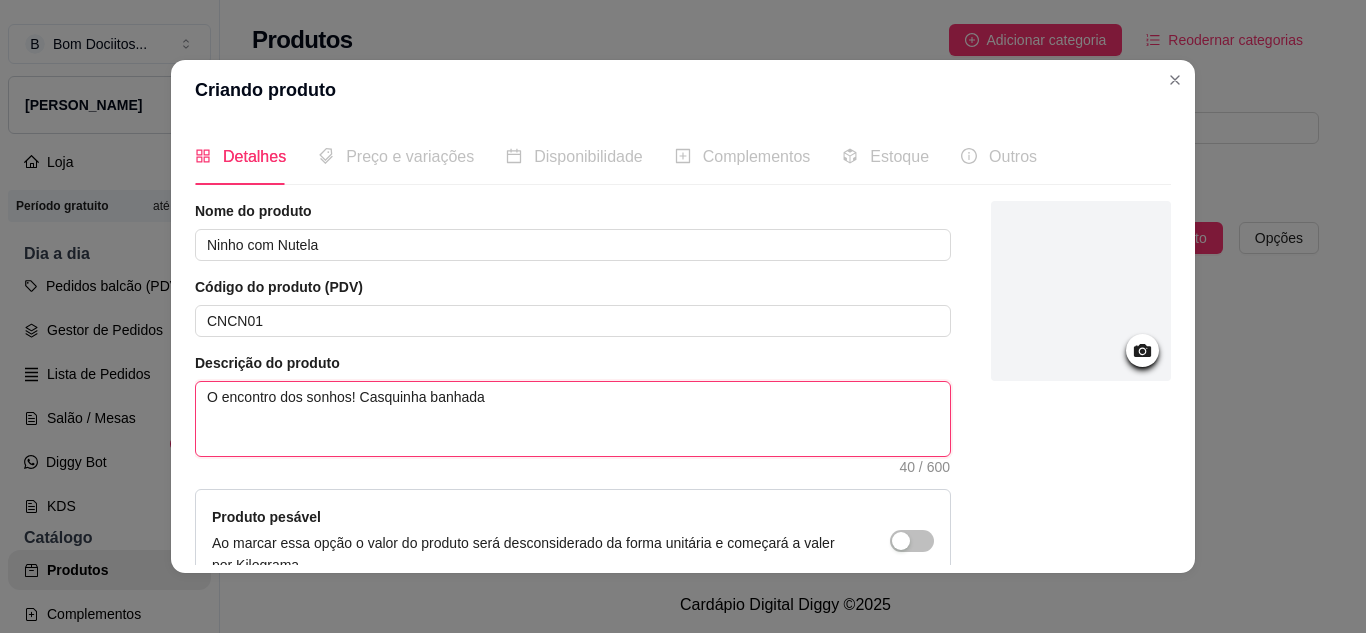type on "O encontro dos sonhos! Casquinha banhada" 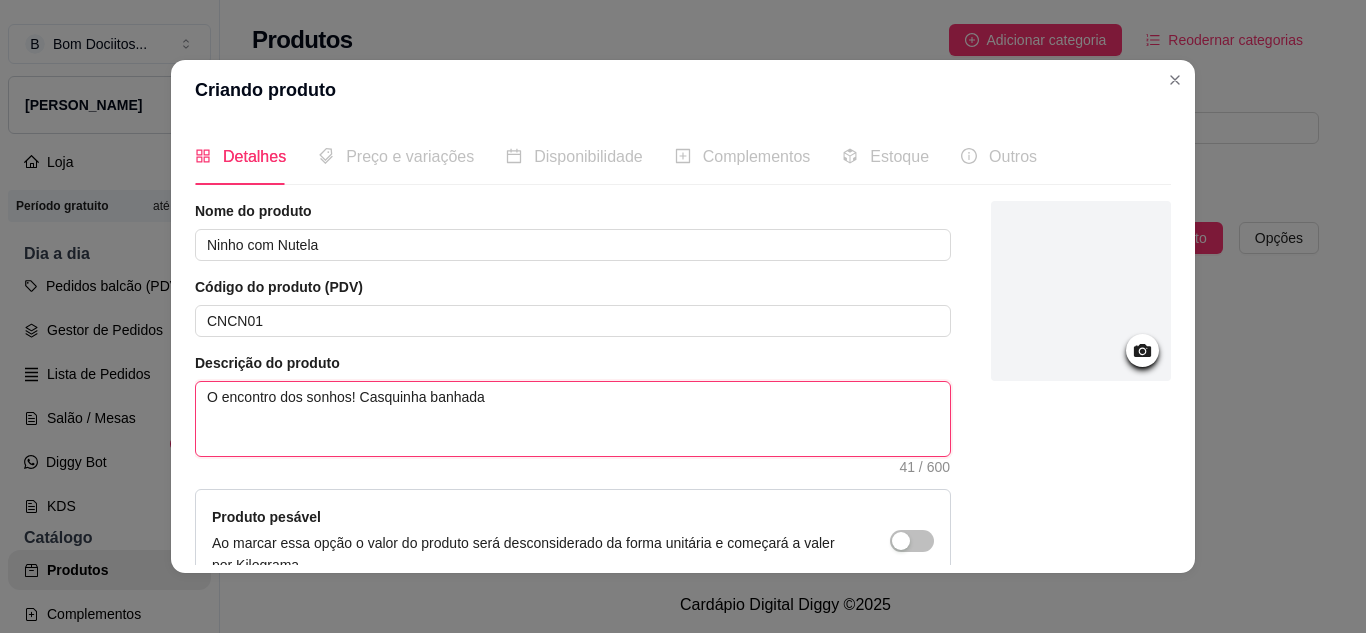 type on "O encontro dos sonhos! Casquinha banhada e" 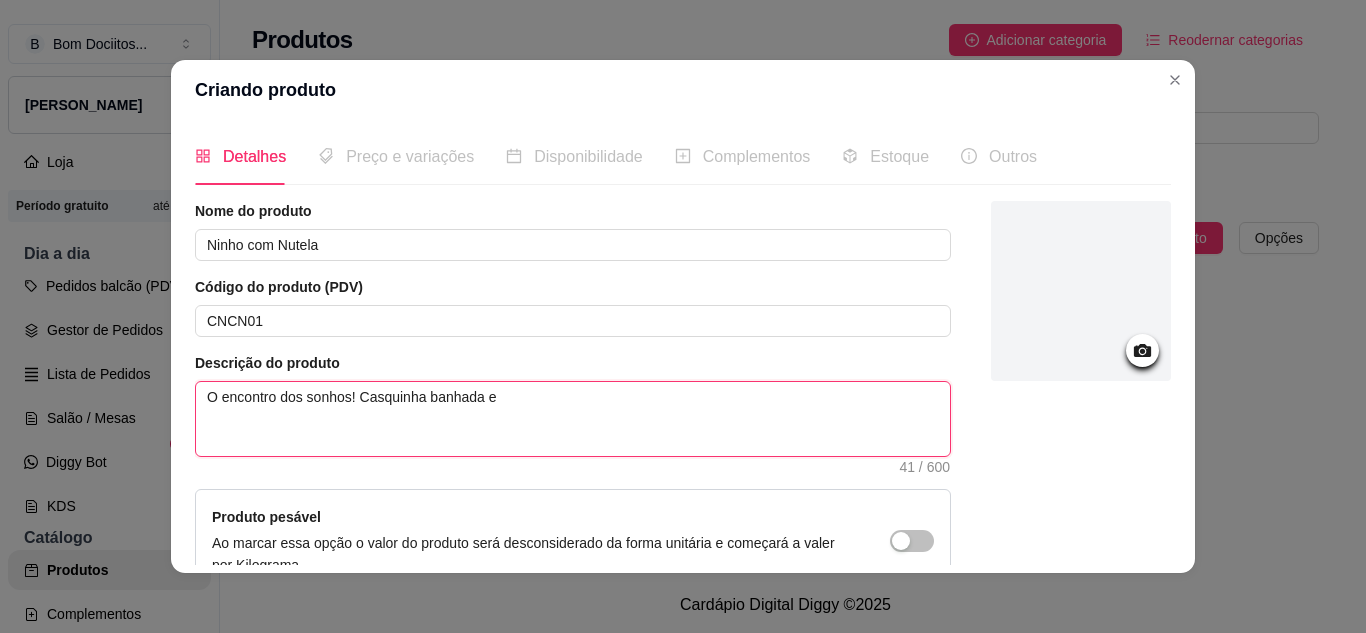 type on "O encontro dos sonhos! Casquinha banhada em" 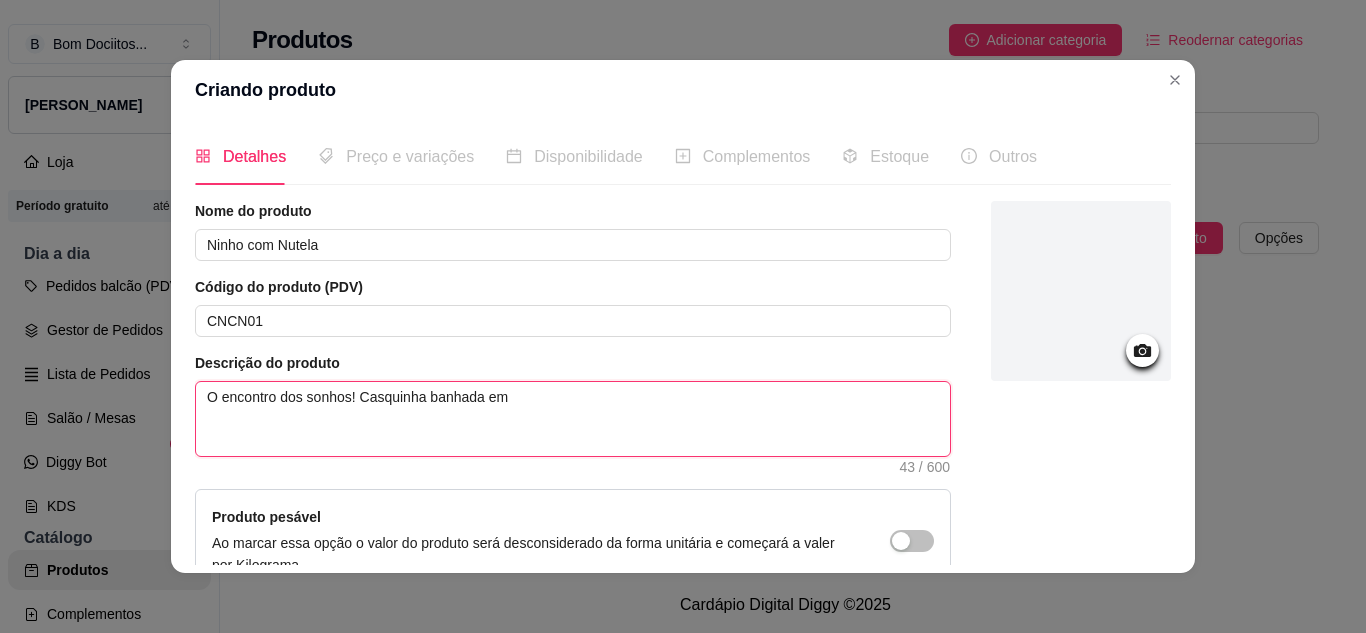 type on "O encontro dos sonhos! Casquinha banhada em" 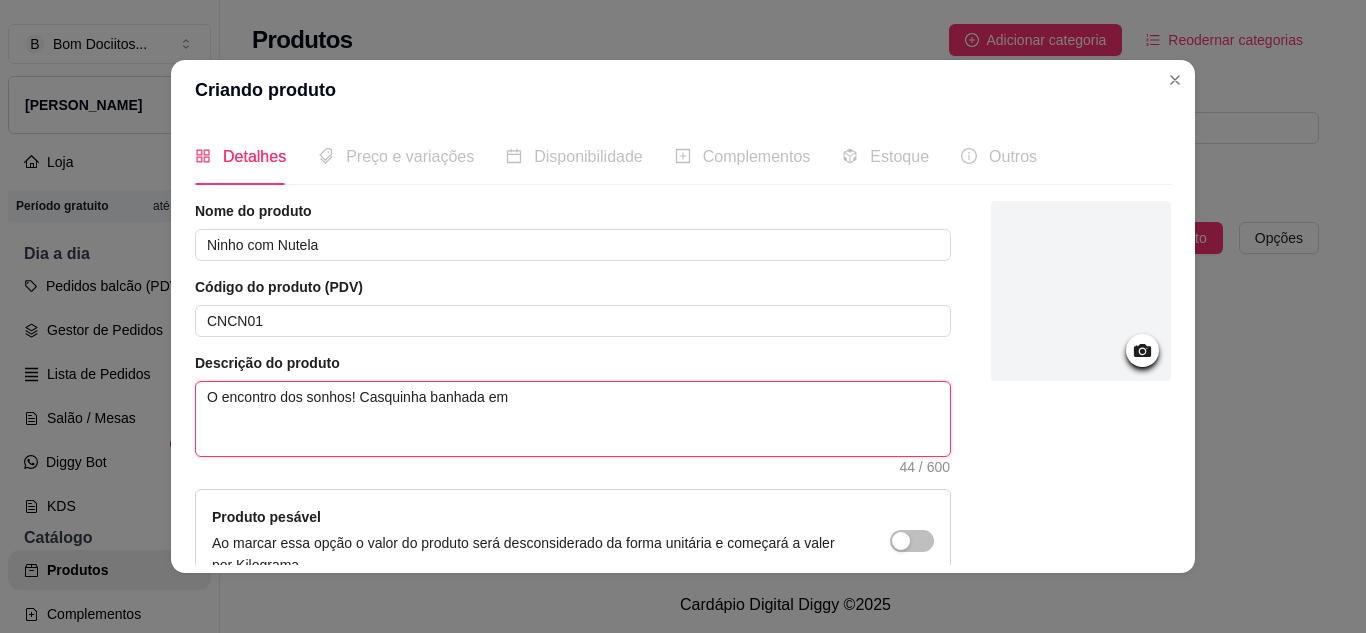type on "O encontro dos sonhos! Casquinha banhada em c" 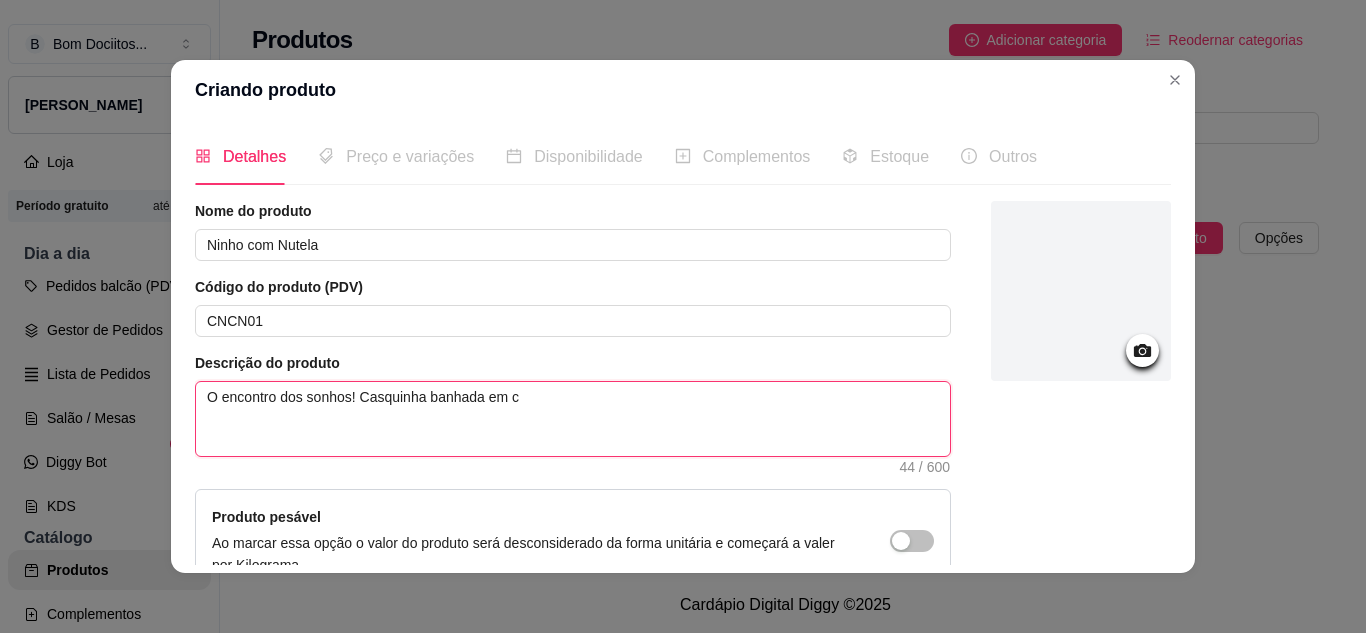 type on "O encontro dos sonhos! Casquinha banhada em ch" 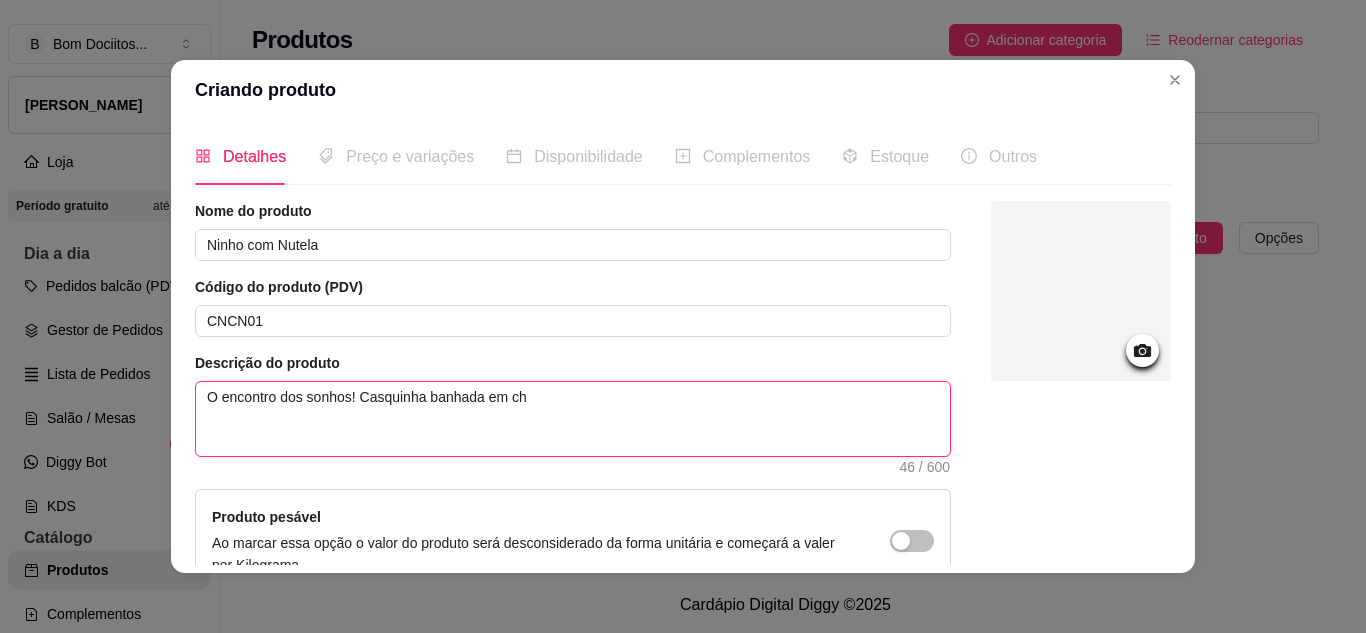 type on "O encontro dos sonhos! Casquinha banhada em cho" 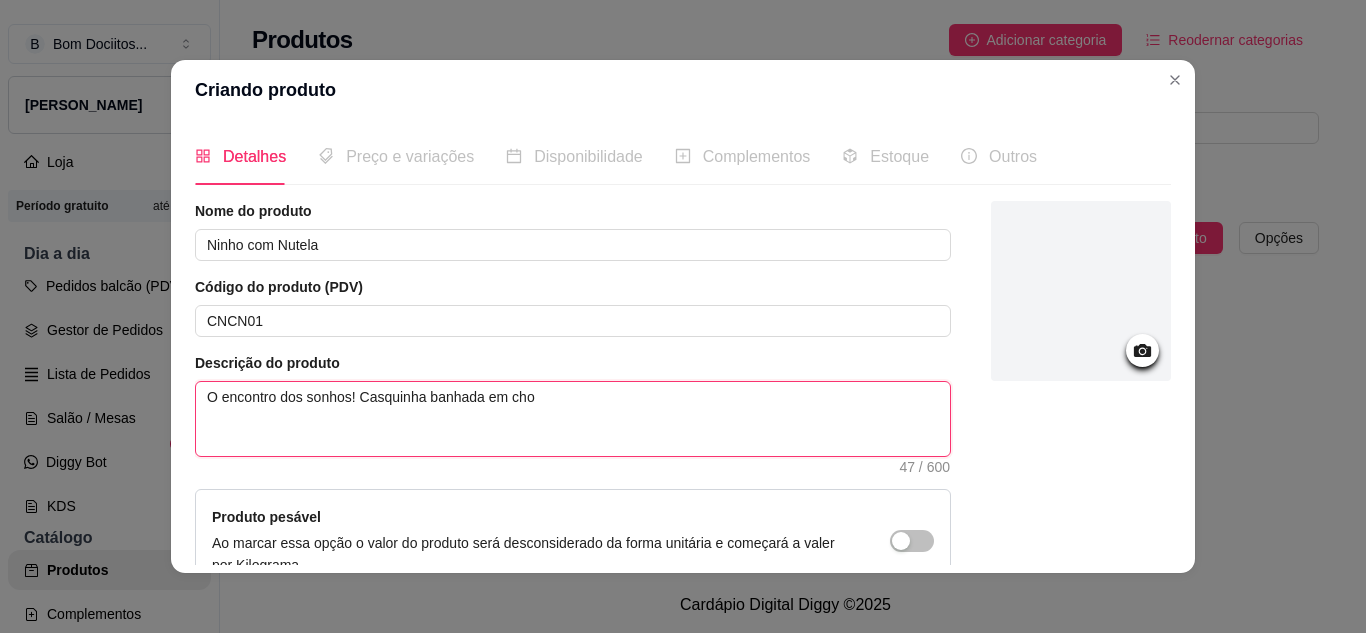 type on "O encontro dos sonhos! Casquinha banhada em choc" 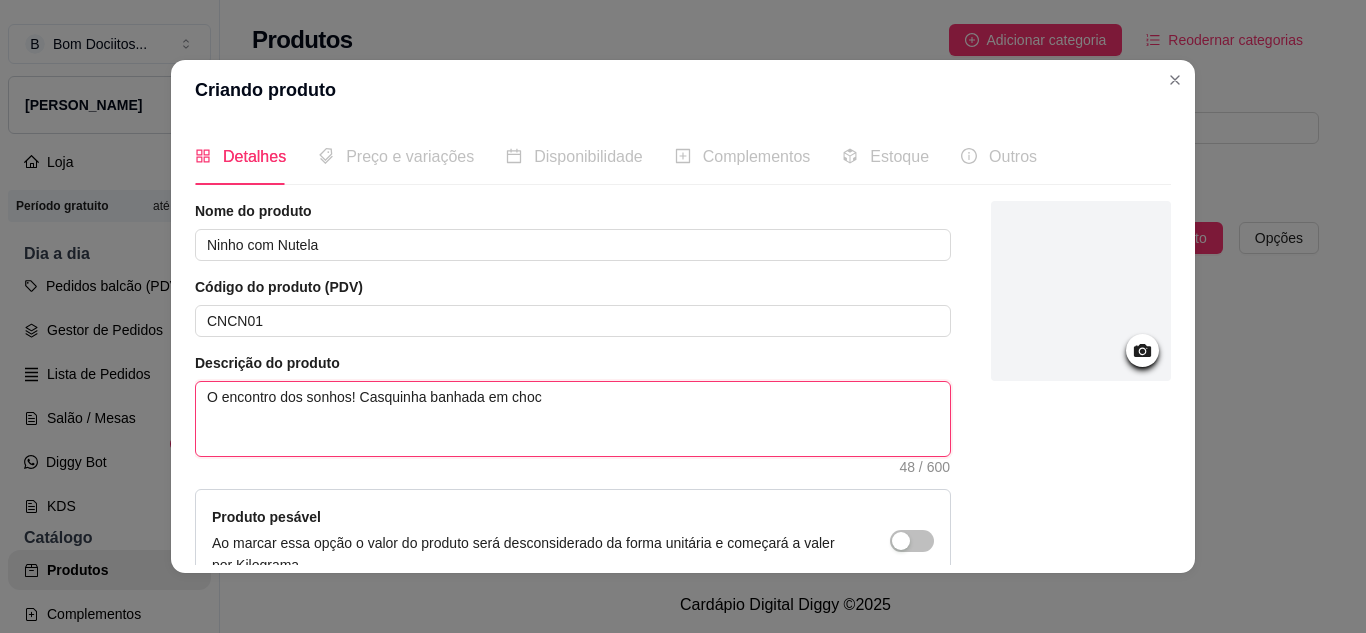 type on "O encontro dos sonhos! Casquinha banhada em choco" 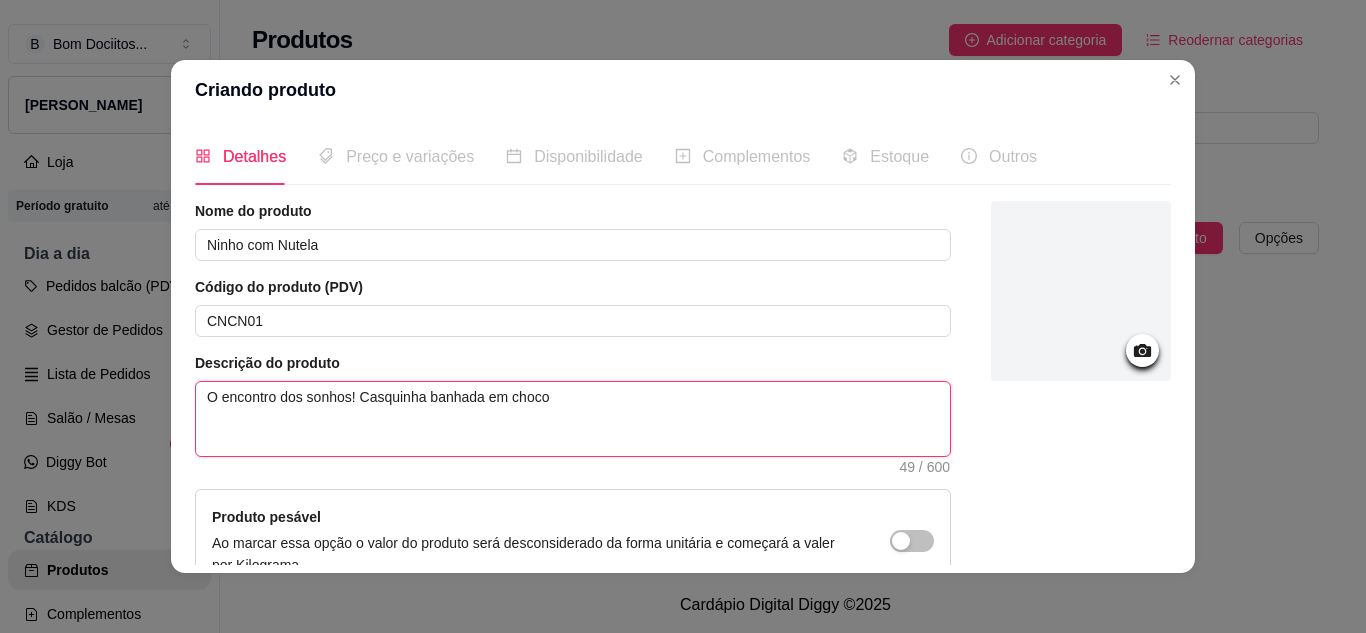 type on "O encontro dos sonhos! Casquinha banhada em chocol" 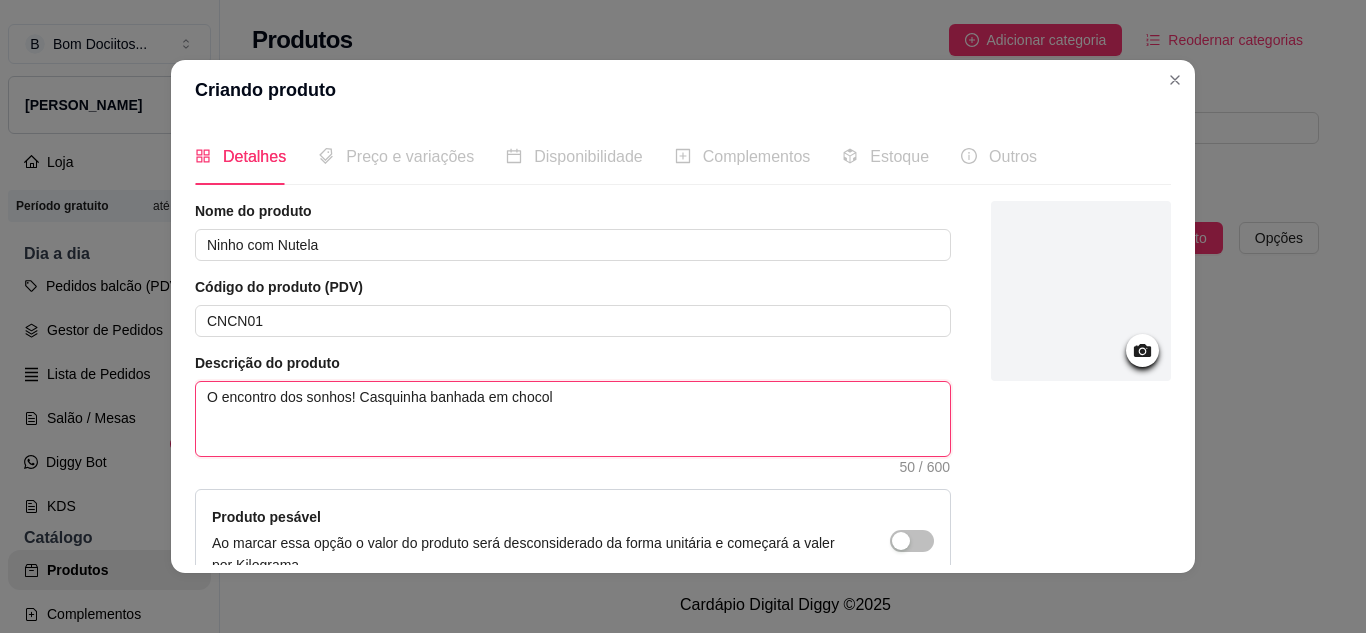 type on "O encontro dos sonhos! Casquinha banhada em chocola" 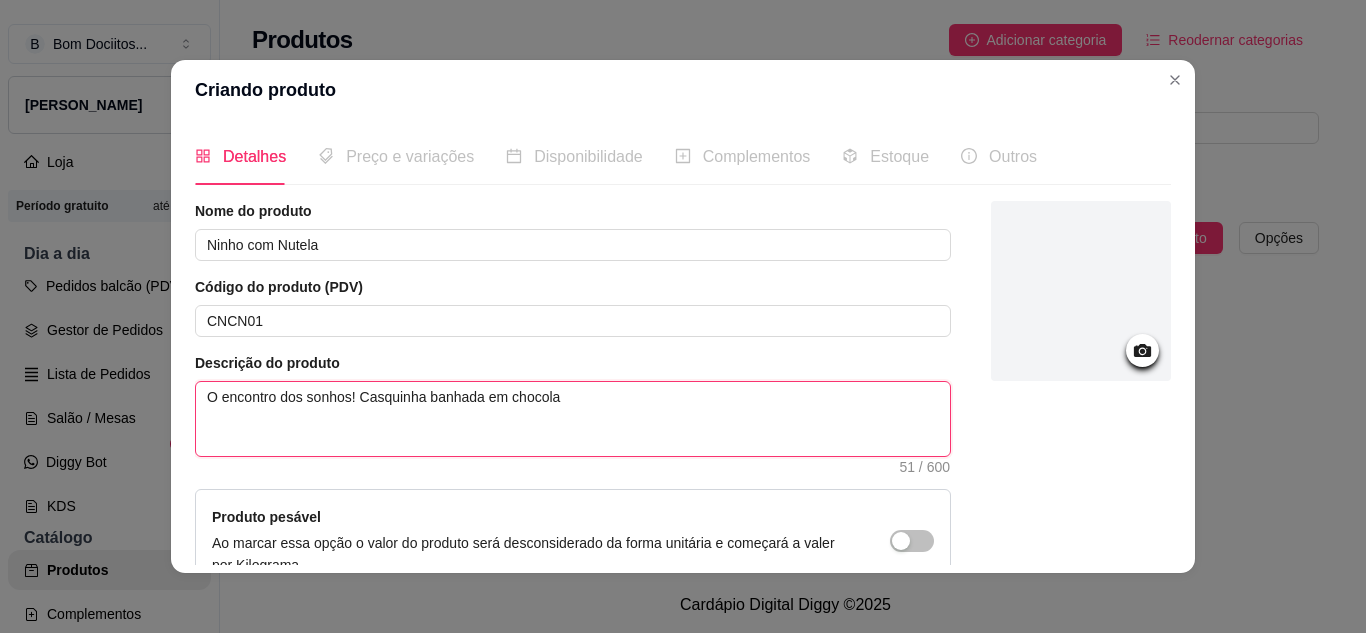 type on "O encontro dos sonhos! Casquinha banhada em chocolat" 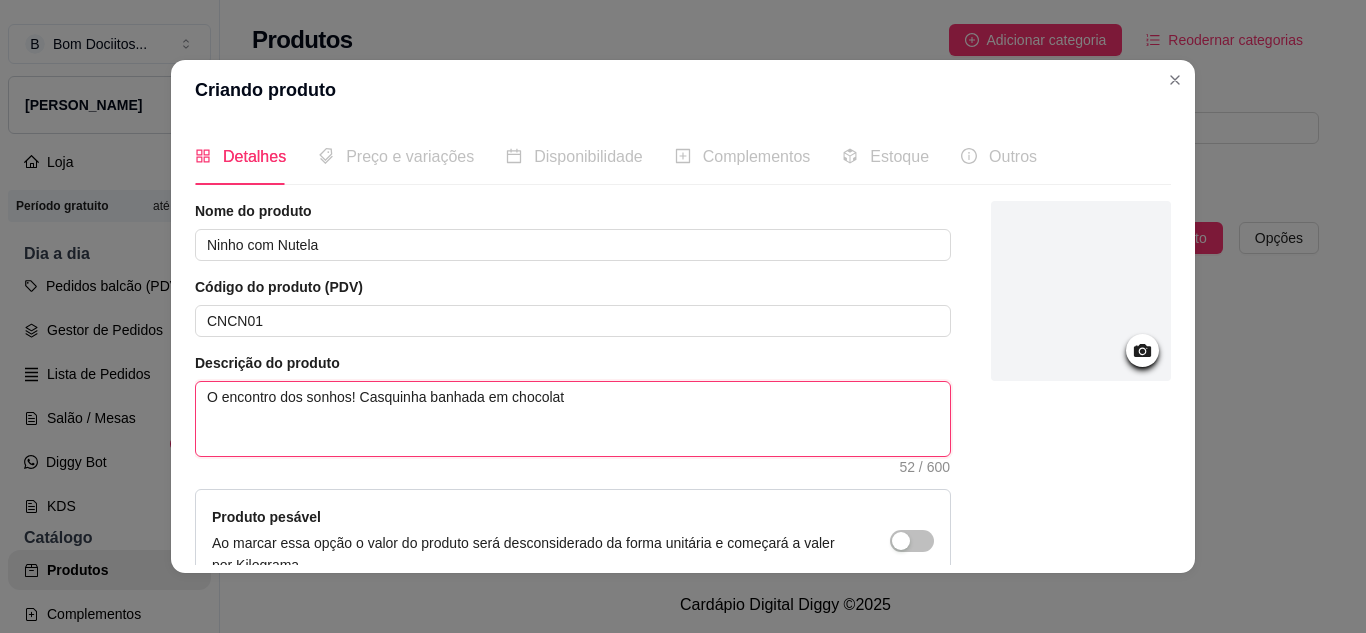 type on "O encontro dos sonhos! Casquinha banhada em chocolate" 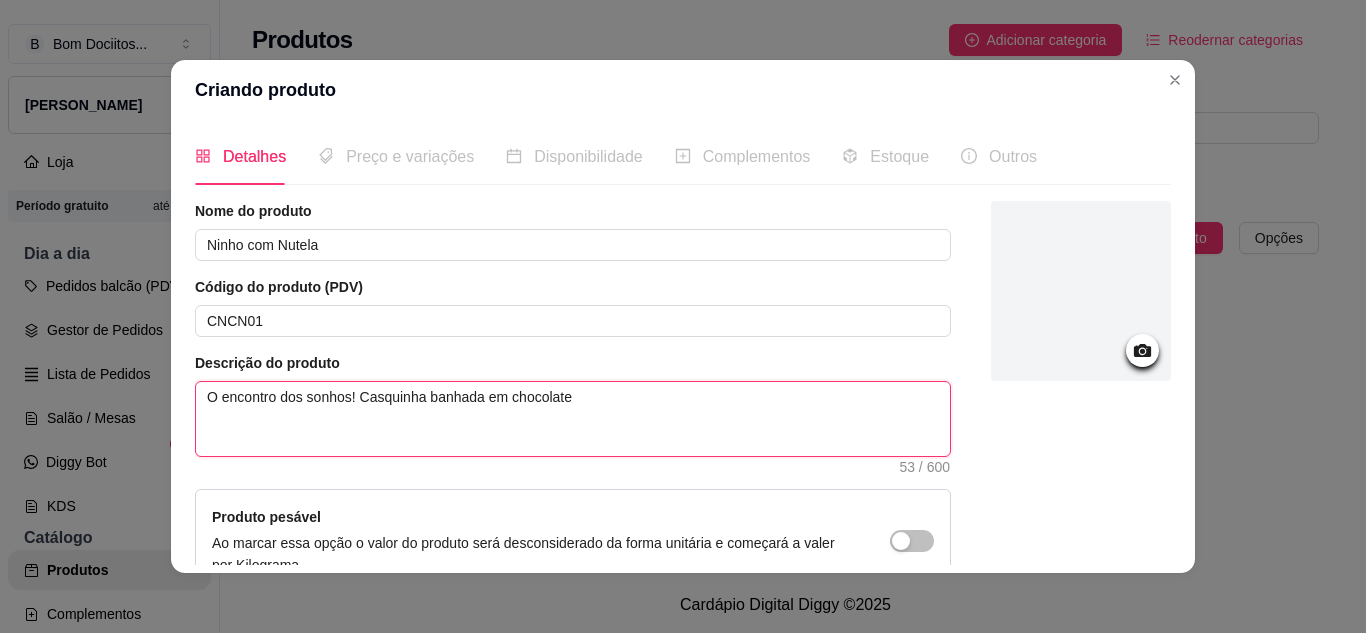 type on "O encontro dos sonhos! Casquinha banhada em chocolate" 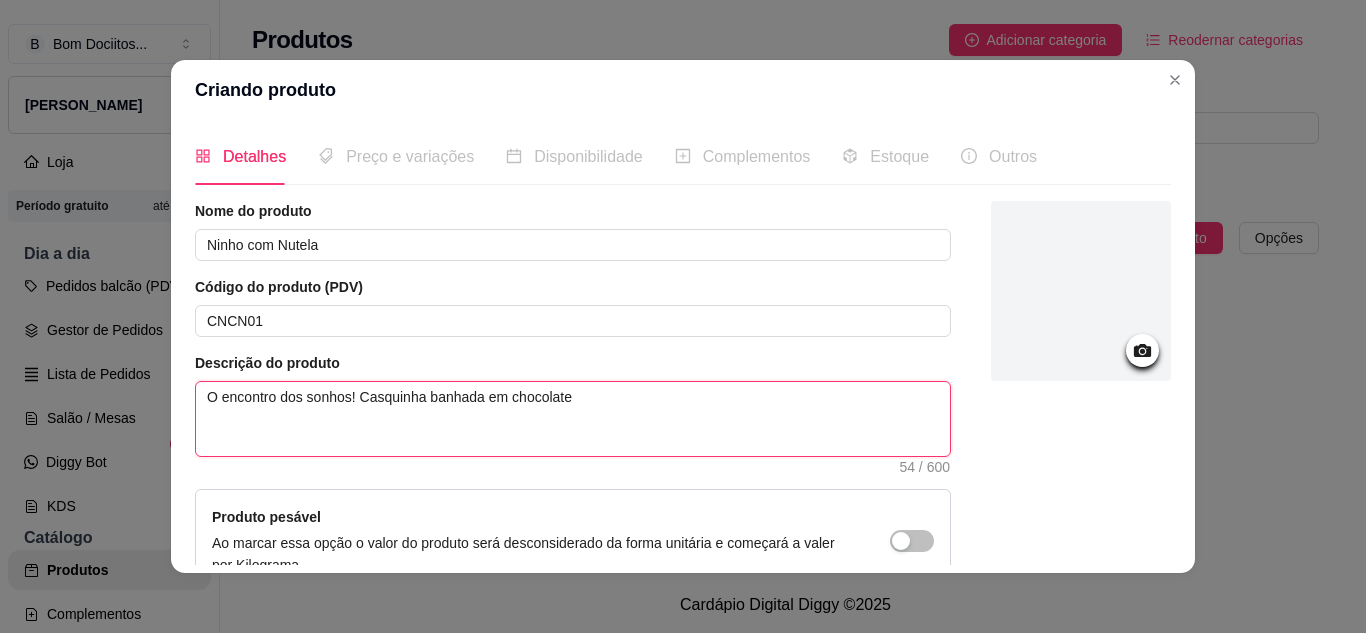 type on "O encontro dos sonhos! Casquinha banhada em chocolate m" 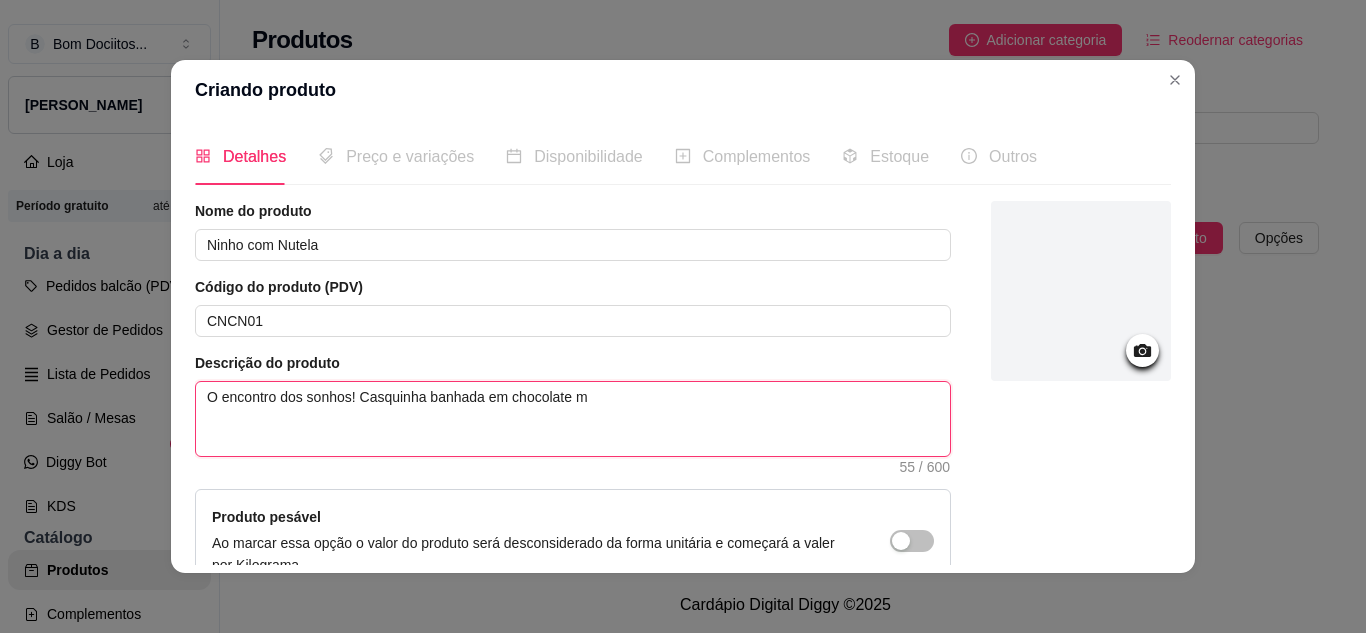 type on "O encontro dos sonhos! Casquinha banhada em chocolate me" 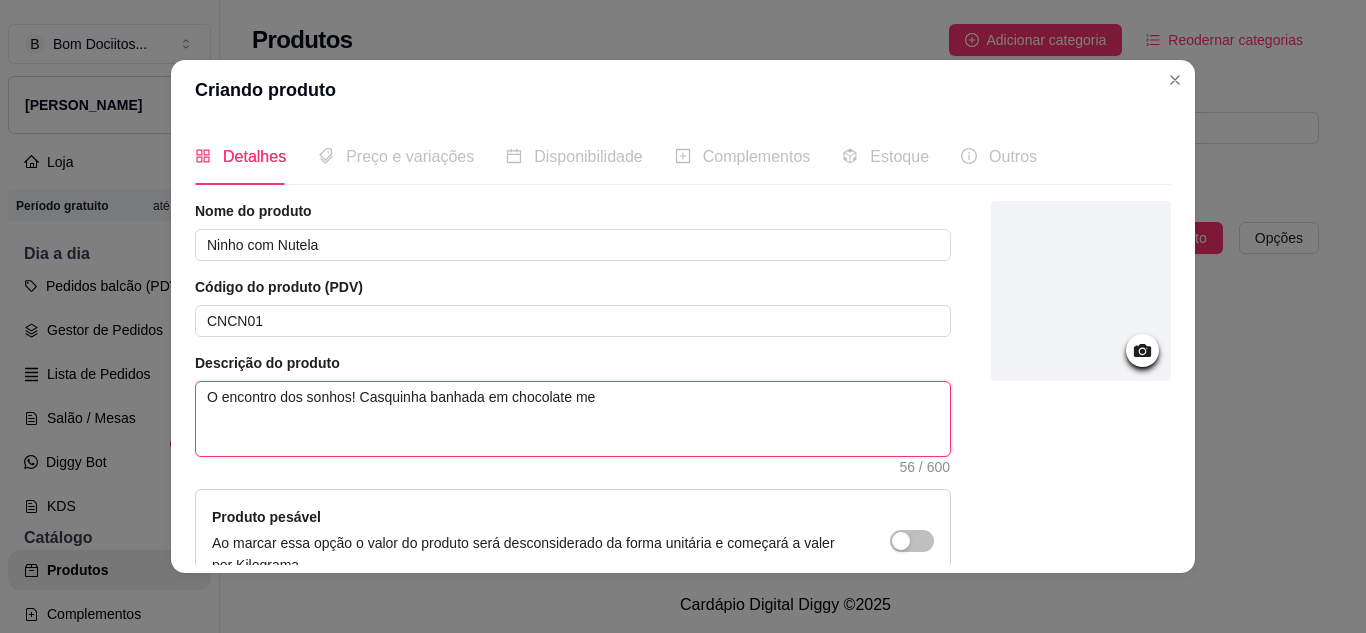 type on "O encontro dos sonhos! Casquinha banhada em chocolate mei" 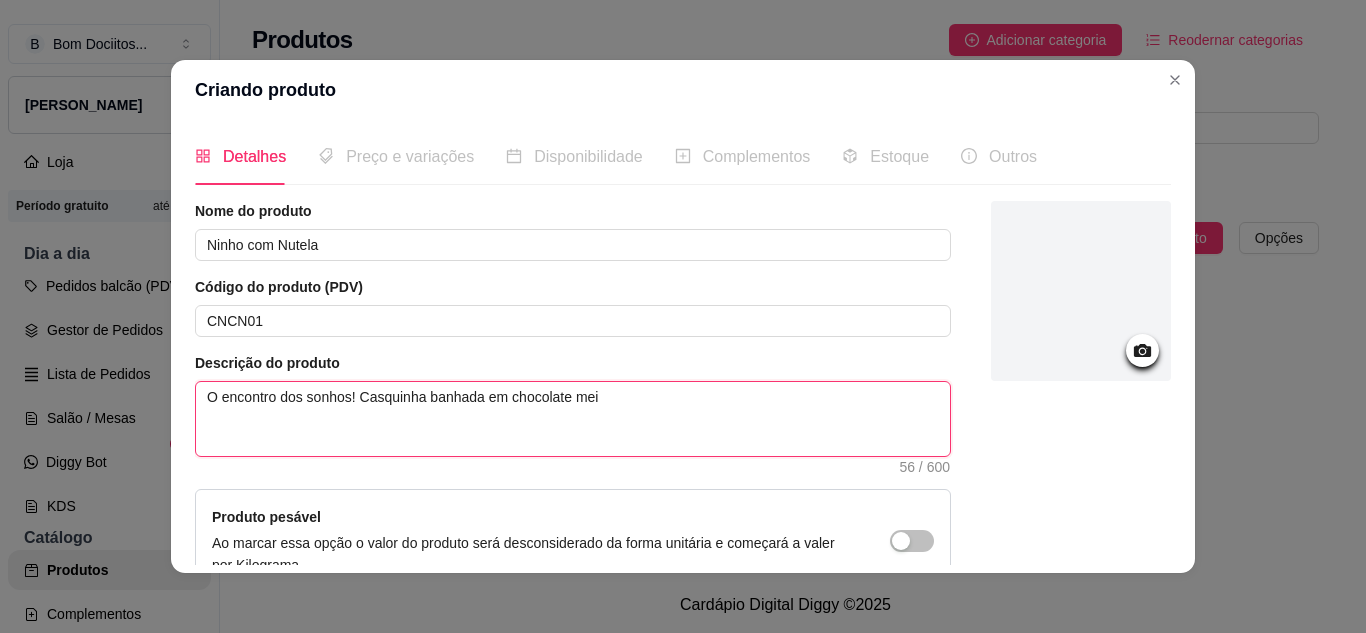 type on "O encontro dos sonhos! Casquinha banhada em chocolate meio" 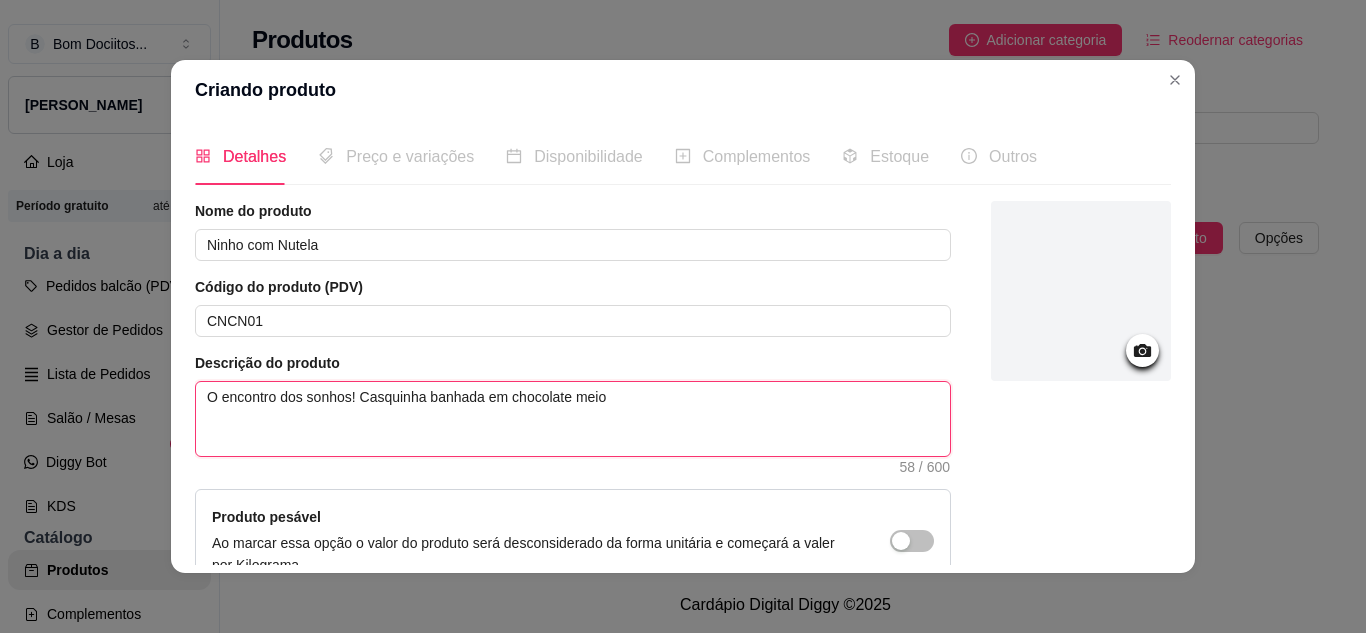 type on "O encontro dos sonhos! Casquinha banhada em chocolate meio" 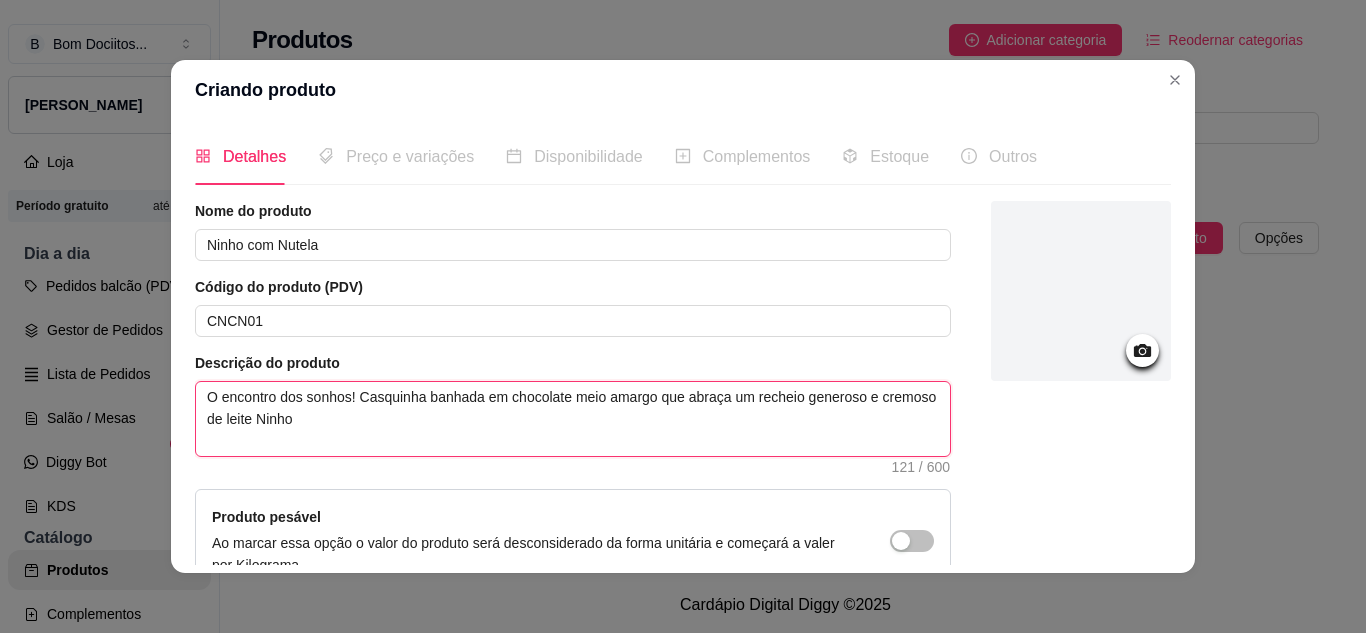 click on "O encontro dos sonhos! Casquinha banhada em chocolate meio amargo que abraça um recheio generoso e cremoso de leite Ninho" at bounding box center [573, 419] 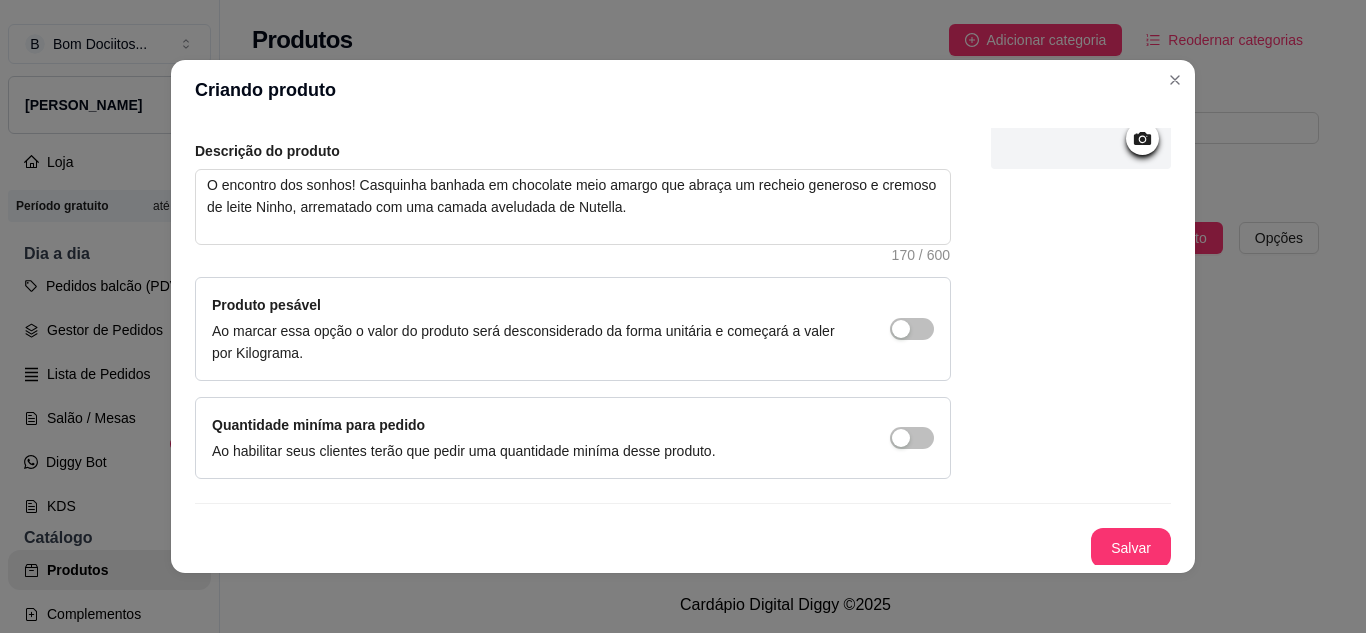 scroll, scrollTop: 215, scrollLeft: 0, axis: vertical 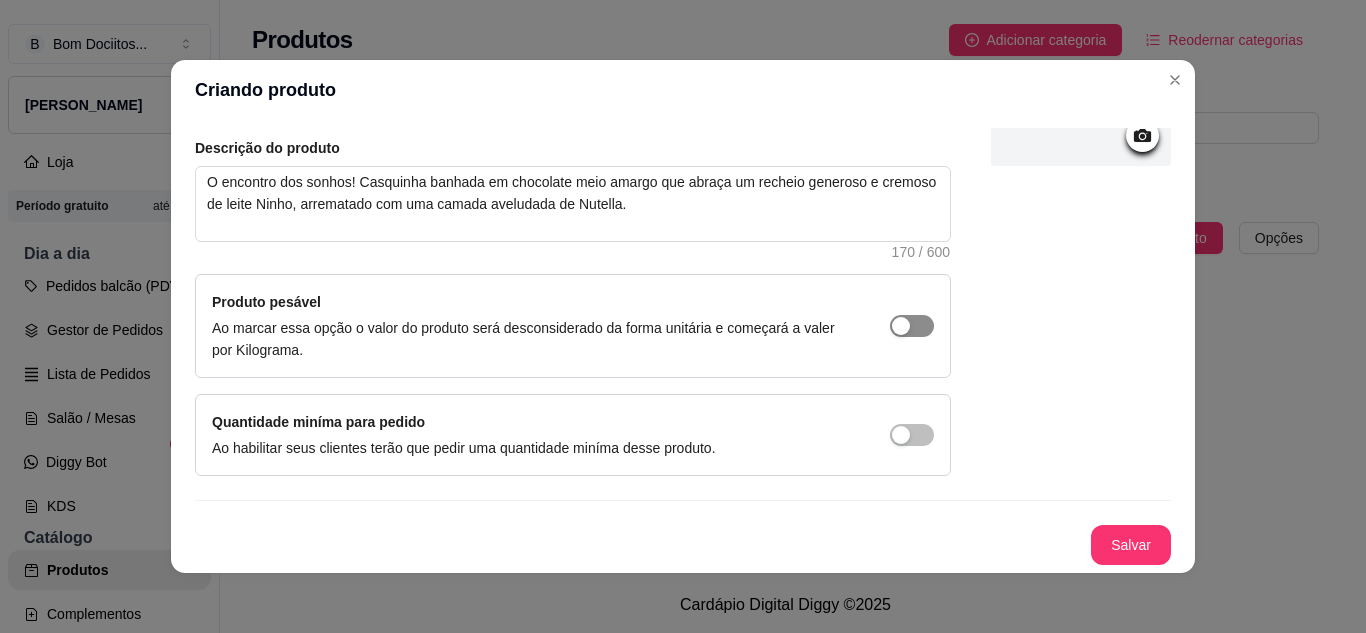 click at bounding box center (901, 326) 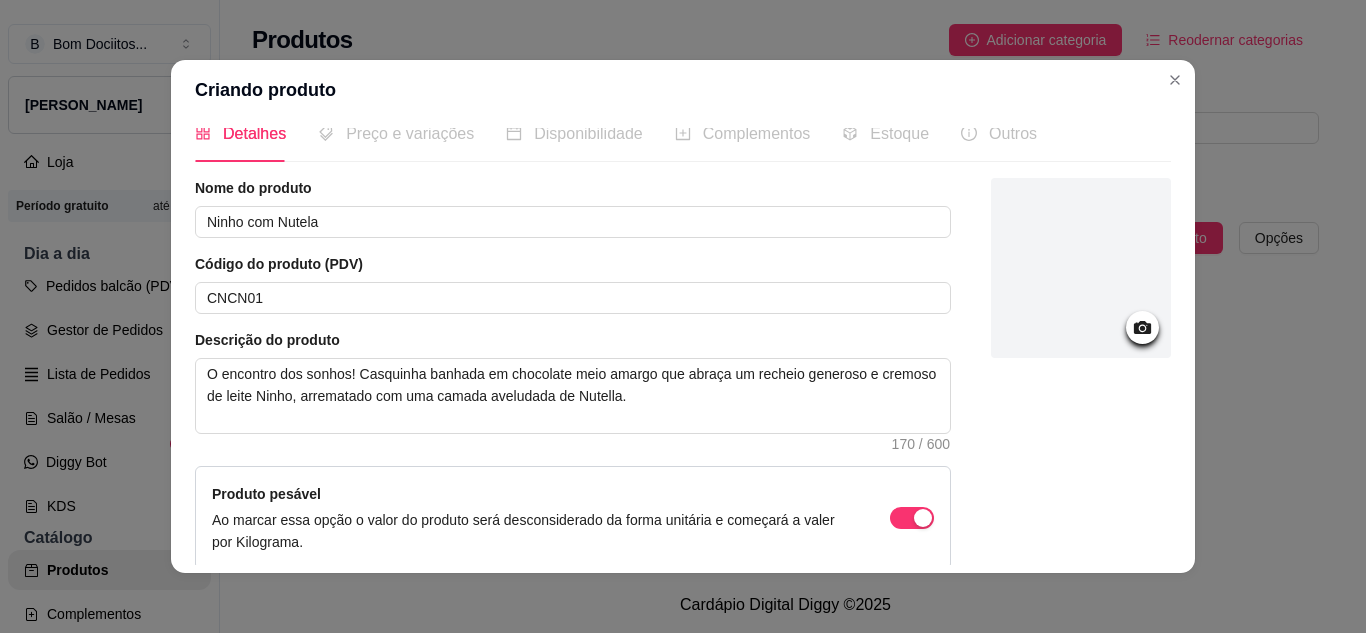 scroll, scrollTop: 0, scrollLeft: 0, axis: both 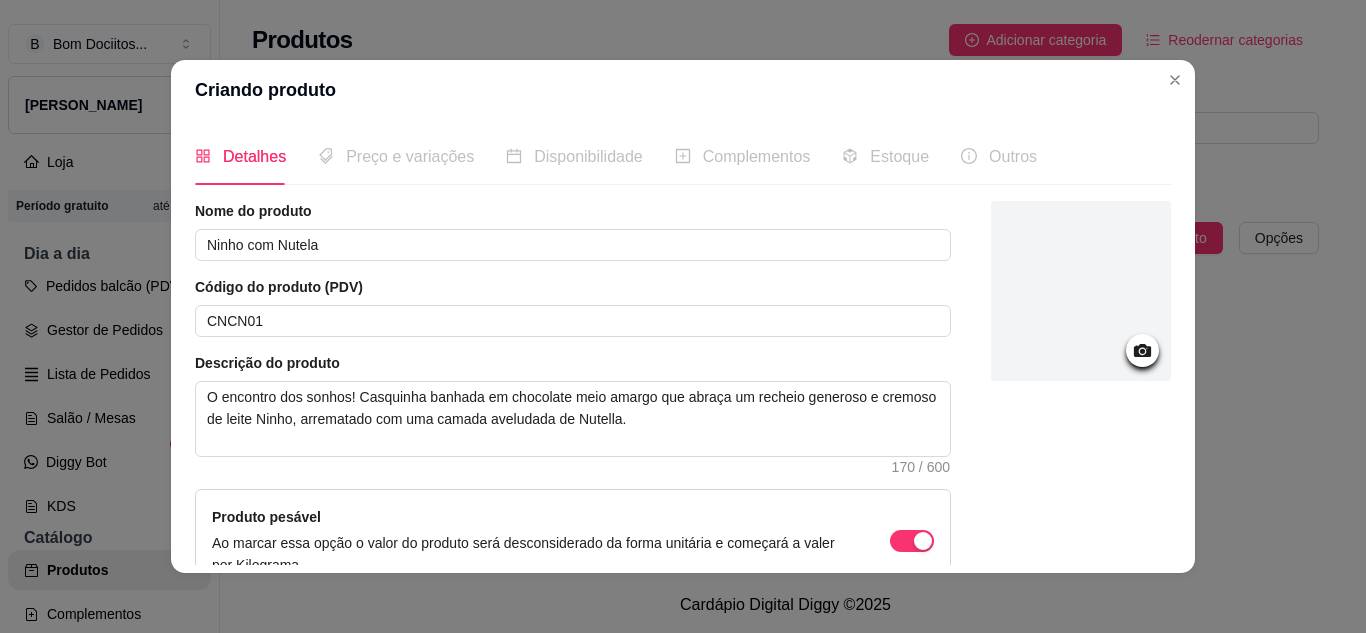click on "Preço e variações" at bounding box center [396, 156] 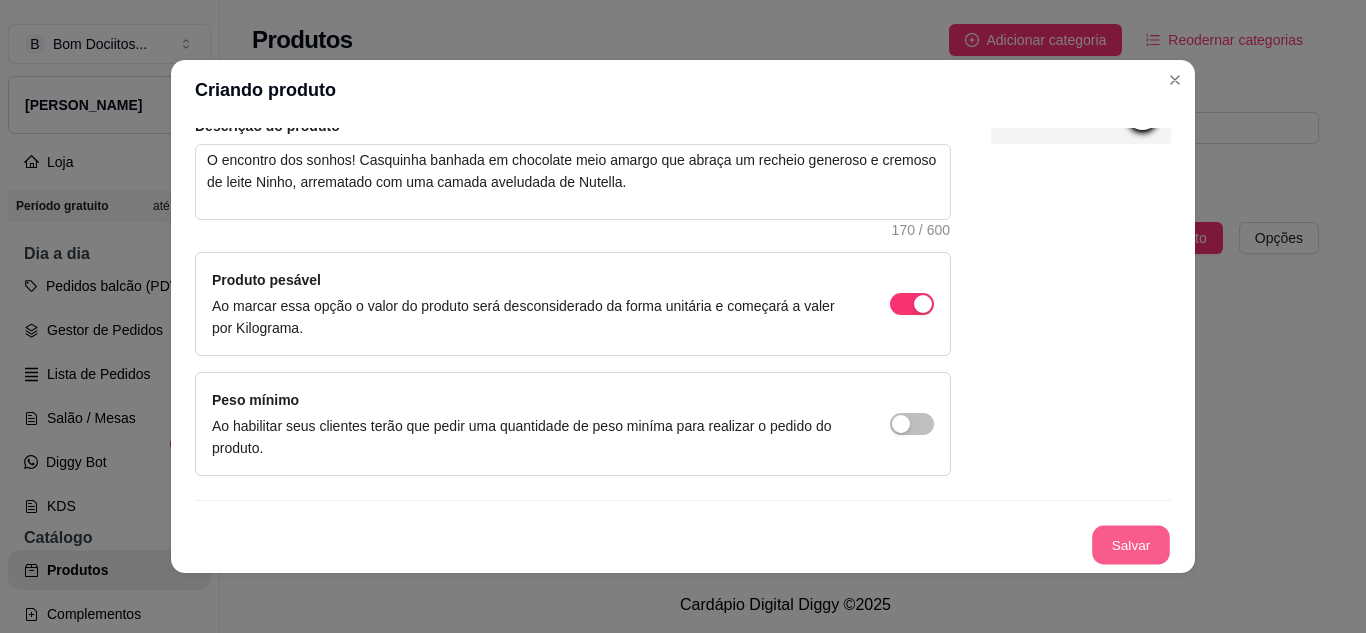 click on "Salvar" at bounding box center (1131, 545) 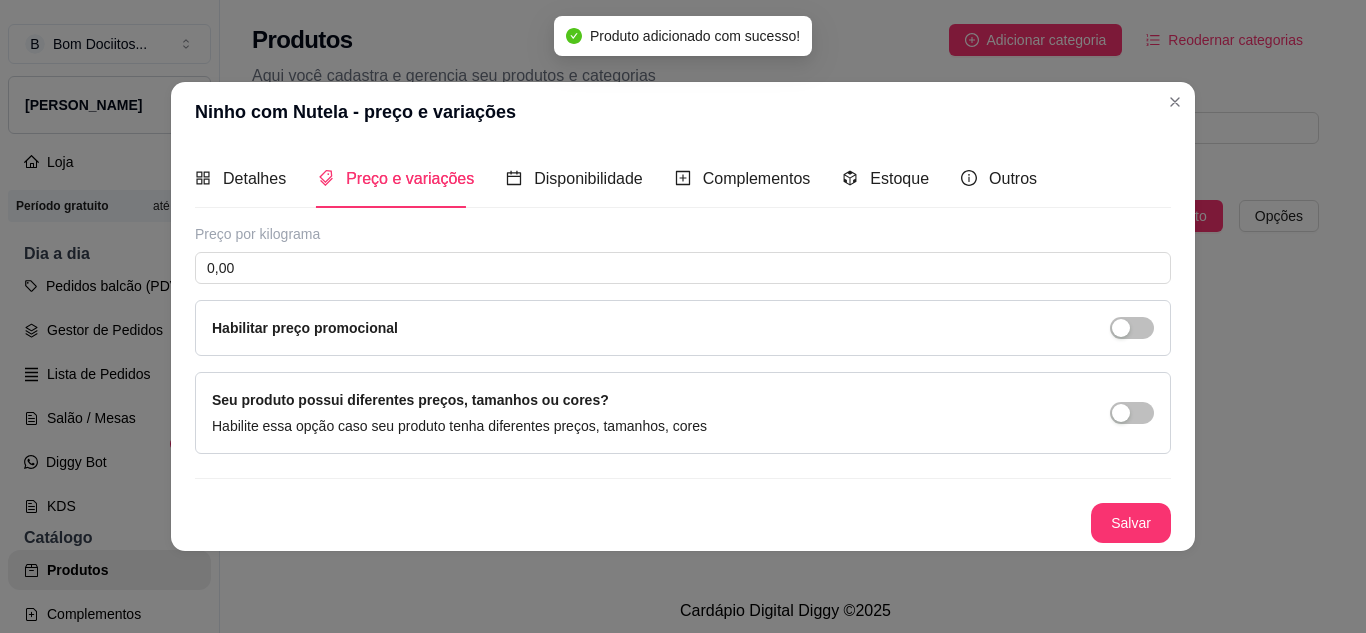scroll, scrollTop: 0, scrollLeft: 0, axis: both 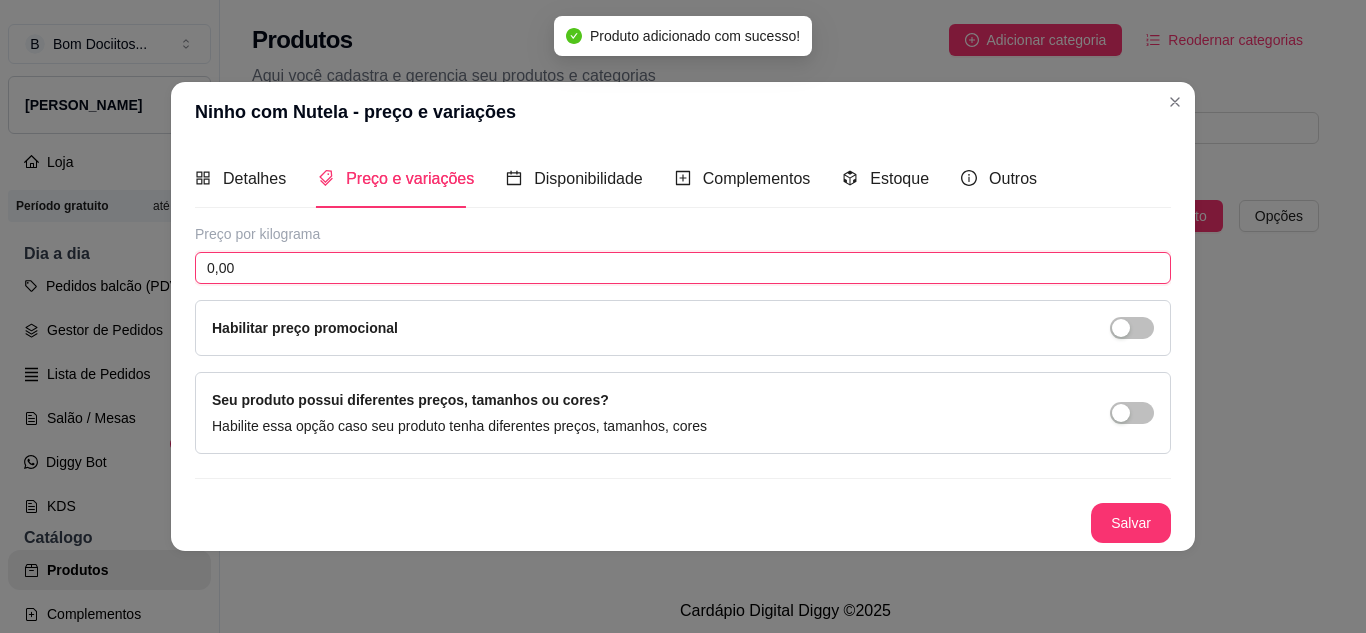 click on "0,00" at bounding box center [683, 268] 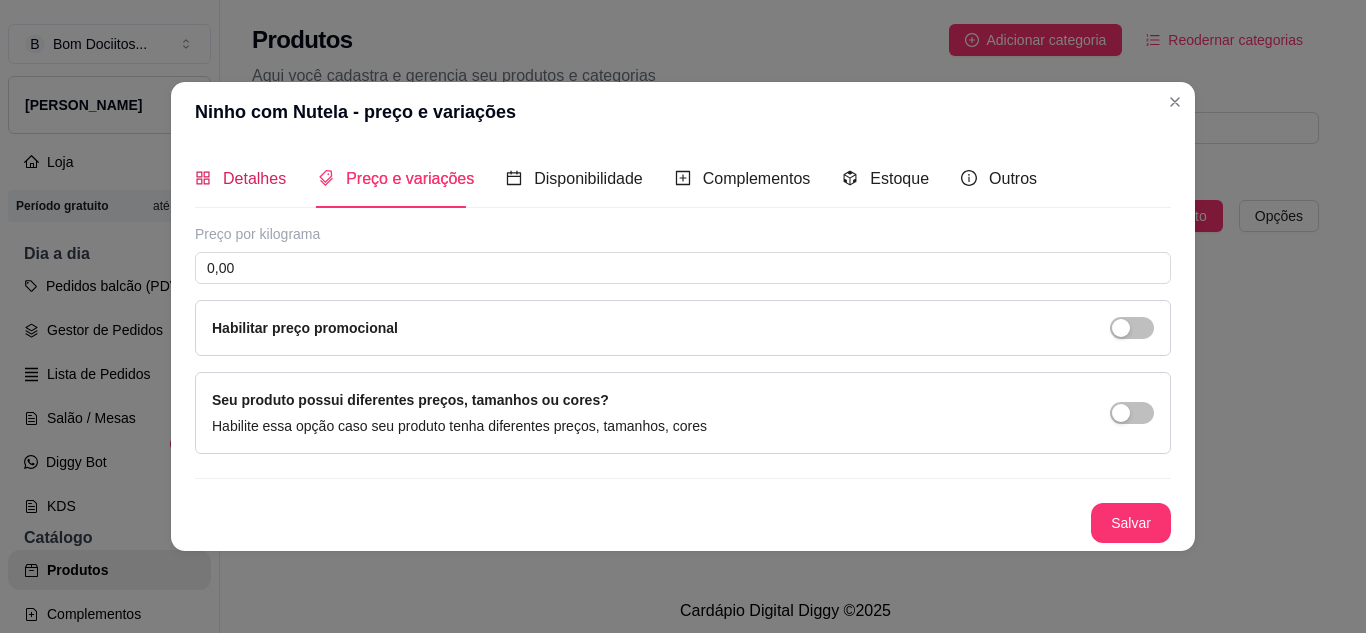 click on "Detalhes" at bounding box center [254, 178] 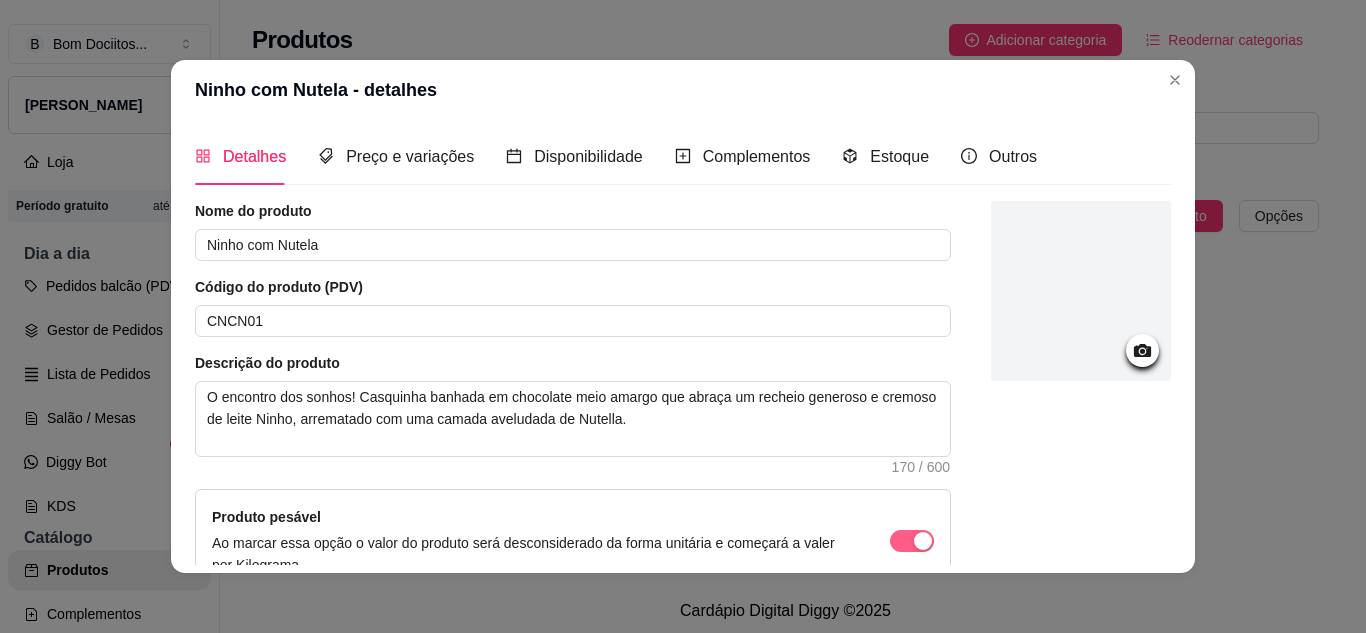 click at bounding box center [912, 541] 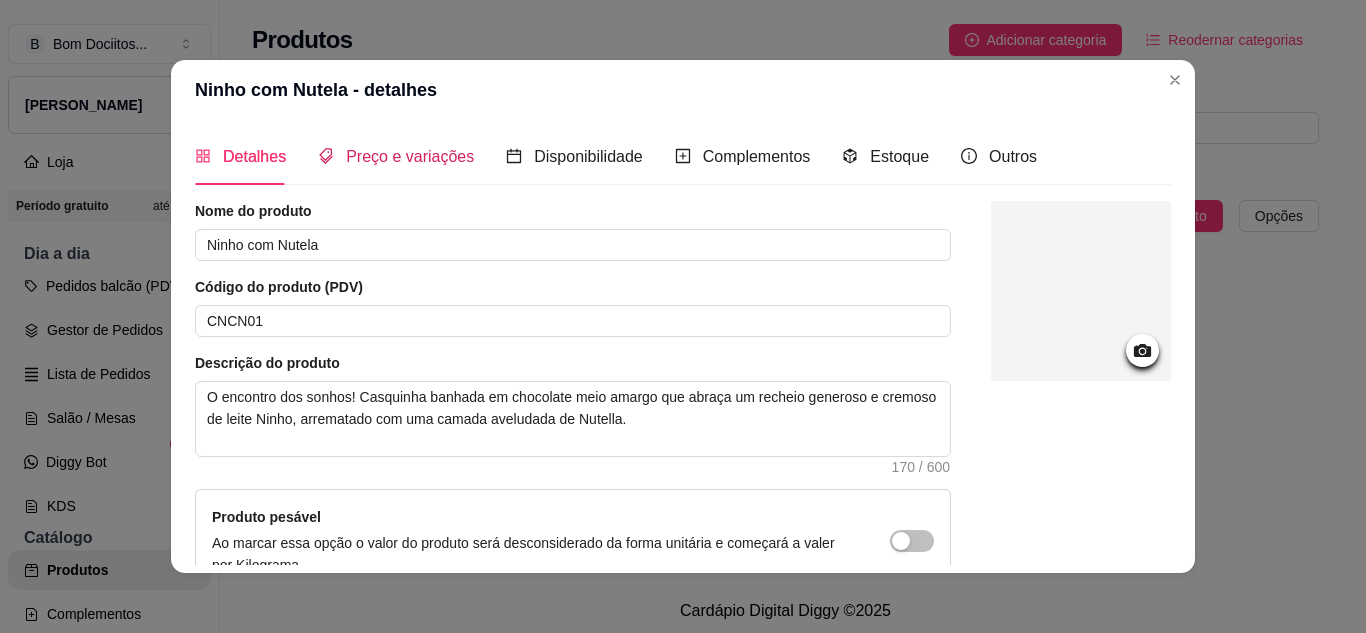 click on "Preço e variações" at bounding box center (410, 156) 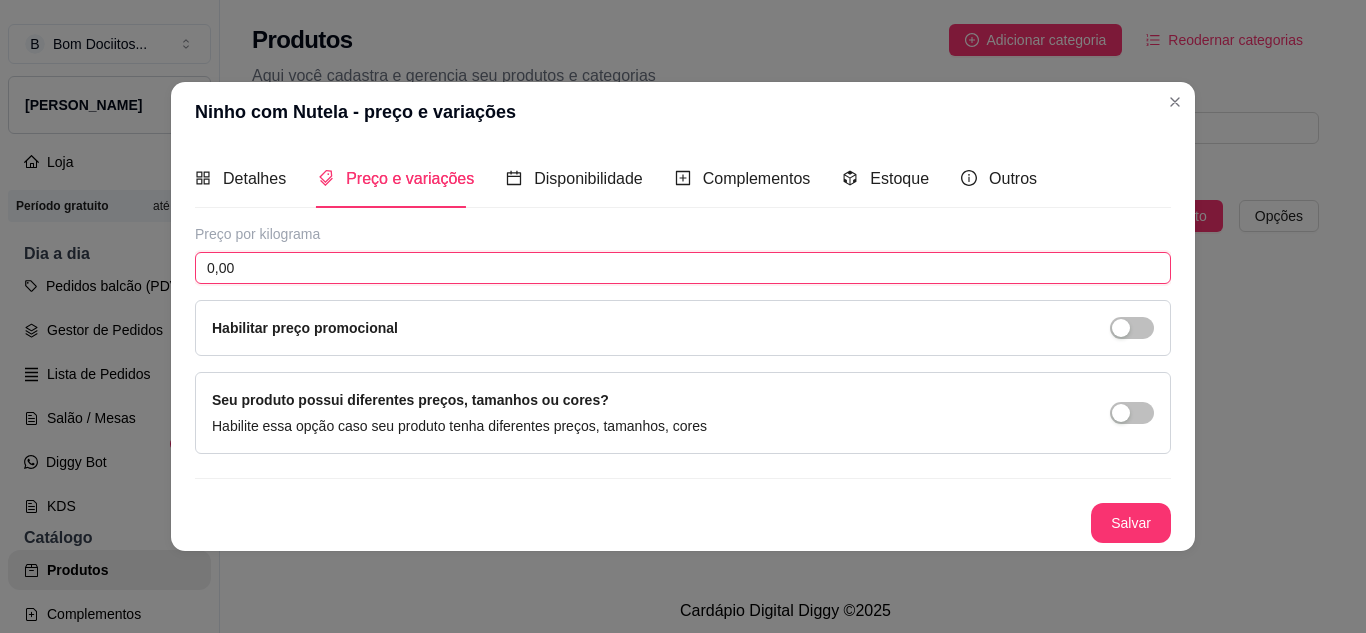 click on "0,00" at bounding box center [683, 268] 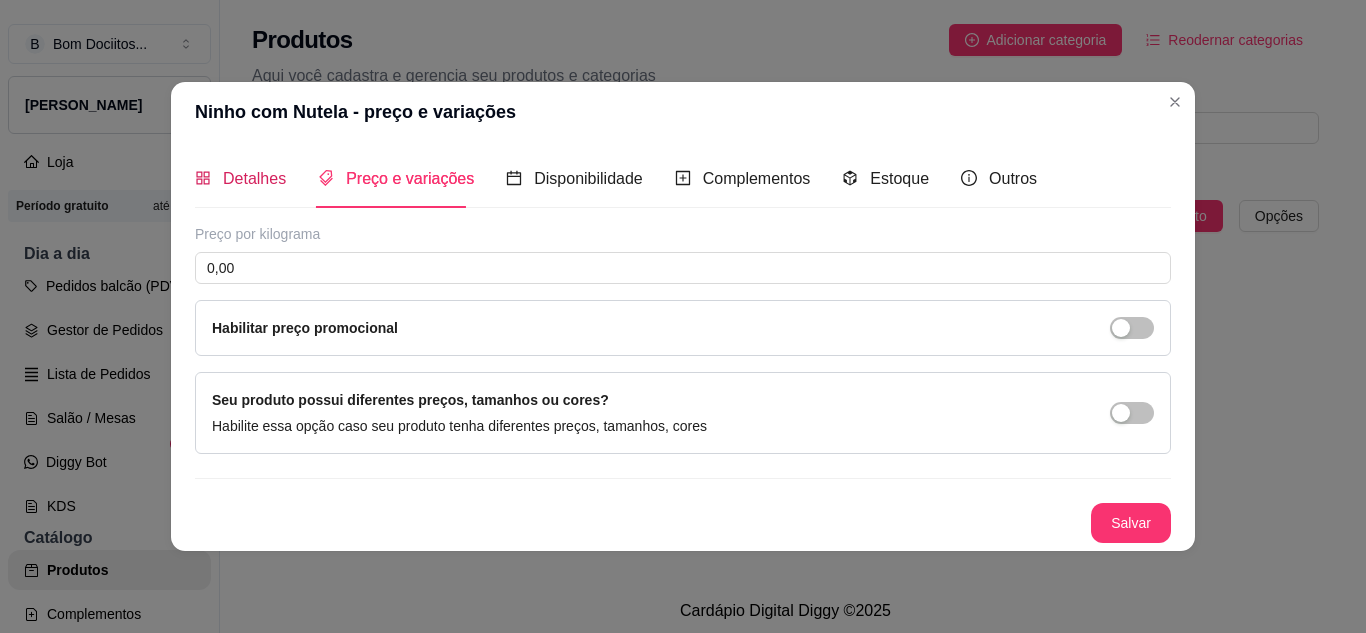 click on "Detalhes" at bounding box center (254, 178) 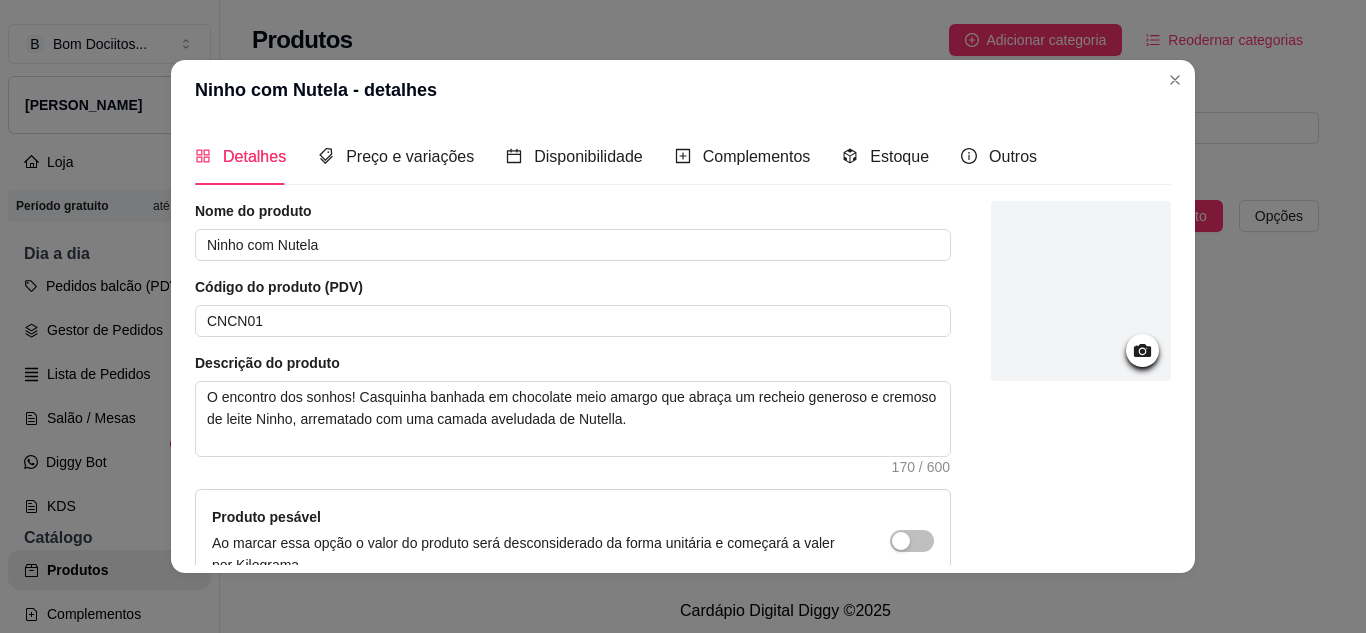 scroll, scrollTop: 215, scrollLeft: 0, axis: vertical 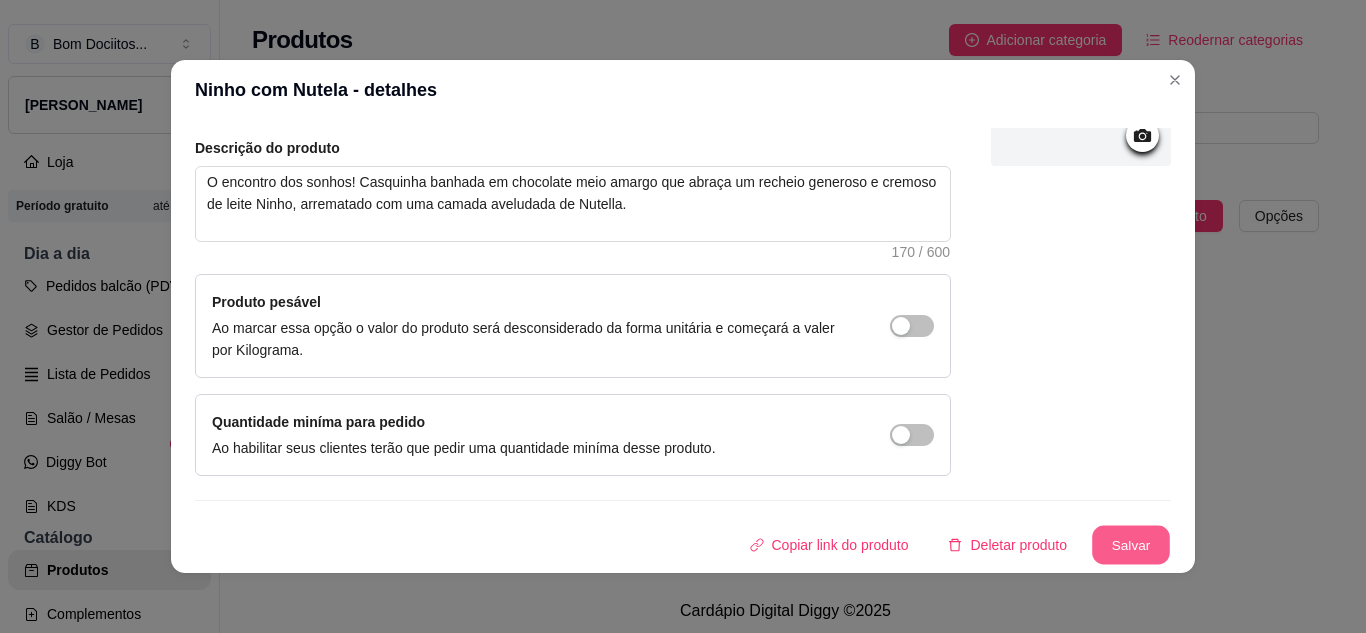 click on "Salvar" at bounding box center [1131, 545] 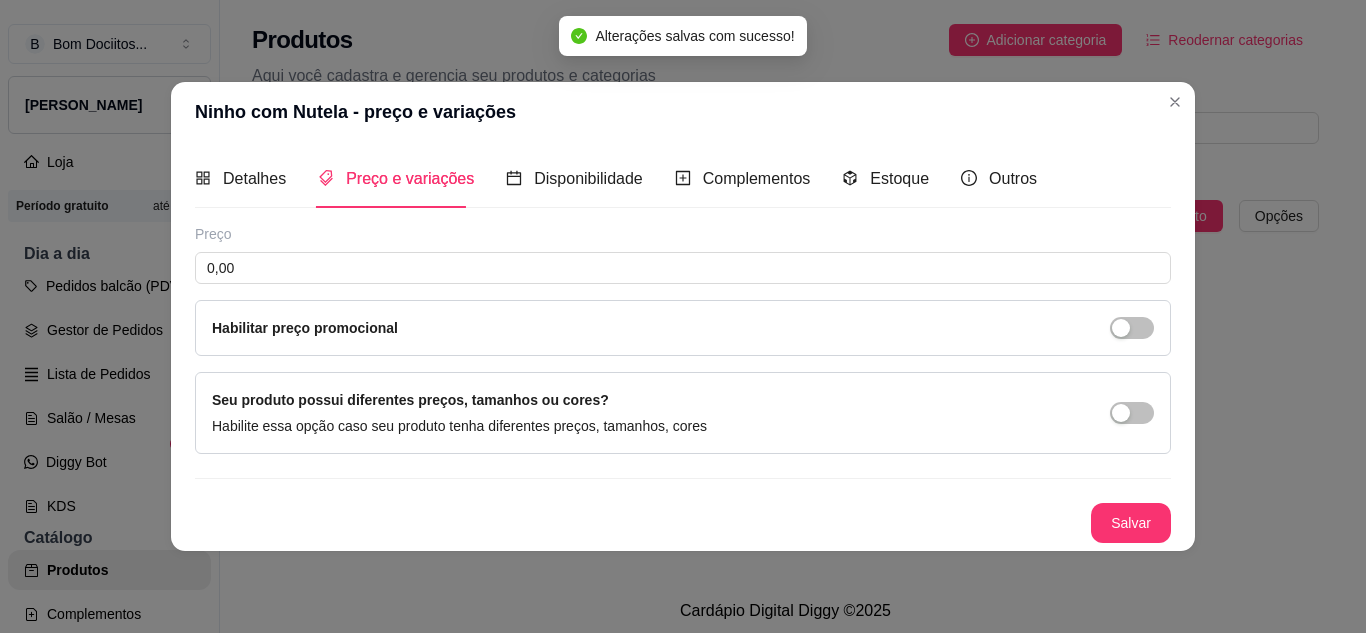 scroll, scrollTop: 0, scrollLeft: 0, axis: both 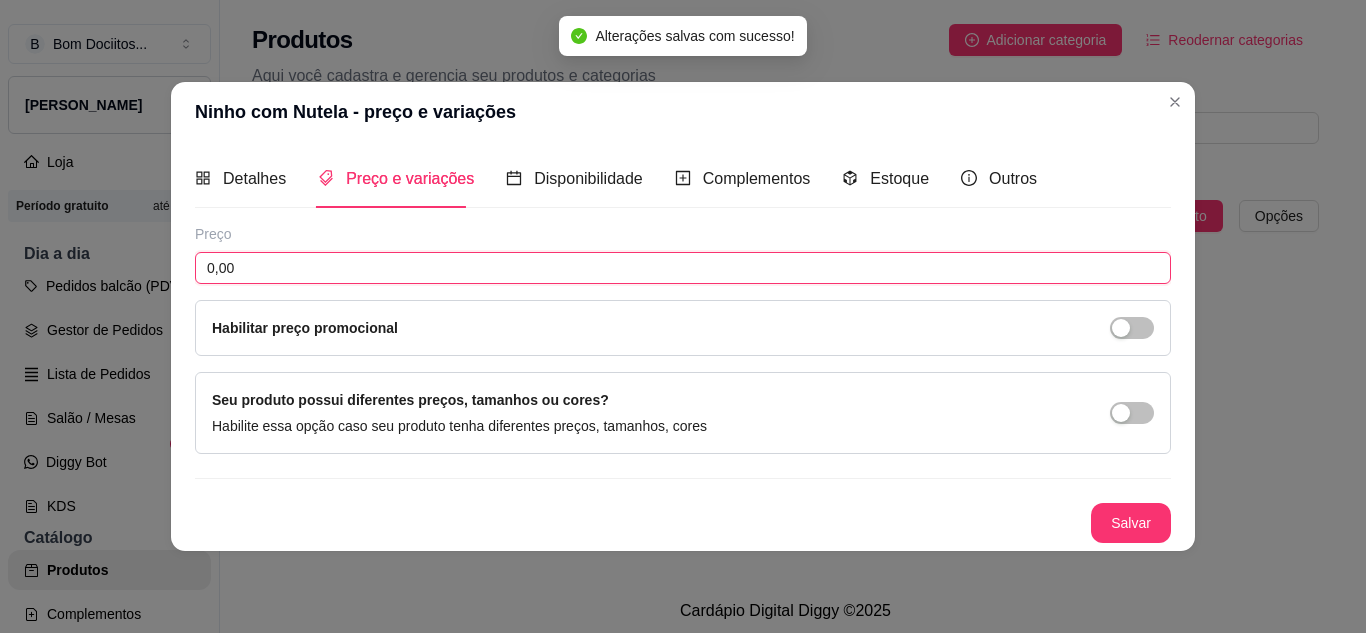 click on "0,00" at bounding box center (683, 268) 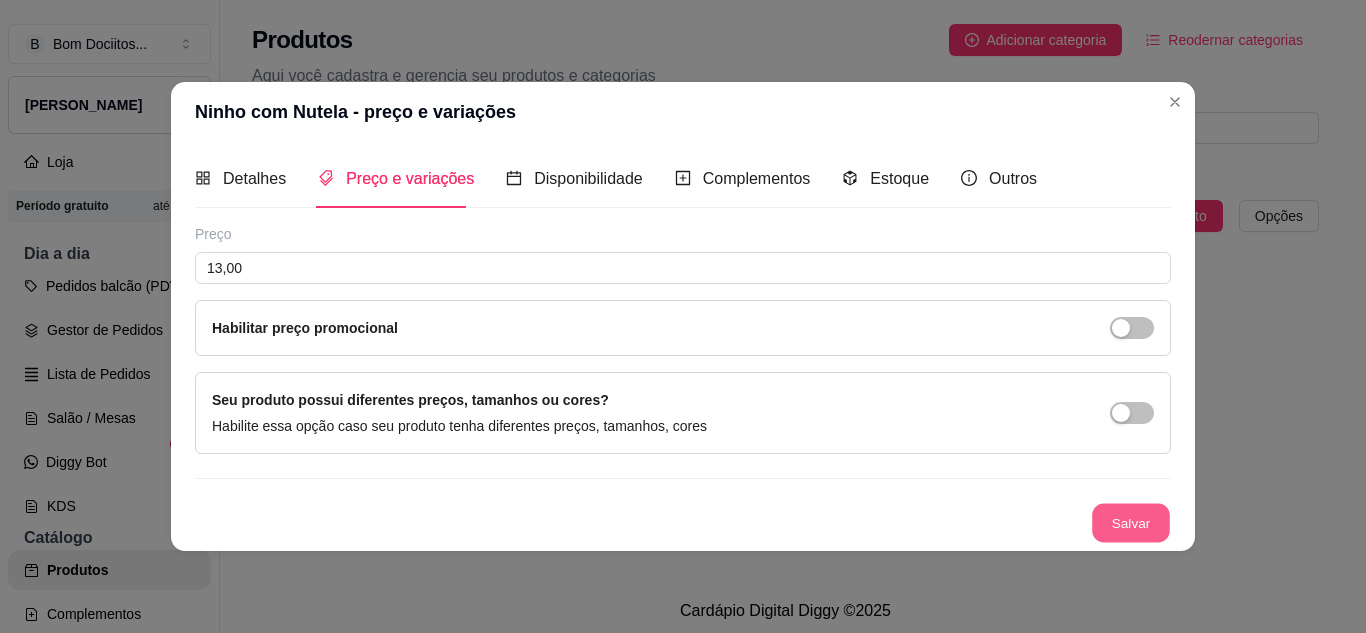 click on "Salvar" at bounding box center [1131, 522] 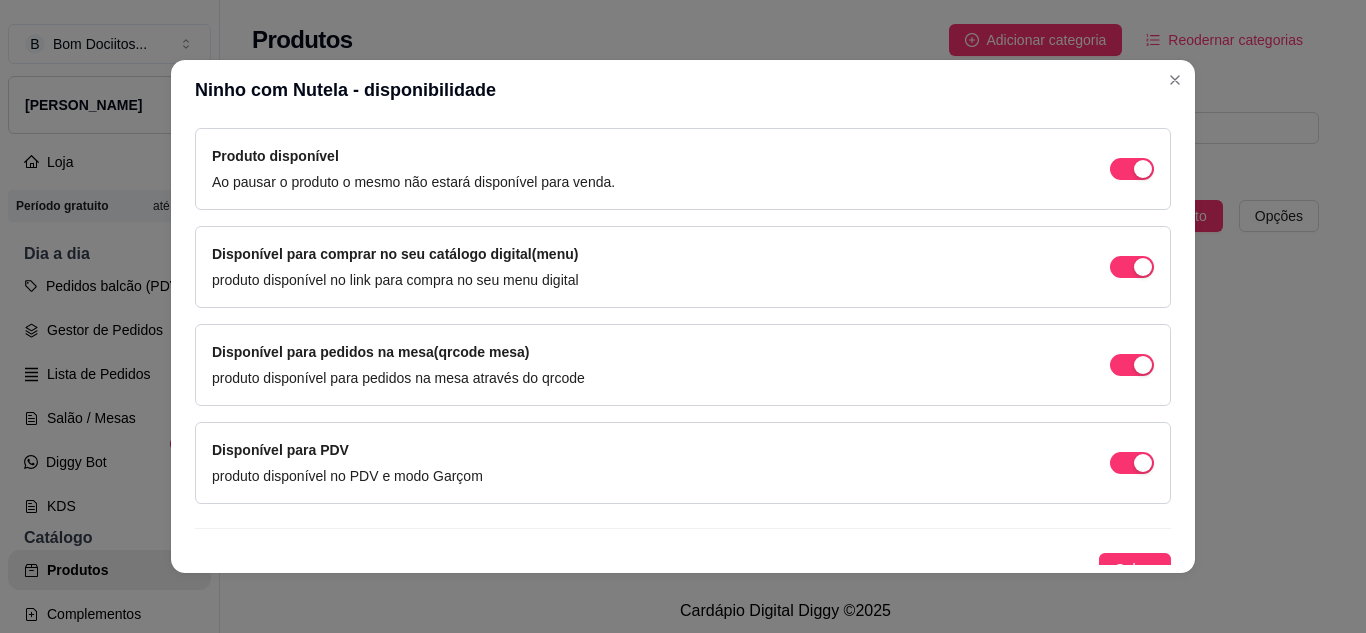 scroll, scrollTop: 213, scrollLeft: 0, axis: vertical 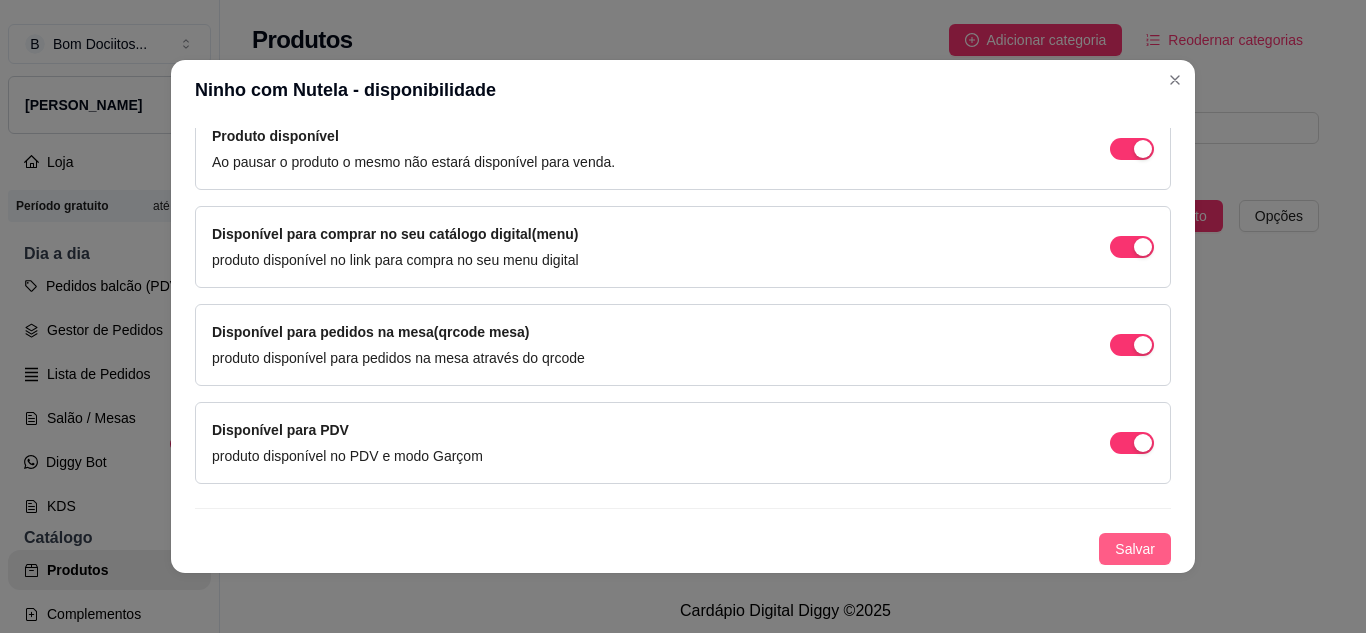 click on "Salvar" at bounding box center [1135, 549] 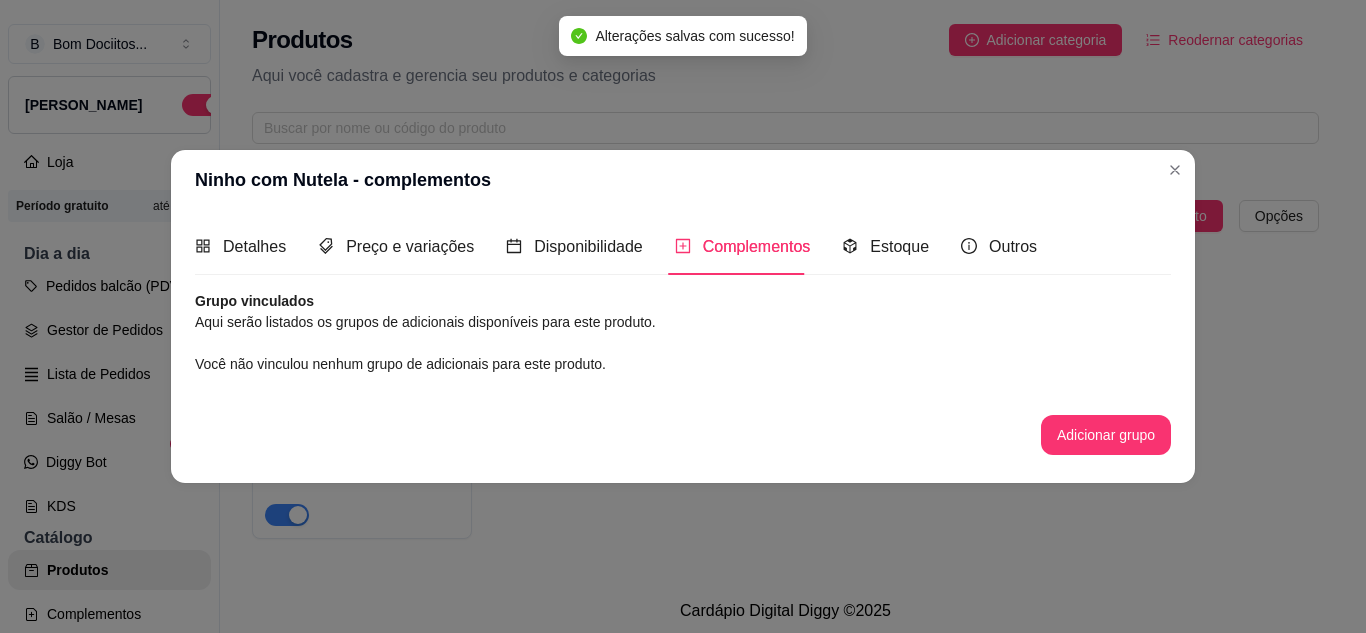 scroll, scrollTop: 0, scrollLeft: 0, axis: both 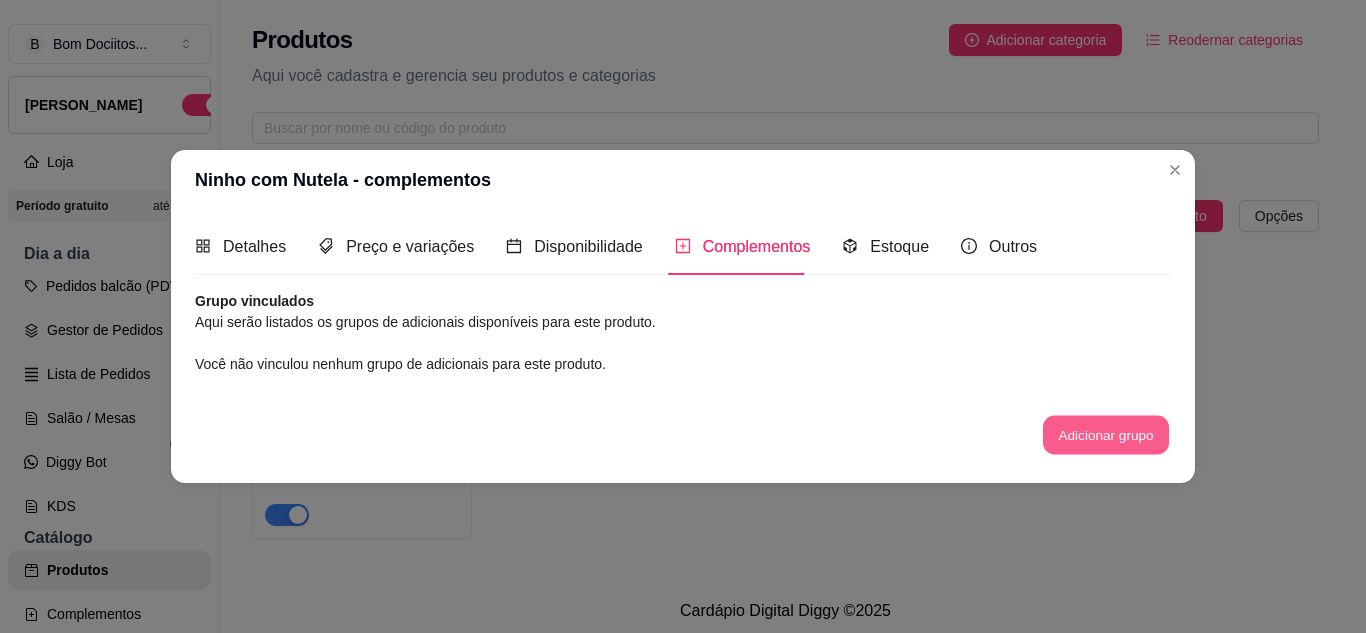 click on "Adicionar grupo" at bounding box center [1106, 435] 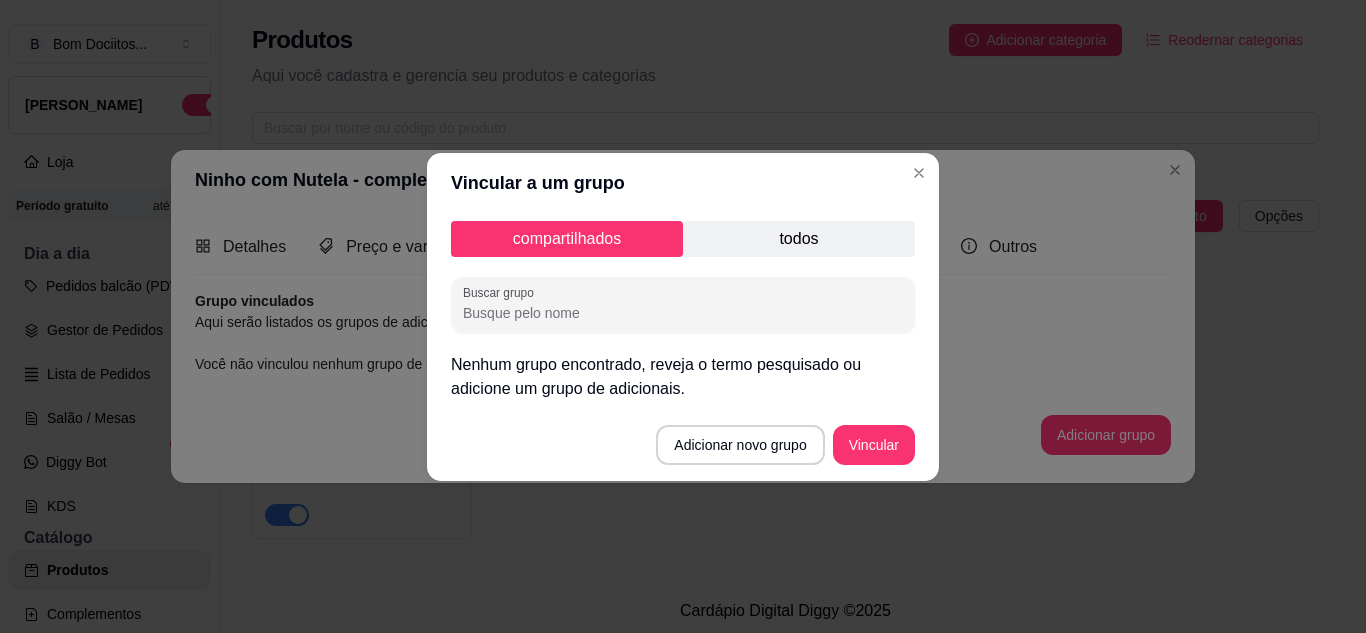 click on "todos" at bounding box center (799, 239) 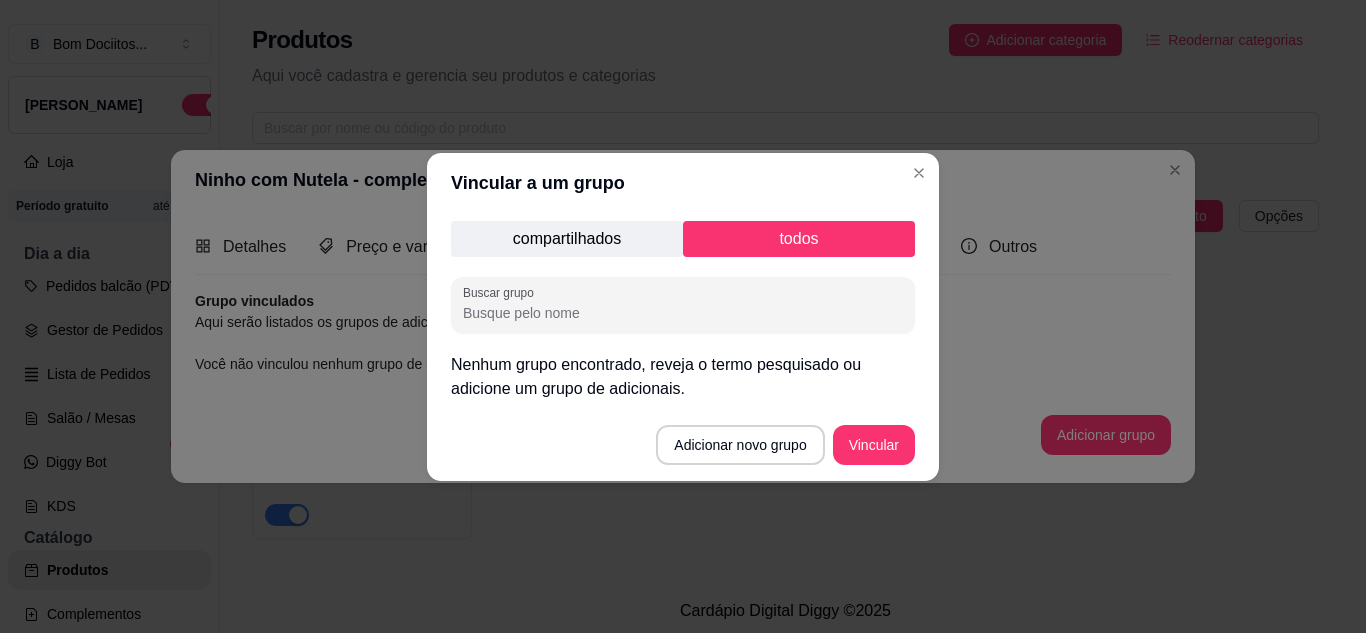 click on "compartilhados" at bounding box center [567, 239] 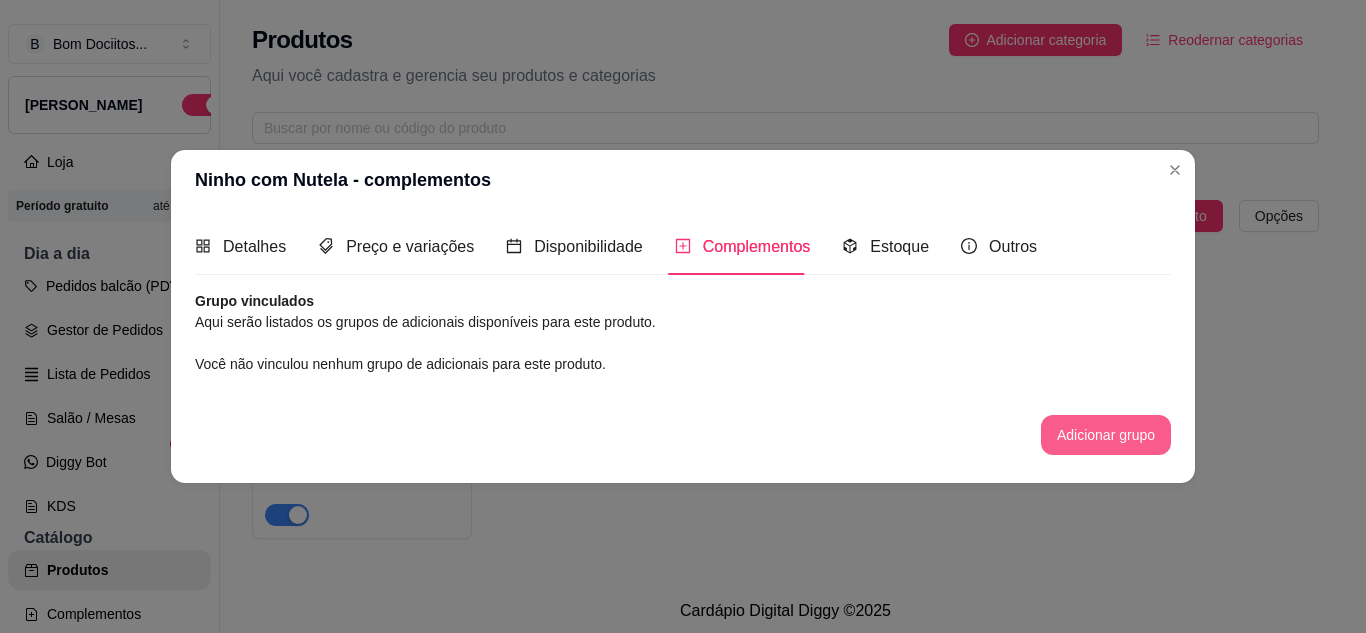 click on "Adicionar grupo" at bounding box center [1106, 435] 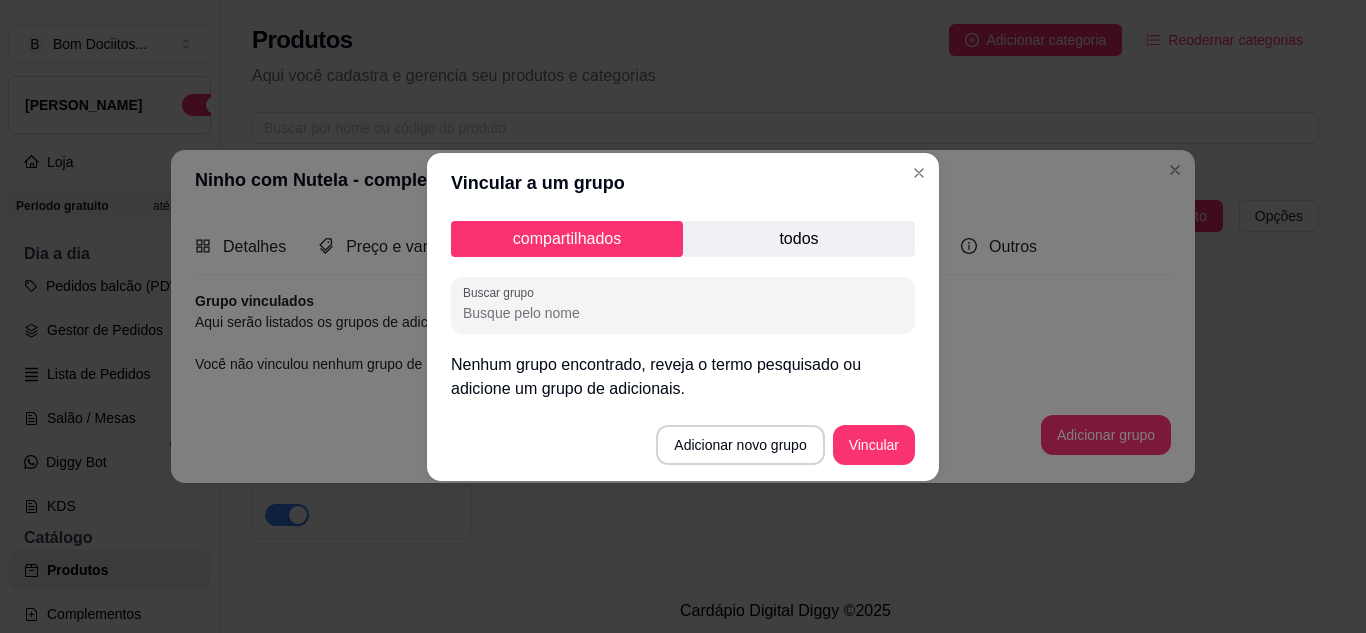 click on "Buscar grupo" at bounding box center (683, 313) 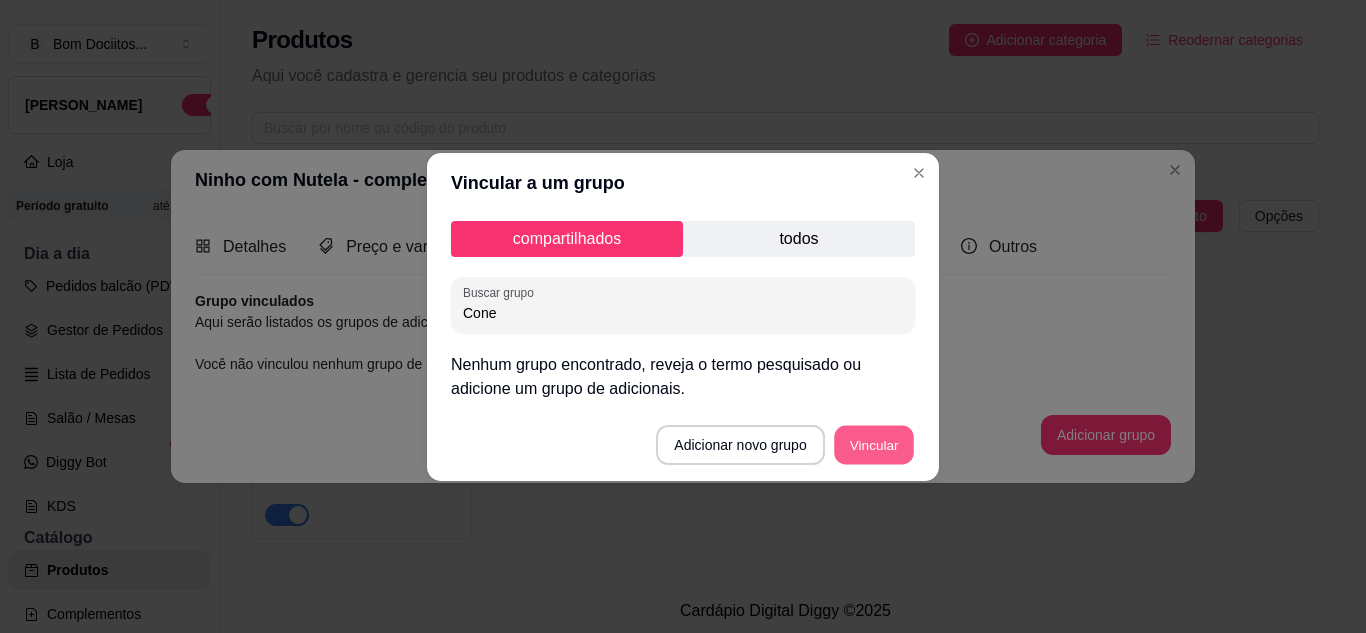 click on "Vincular" at bounding box center [874, 444] 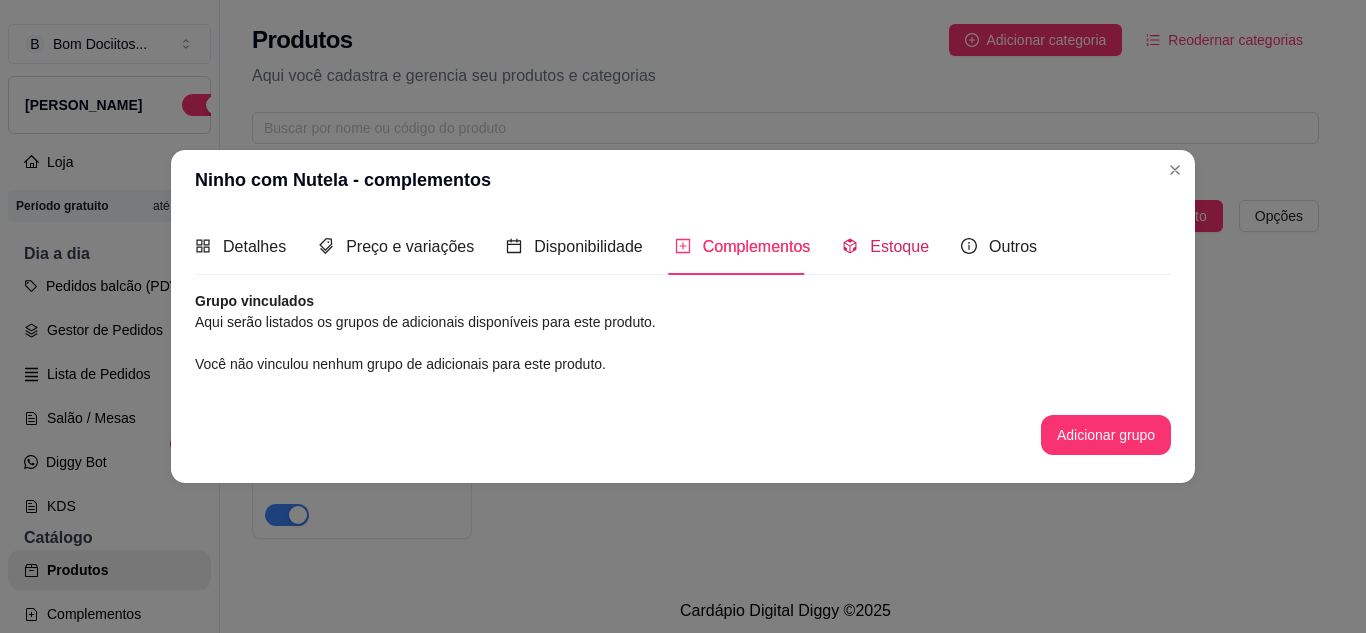 click on "Estoque" at bounding box center (899, 246) 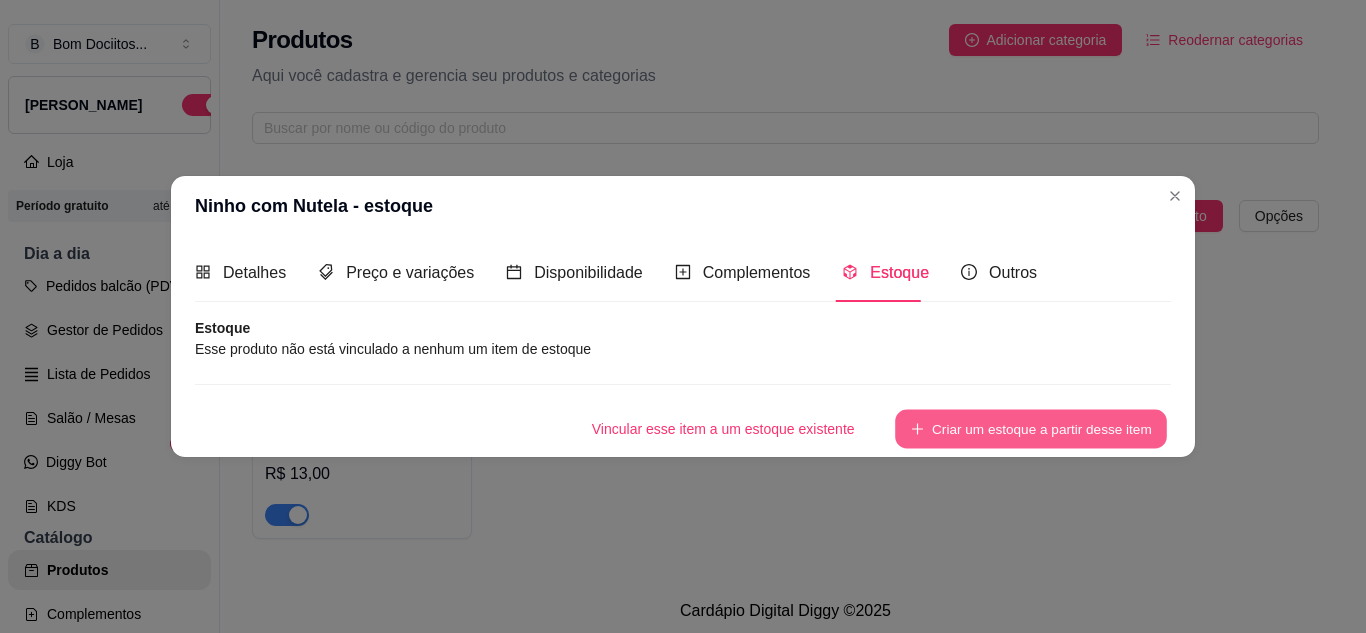 click on "Criar um estoque a partir desse item" at bounding box center (1031, 428) 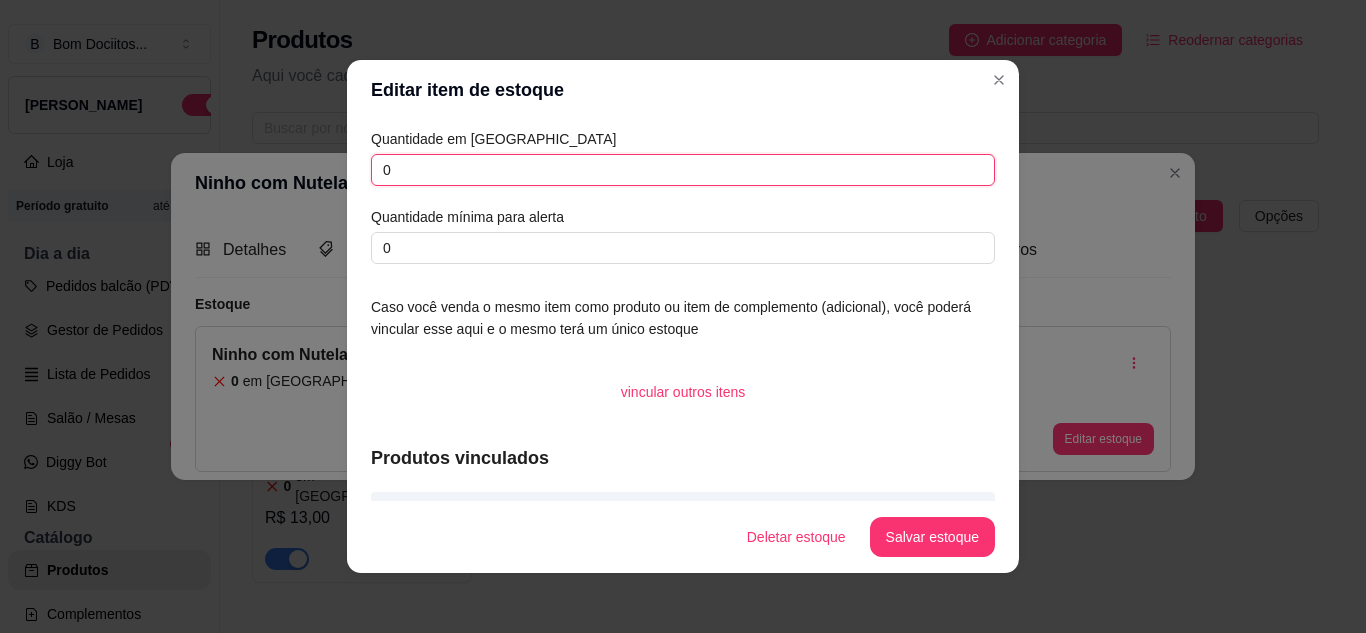 click on "0" at bounding box center (683, 170) 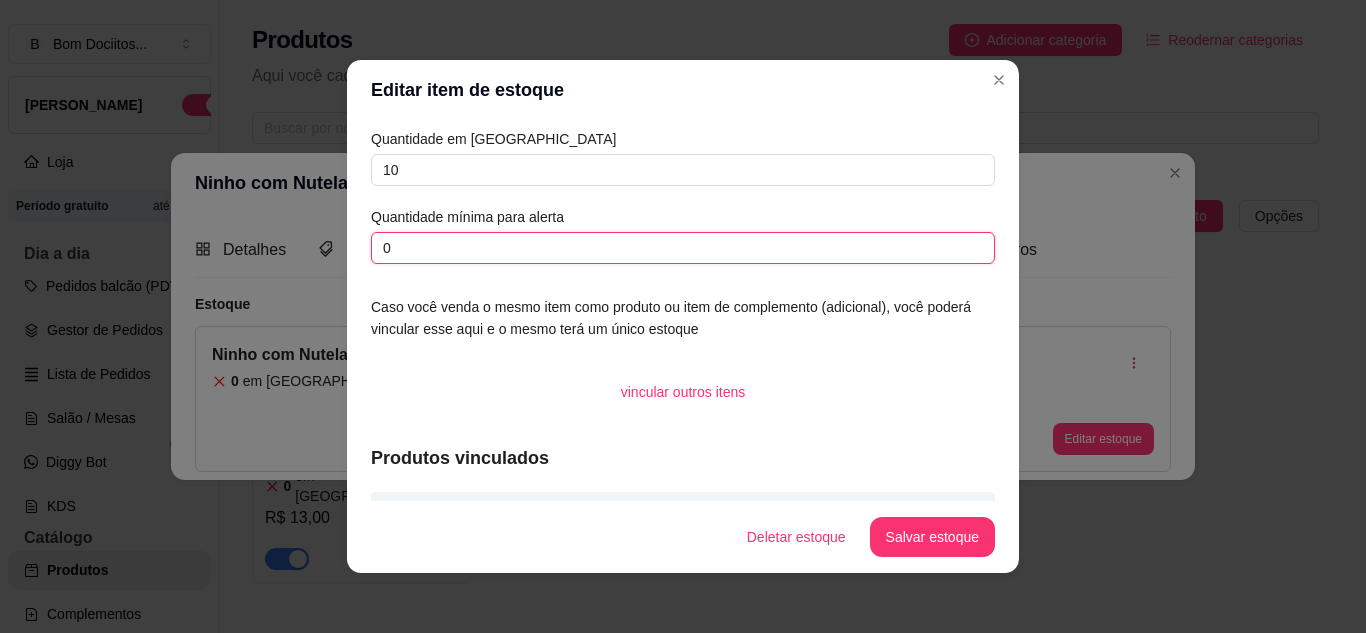 click on "0" at bounding box center [683, 248] 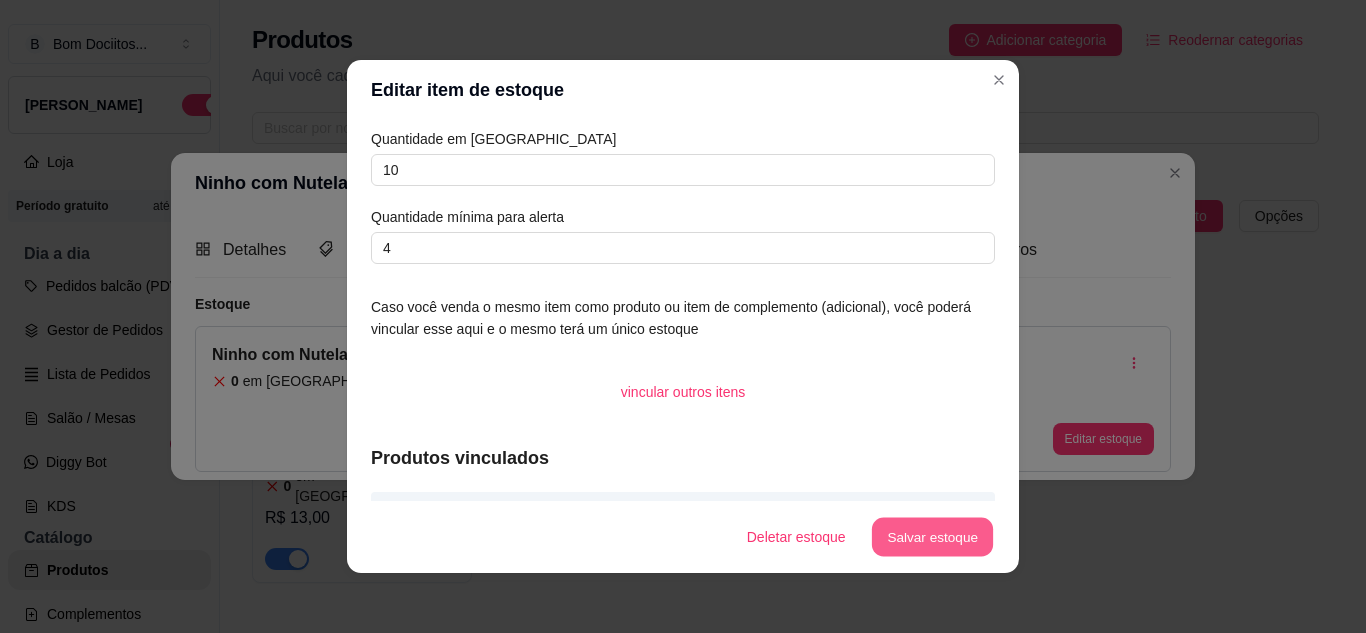 click on "Salvar estoque" at bounding box center (932, 537) 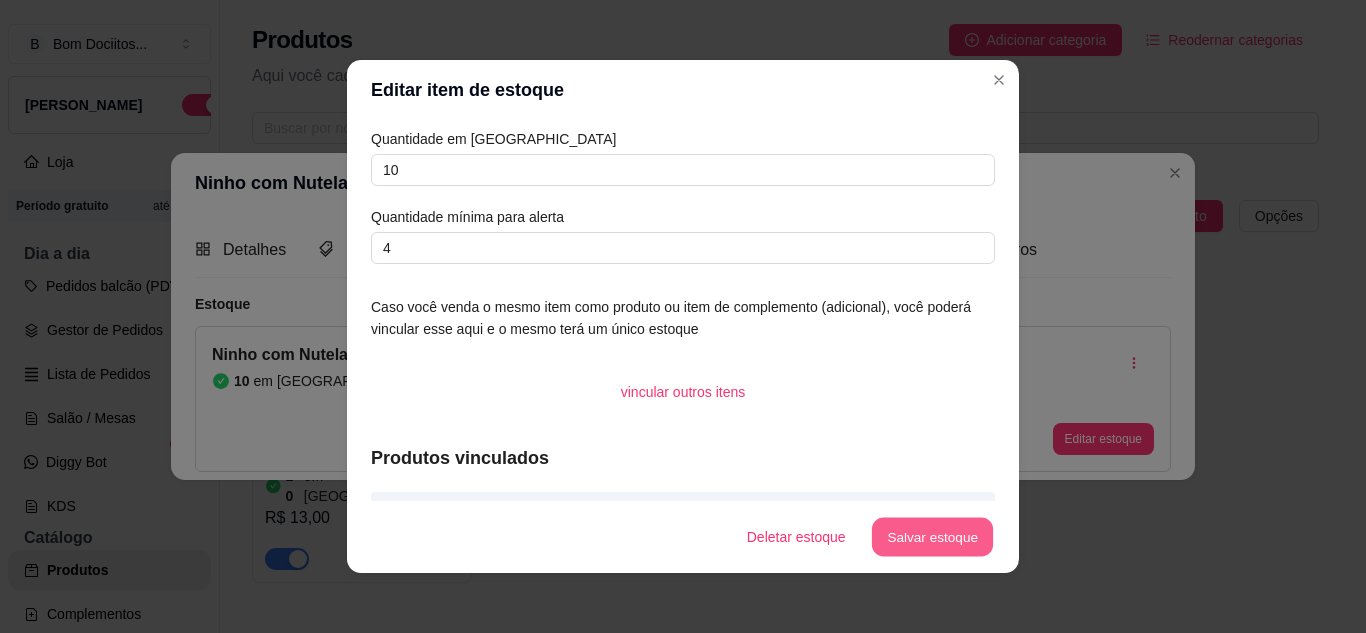 click on "Salvar estoque" at bounding box center (932, 537) 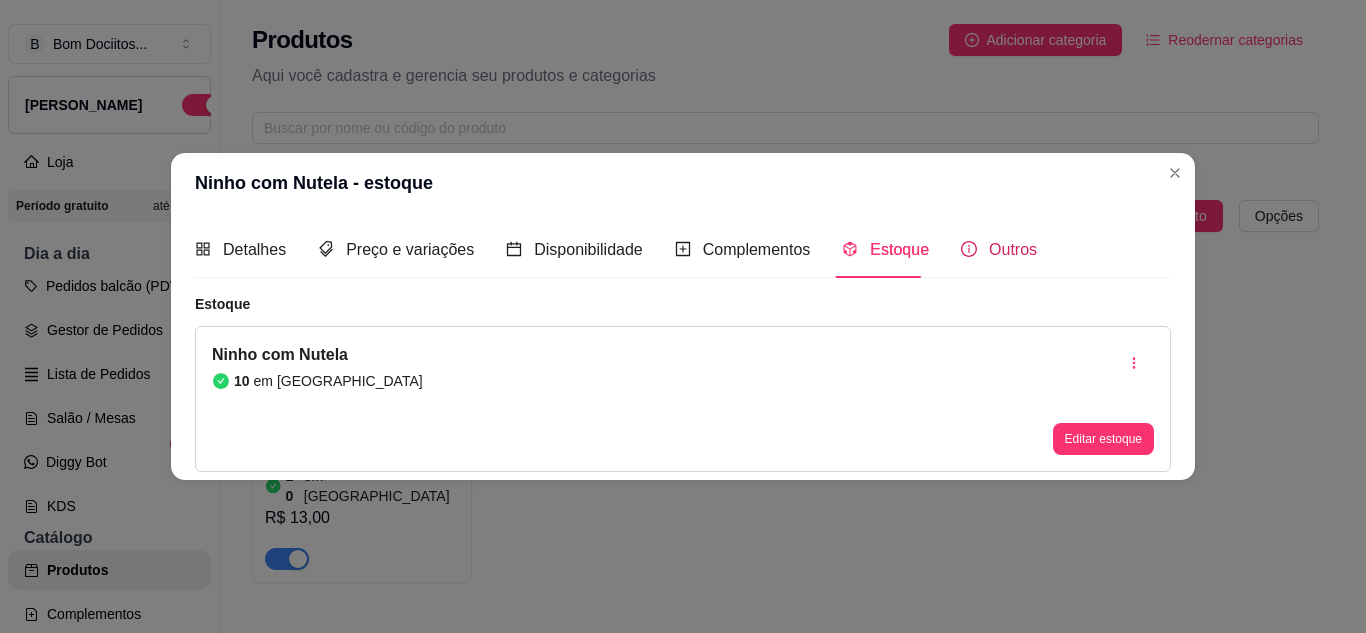 click on "Outros" at bounding box center (1013, 249) 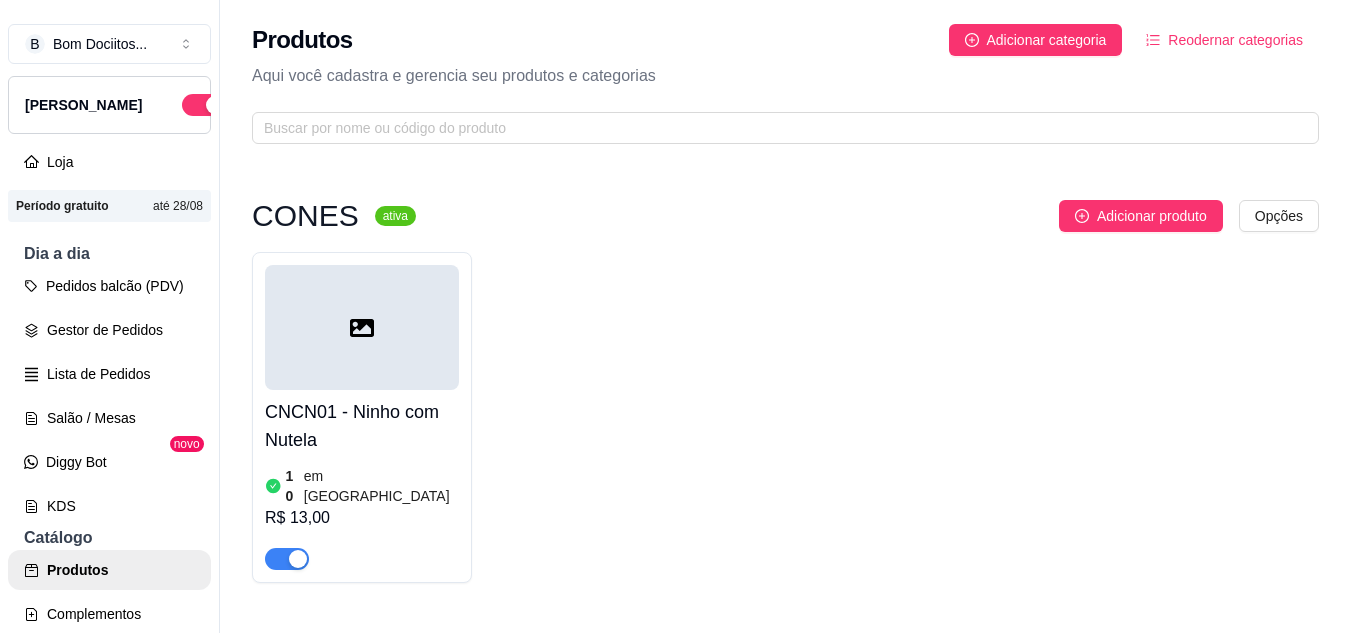 click at bounding box center (298, 559) 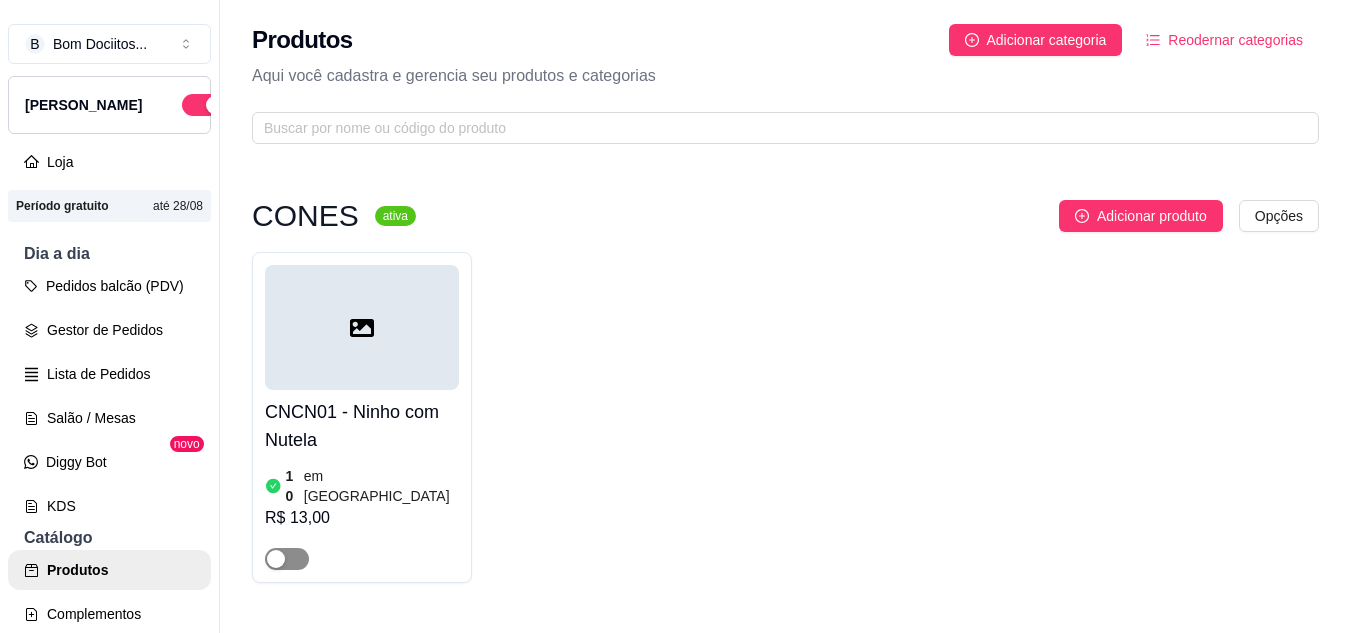 click at bounding box center [276, 559] 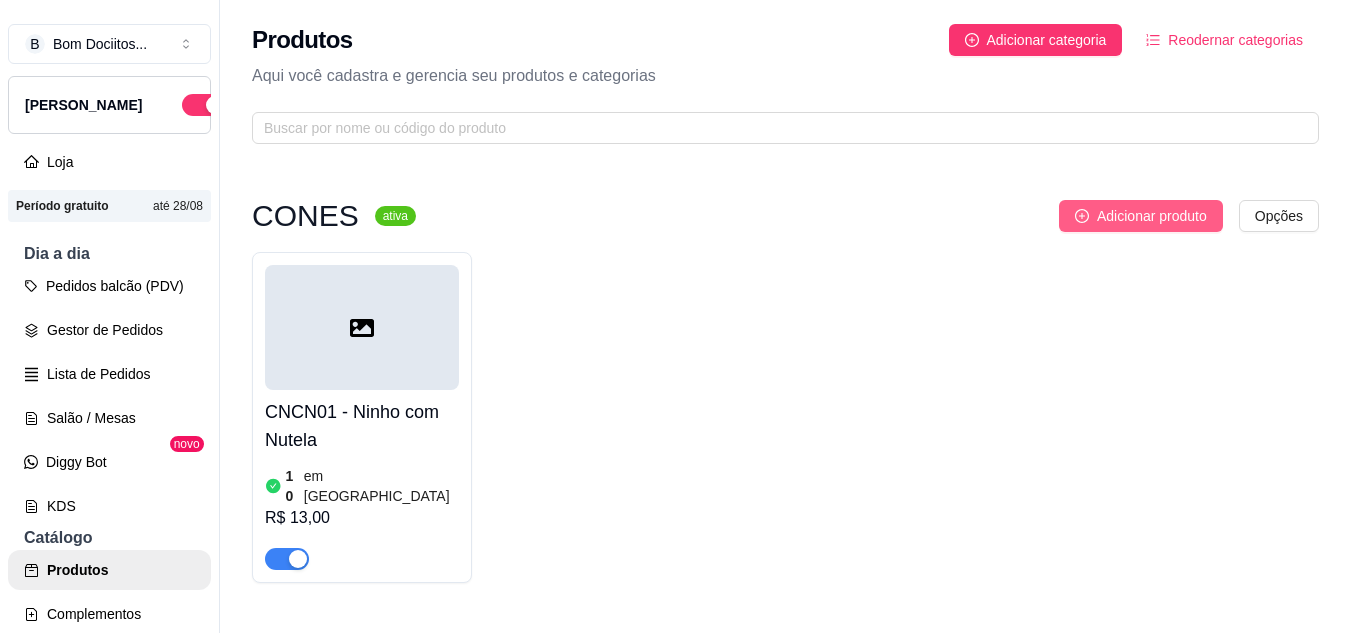 click on "Adicionar produto" at bounding box center (1152, 216) 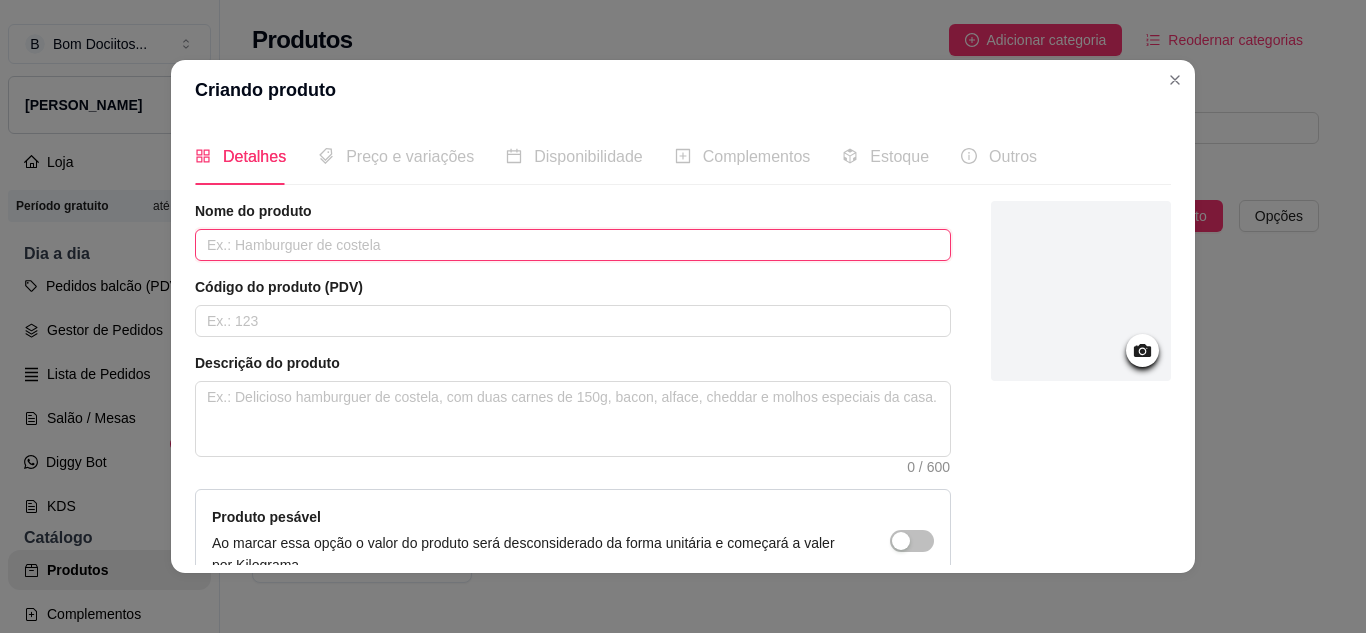 click at bounding box center (573, 245) 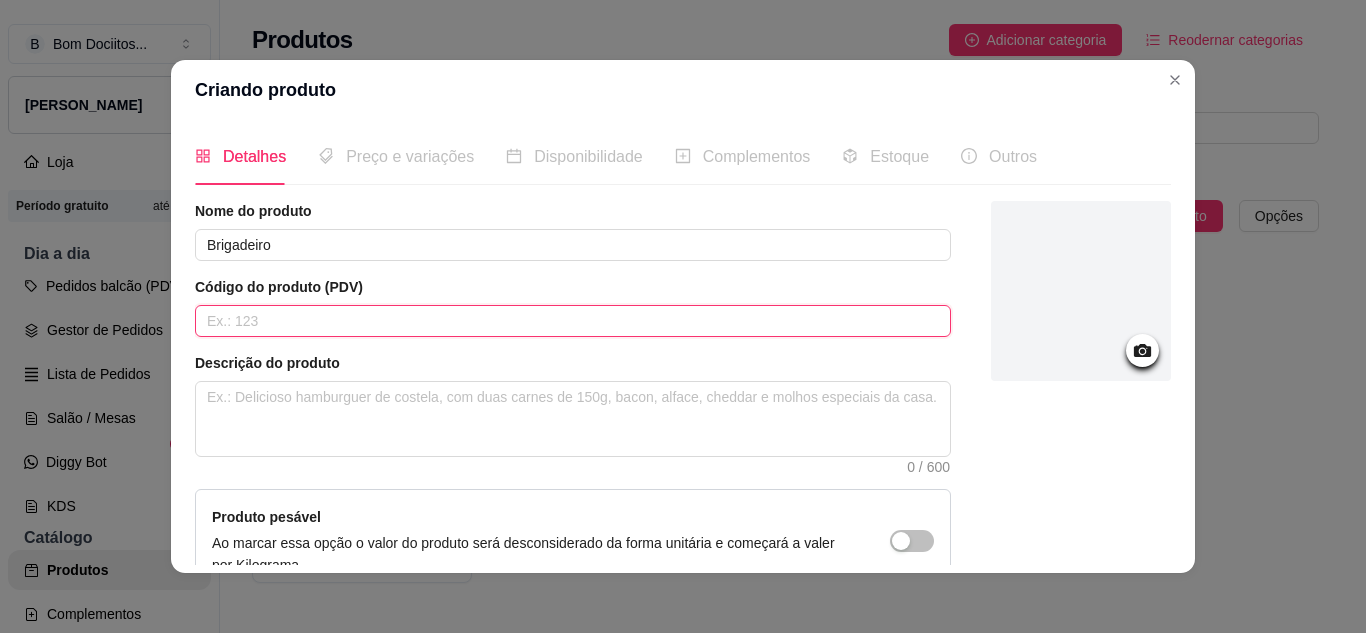 click at bounding box center (573, 321) 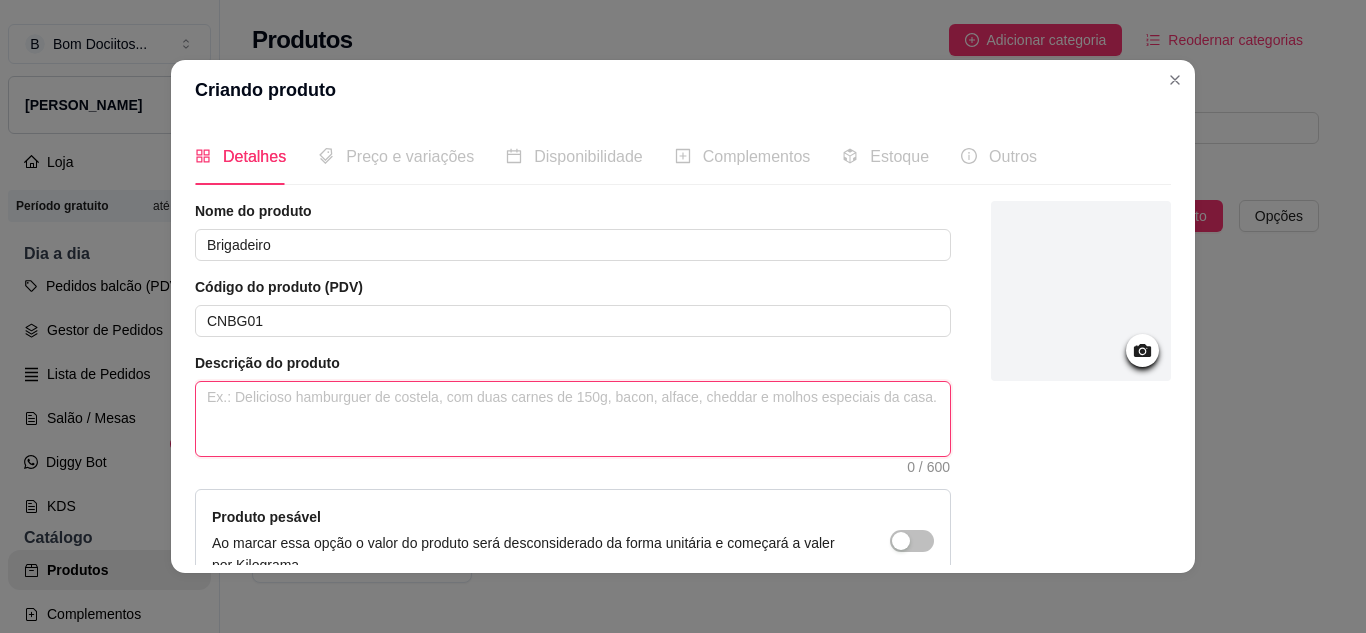 click at bounding box center (573, 419) 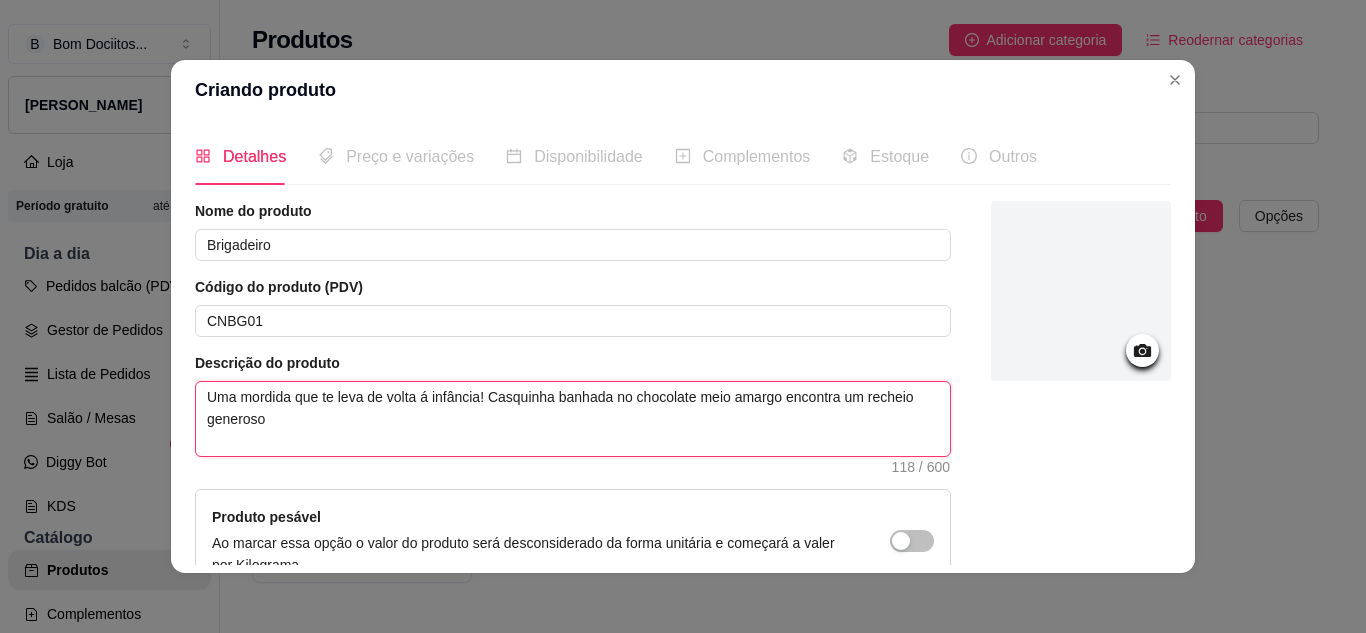 click on "Uma mordida que te leva de volta á infância! Casquinha banhada no chocolate meio amargo encontra um recheio generoso" at bounding box center [573, 419] 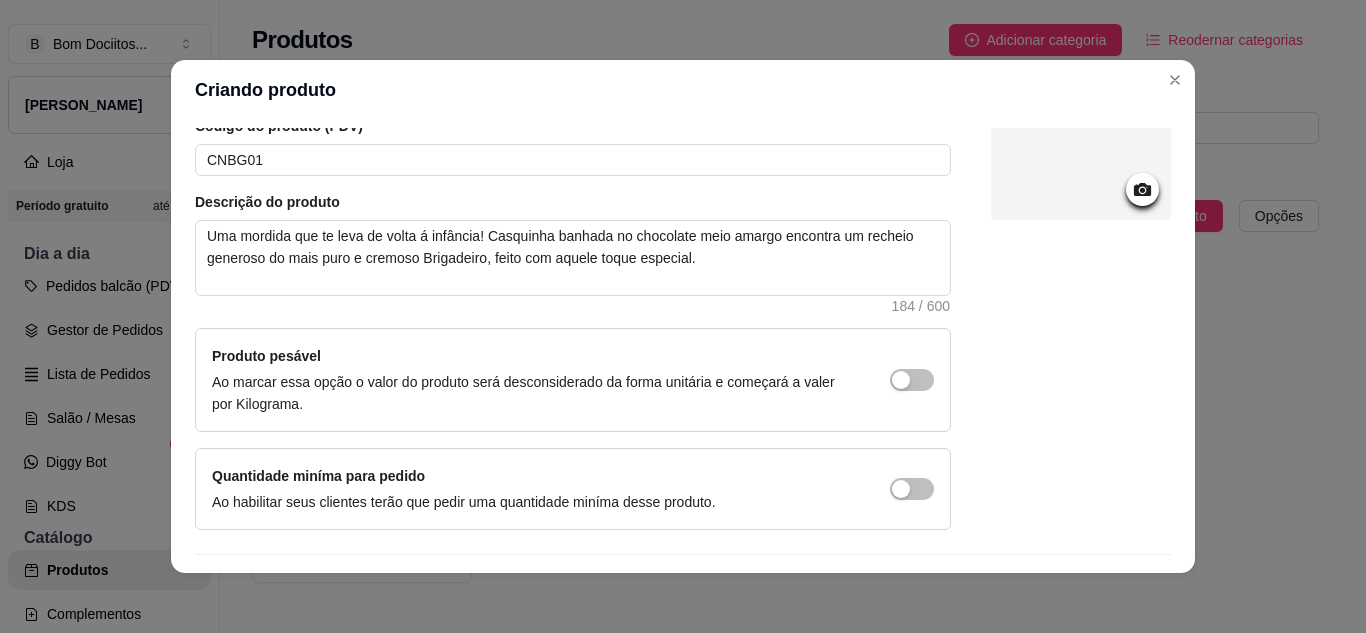 scroll, scrollTop: 215, scrollLeft: 0, axis: vertical 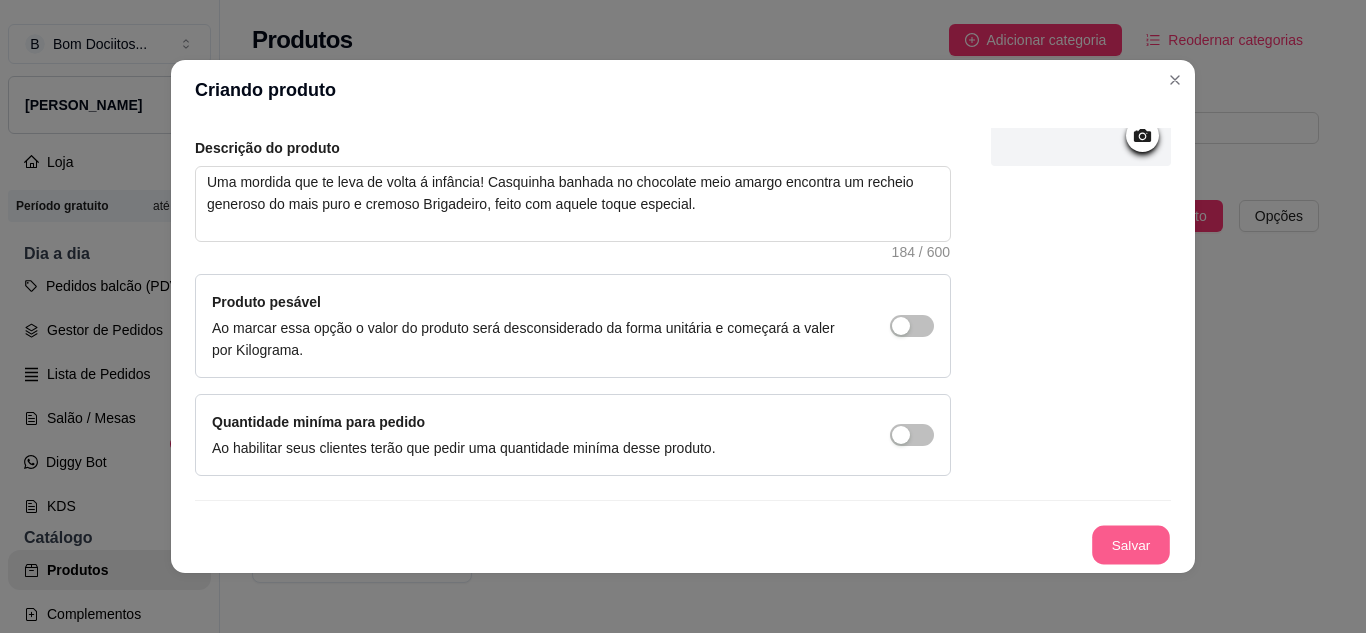 click on "Salvar" at bounding box center (1131, 545) 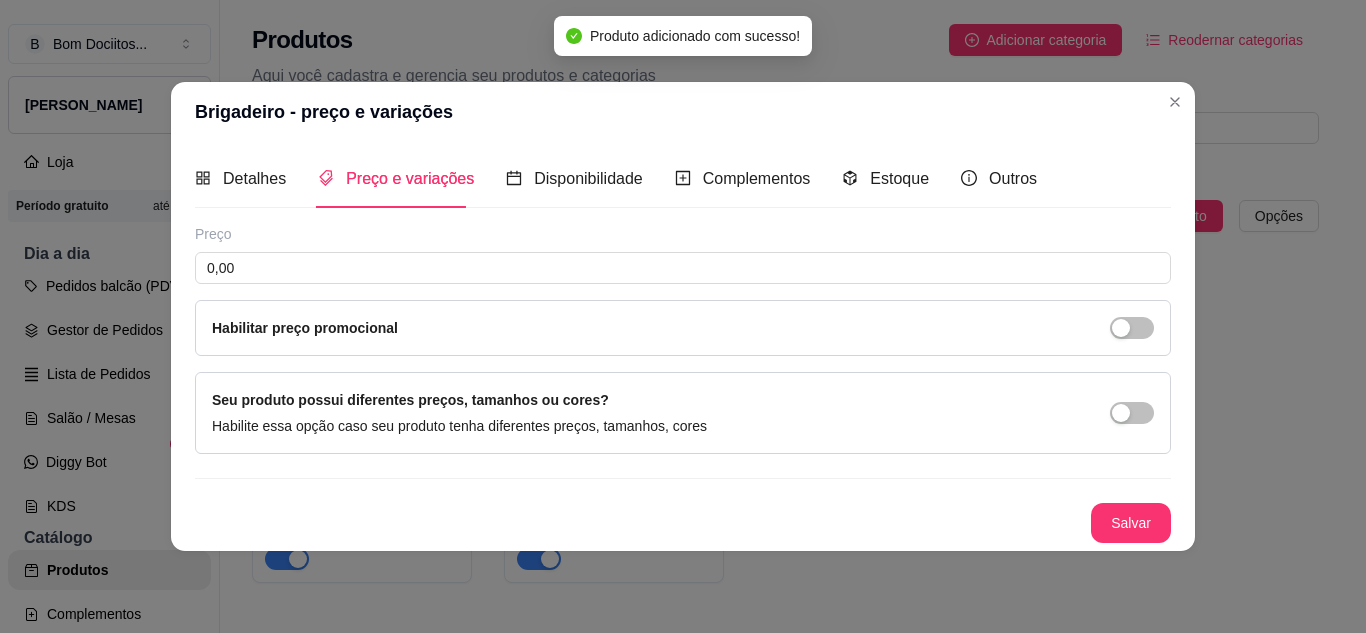 scroll, scrollTop: 0, scrollLeft: 0, axis: both 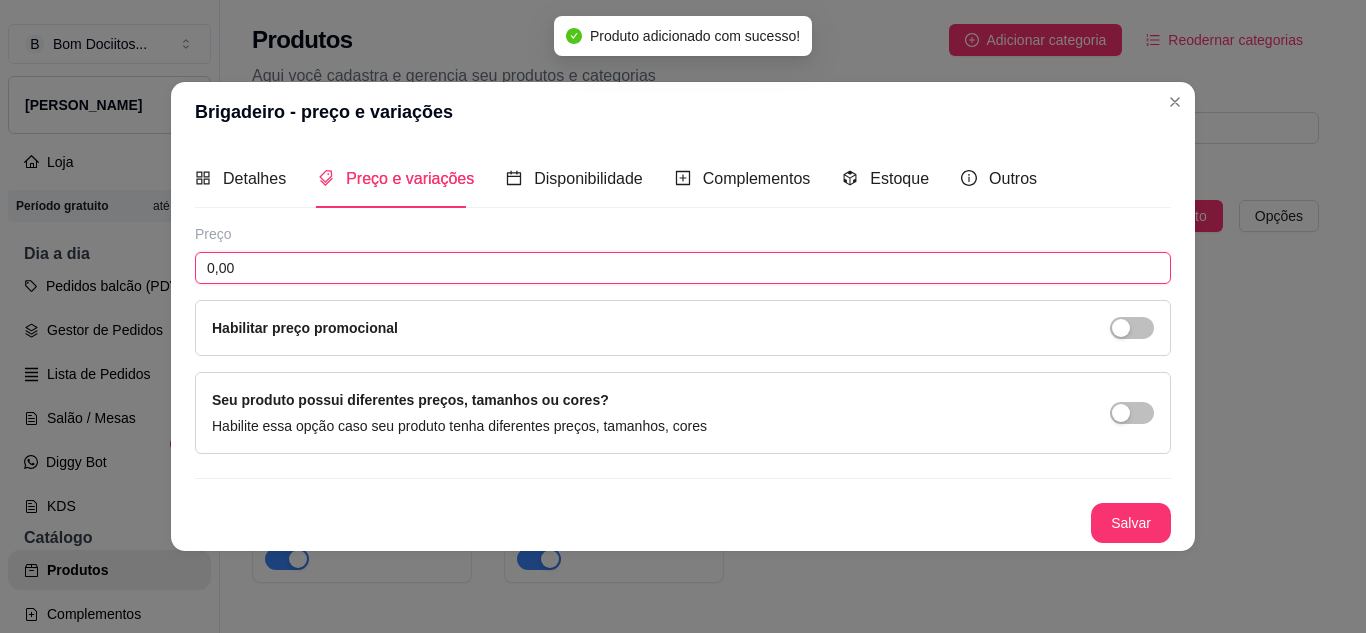 click on "0,00" at bounding box center [683, 268] 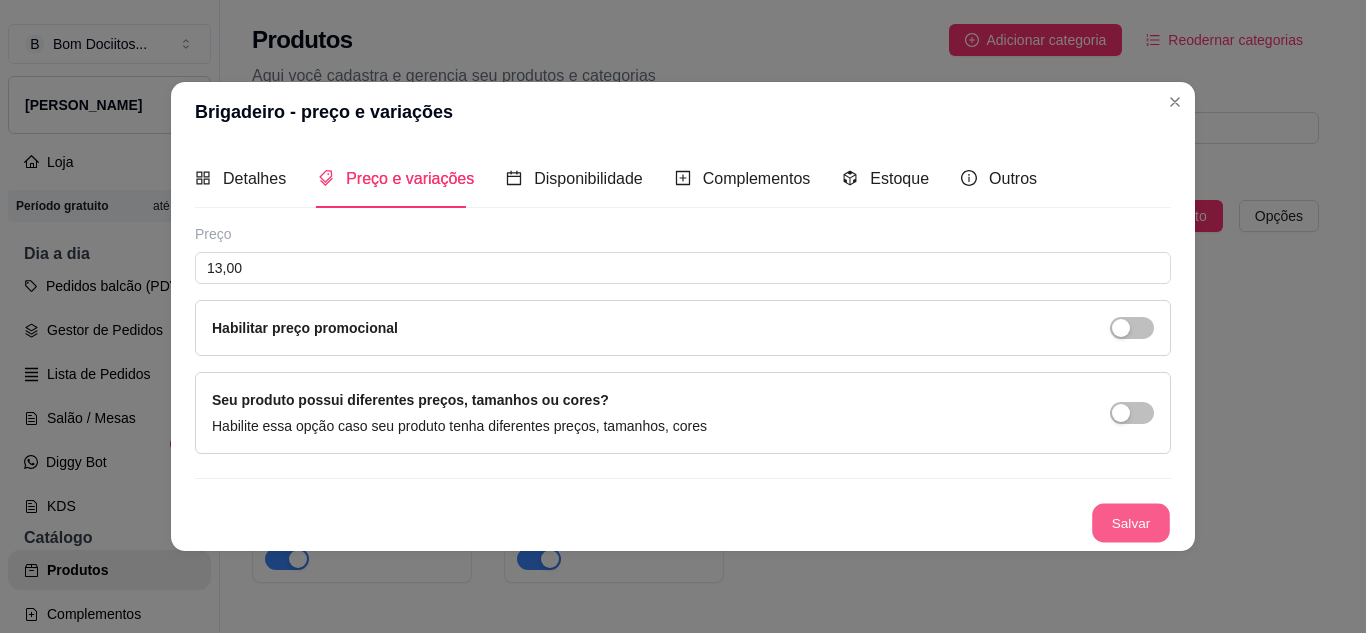 click on "Salvar" at bounding box center (1131, 522) 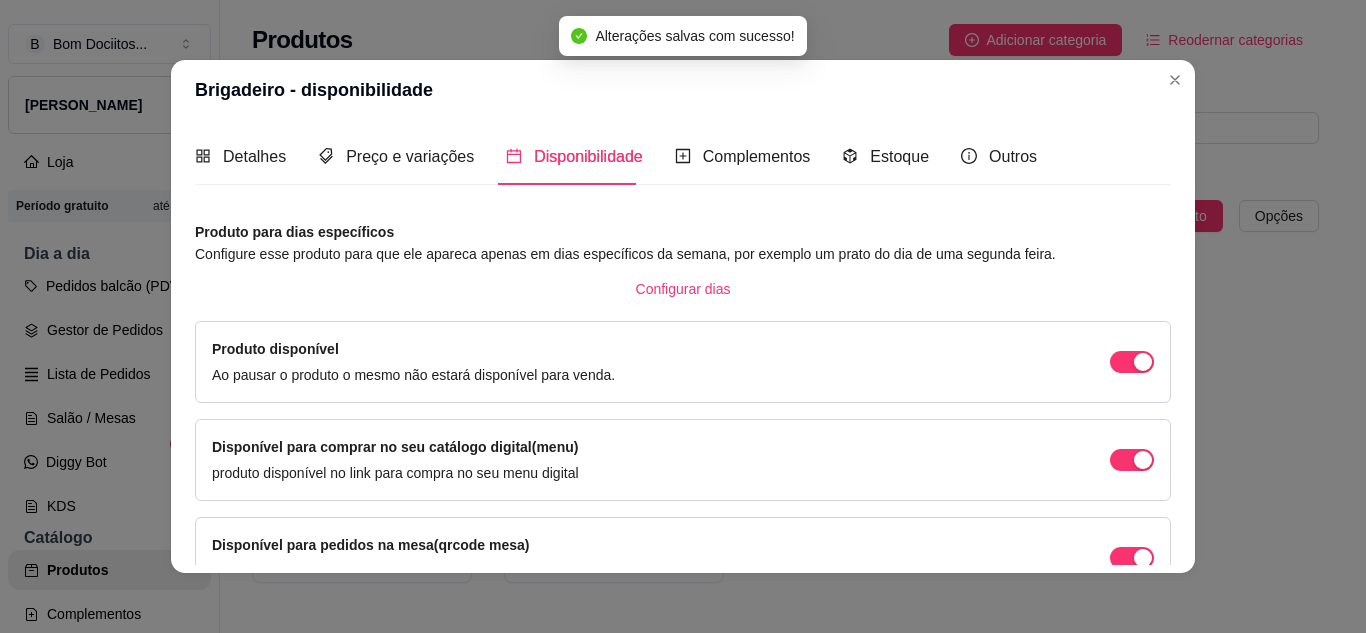scroll, scrollTop: 213, scrollLeft: 0, axis: vertical 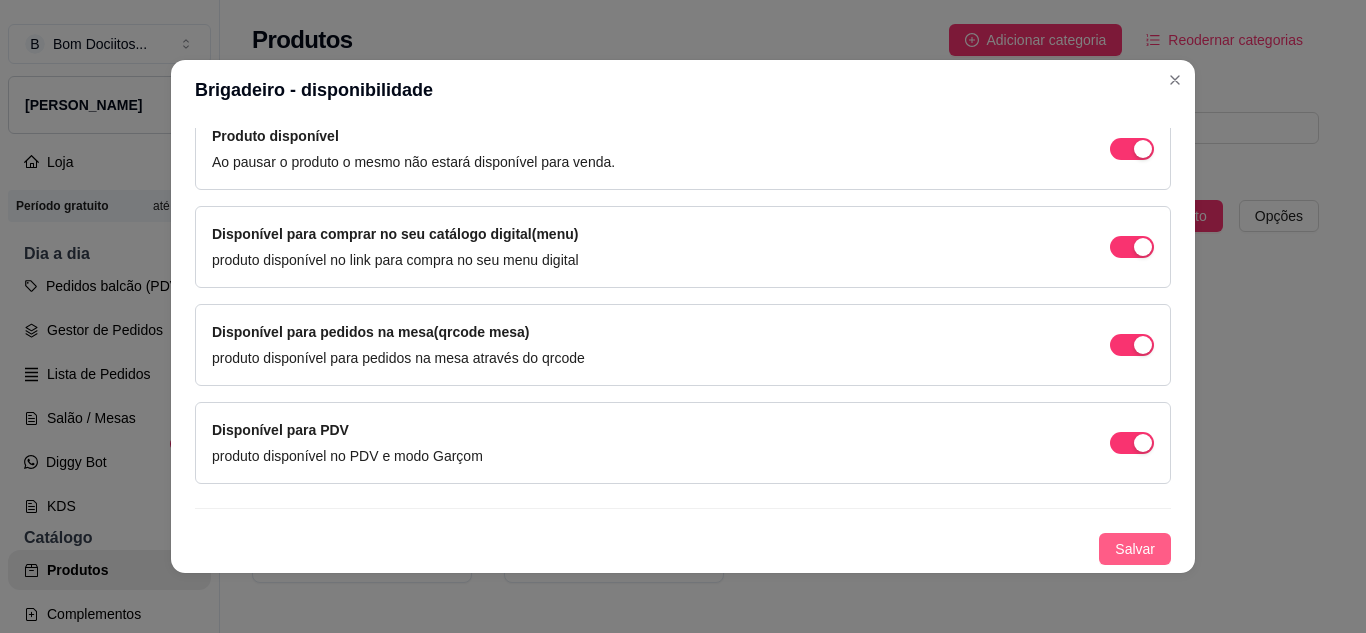 click on "Salvar" at bounding box center (1135, 549) 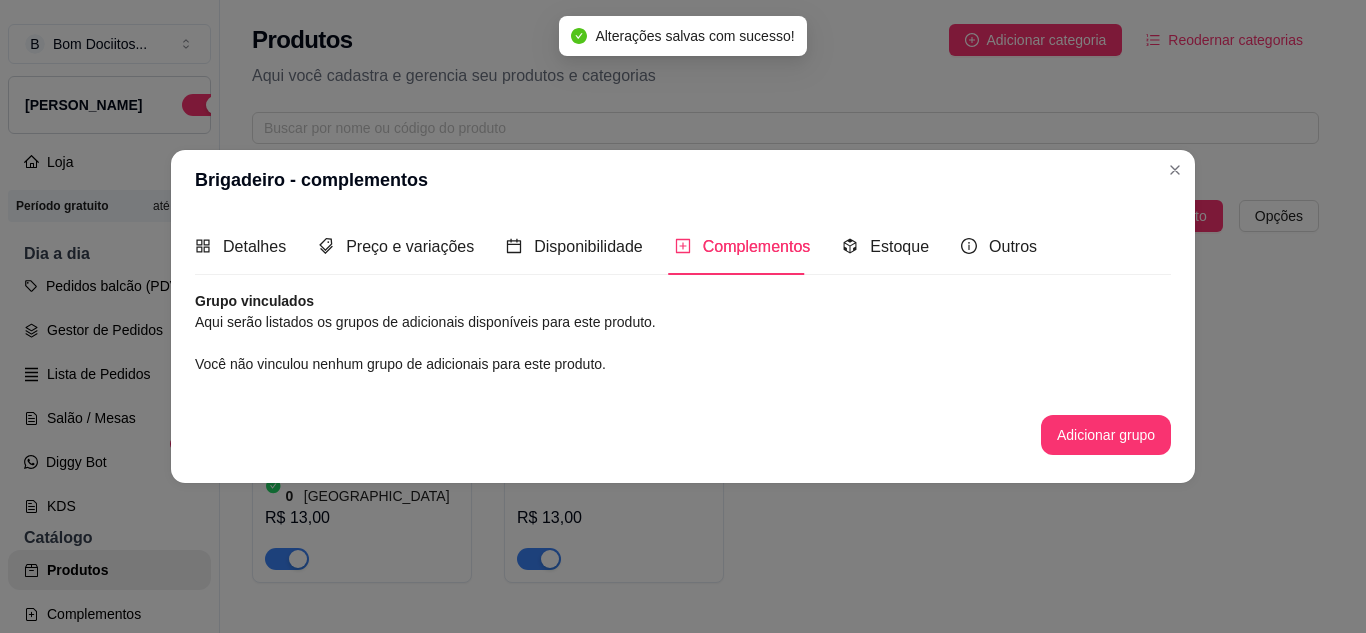 scroll, scrollTop: 0, scrollLeft: 0, axis: both 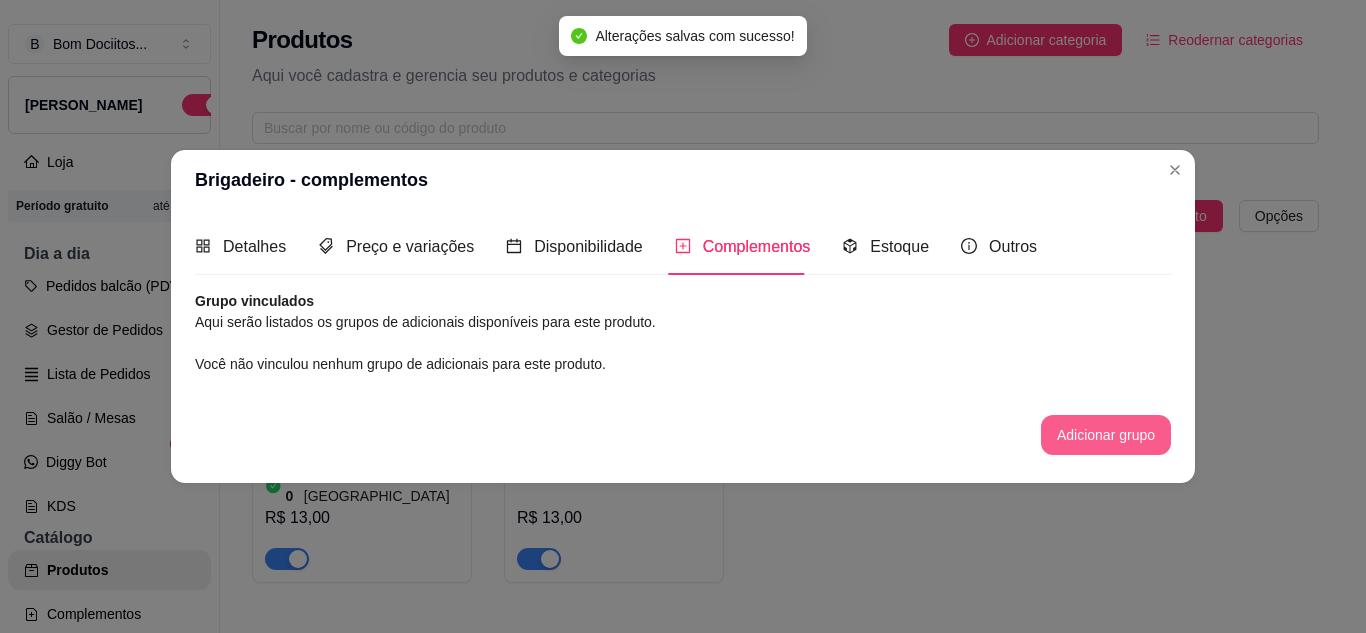 click on "Adicionar grupo" at bounding box center (1106, 435) 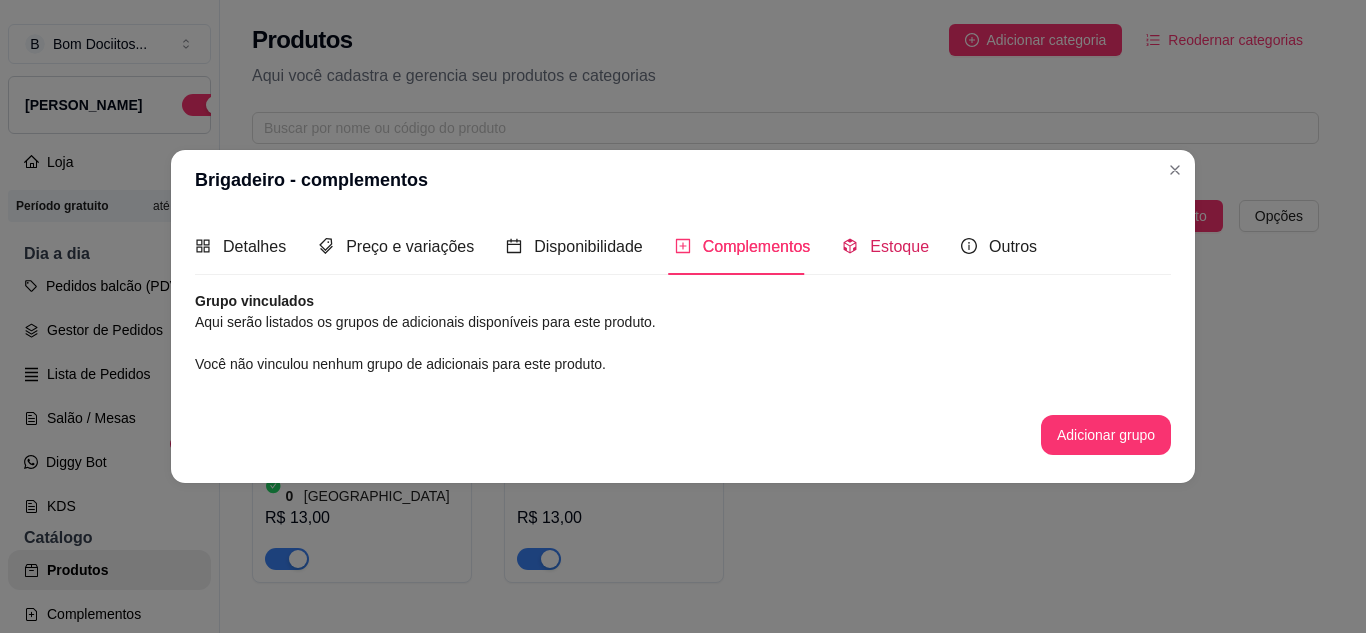 click on "Estoque" at bounding box center [899, 246] 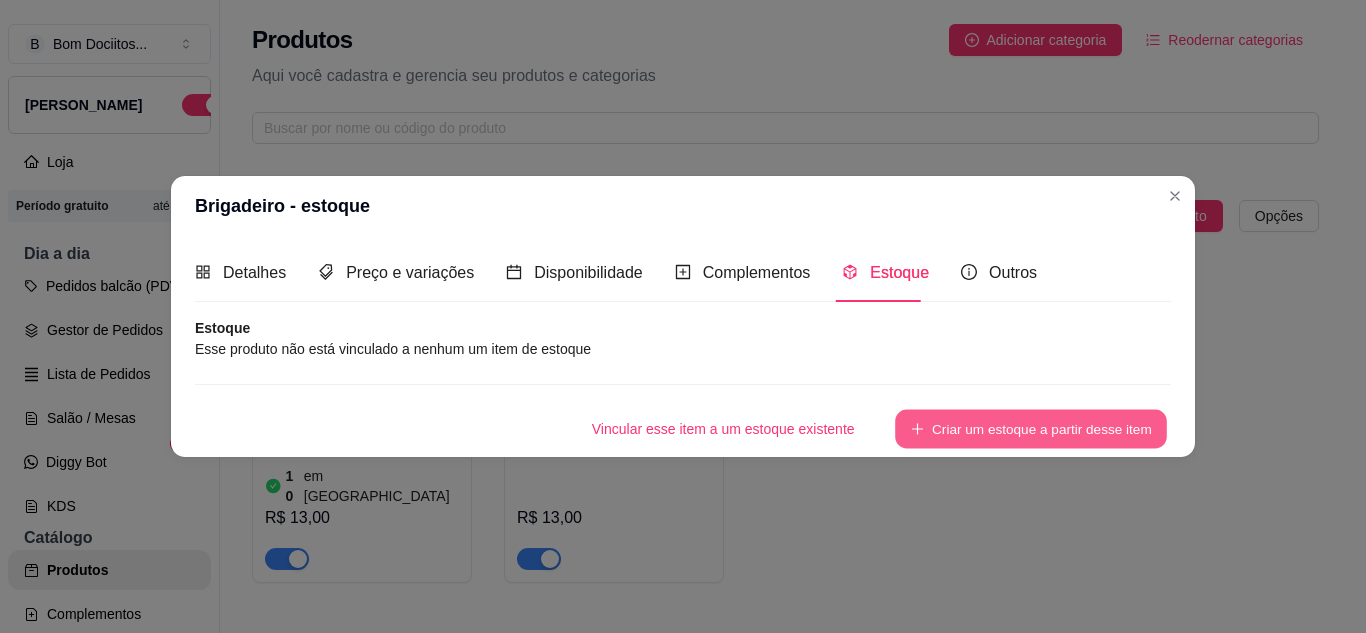 click on "Criar um estoque a partir desse item" at bounding box center [1031, 428] 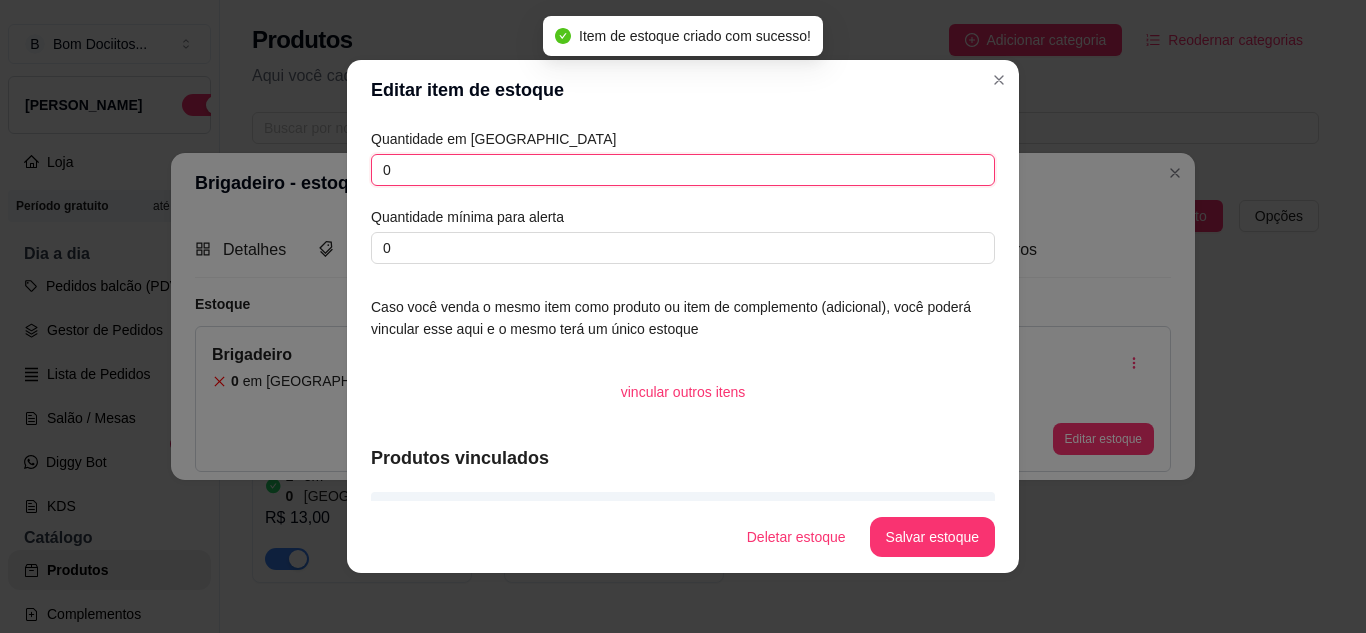 click on "0" at bounding box center (683, 170) 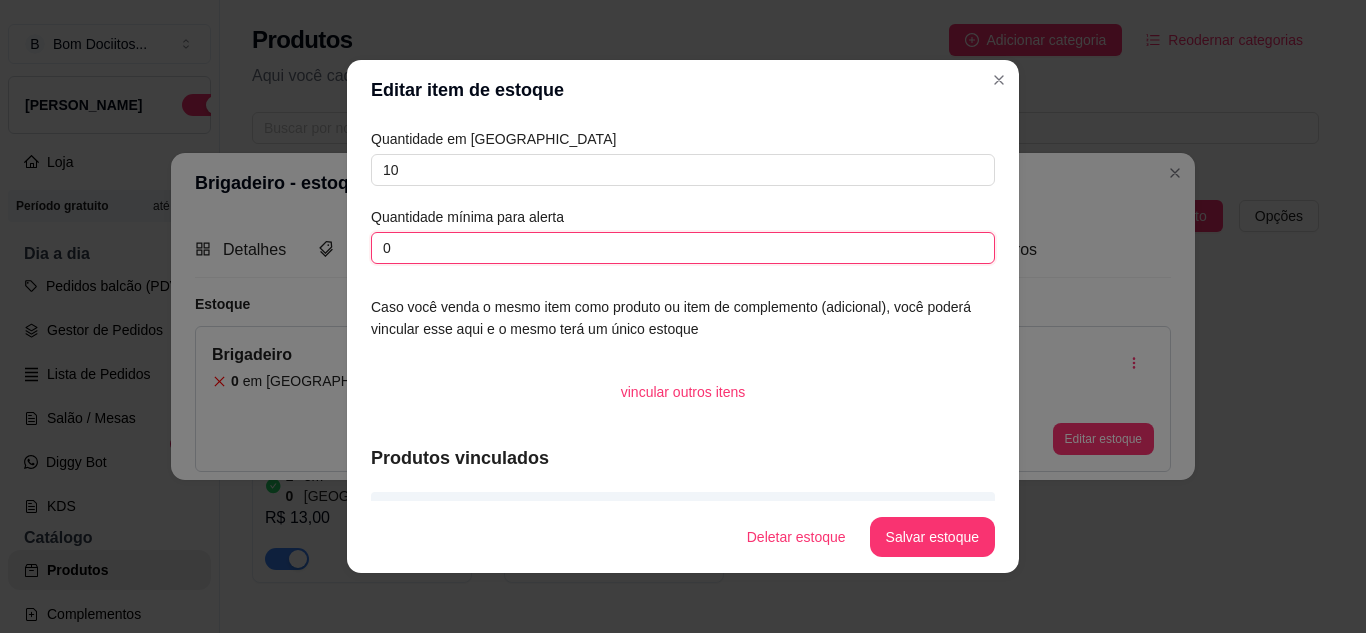 click on "0" at bounding box center [683, 248] 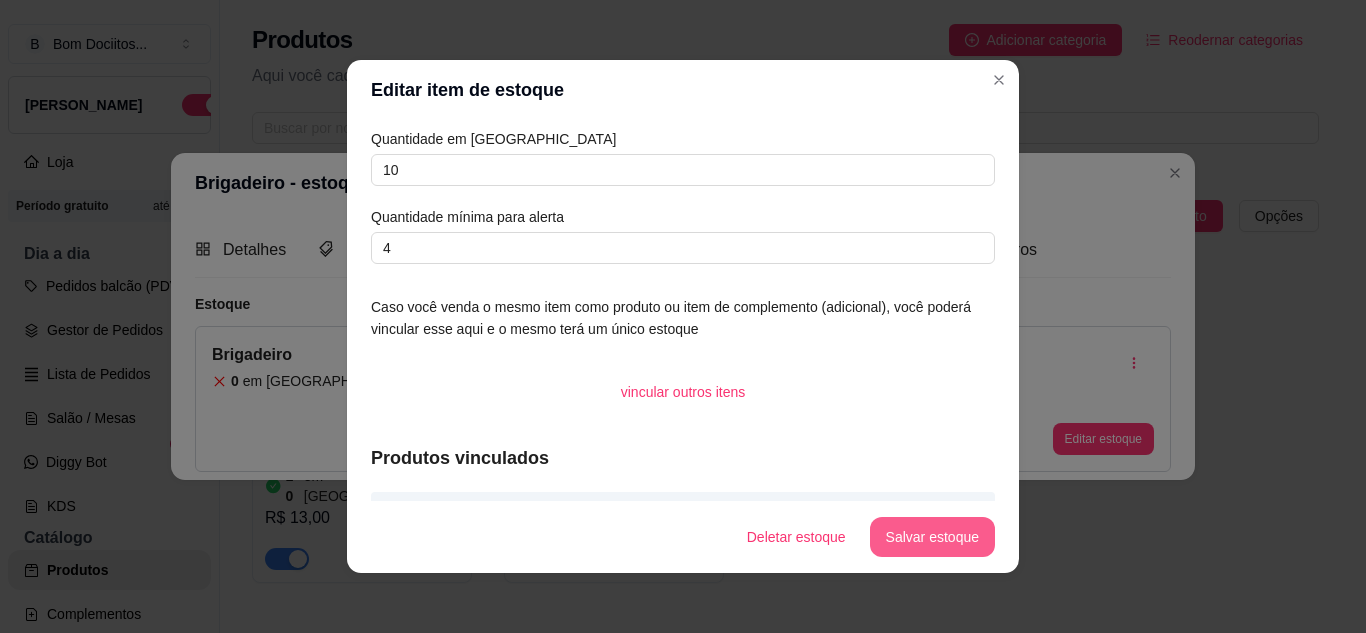 click on "Salvar estoque" at bounding box center (932, 537) 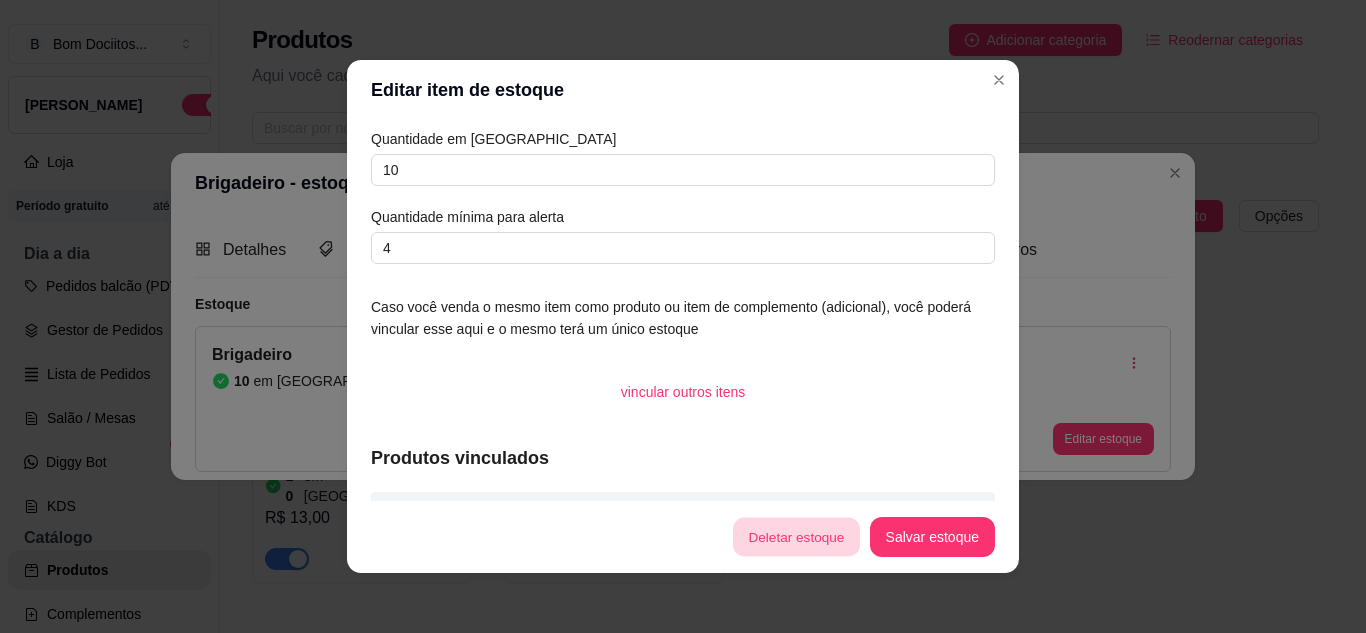 click on "Deletar estoque" at bounding box center (796, 537) 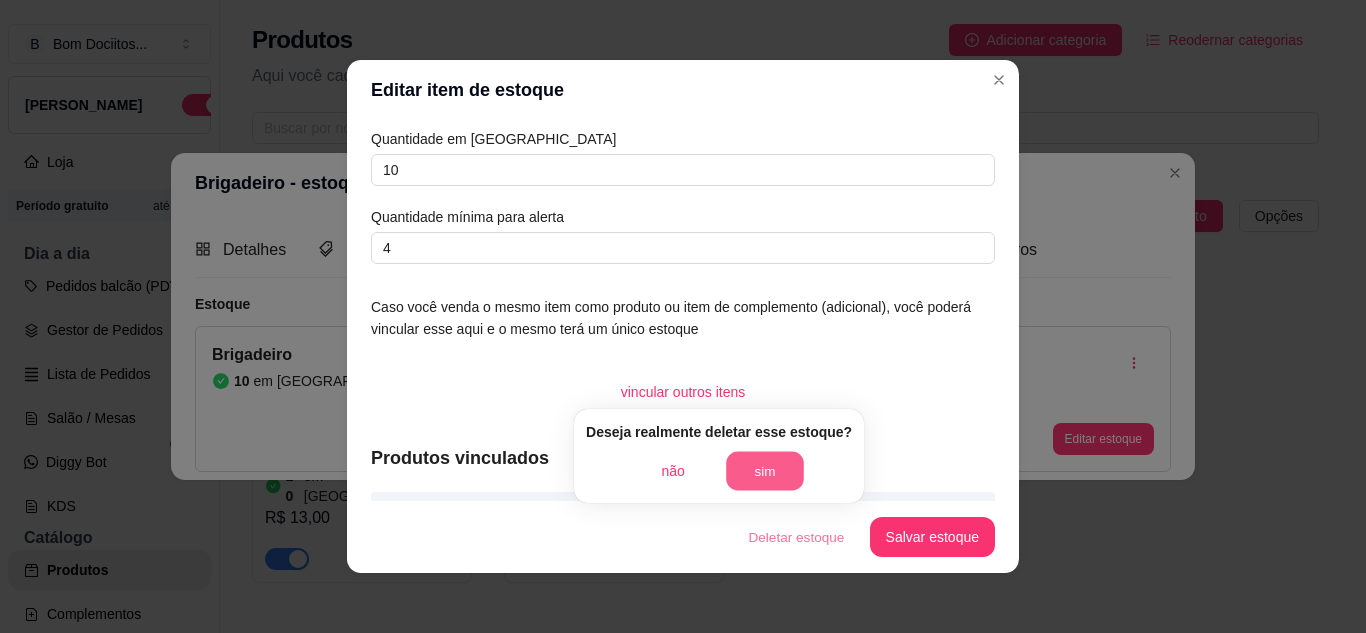 click on "sim" at bounding box center (765, 471) 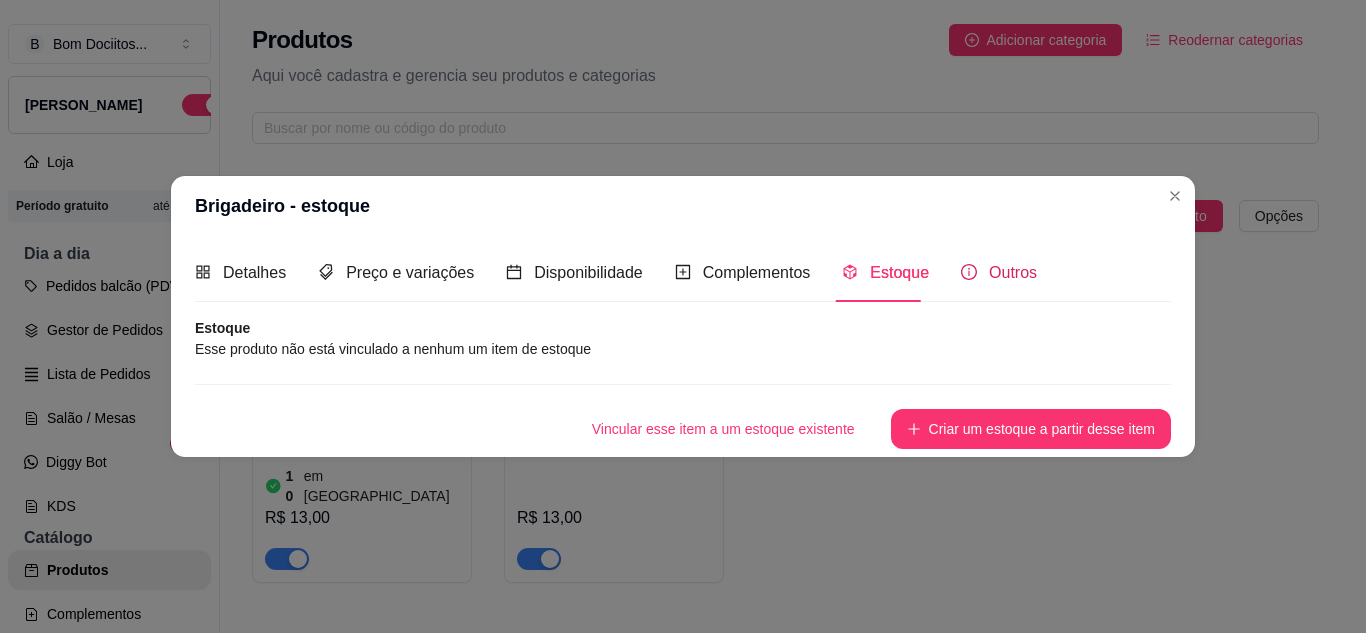 click on "Outros" at bounding box center (1013, 272) 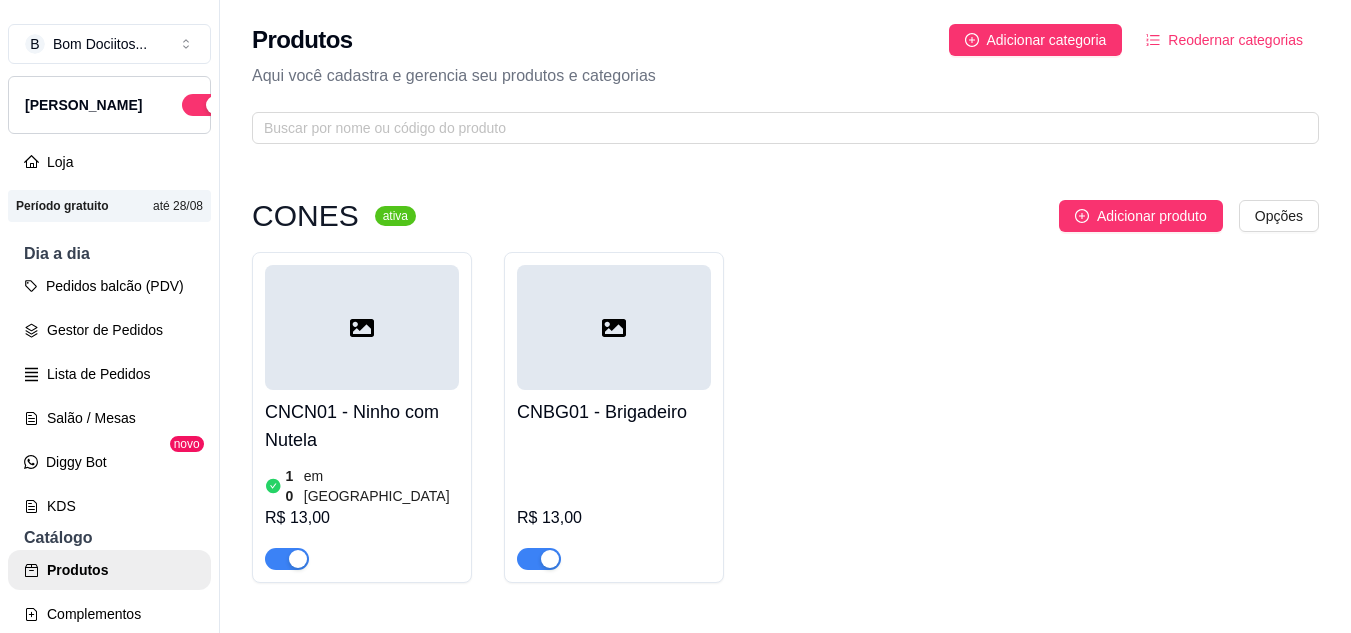 click on "CNCN01 - Ninho com Nutela" at bounding box center [362, 426] 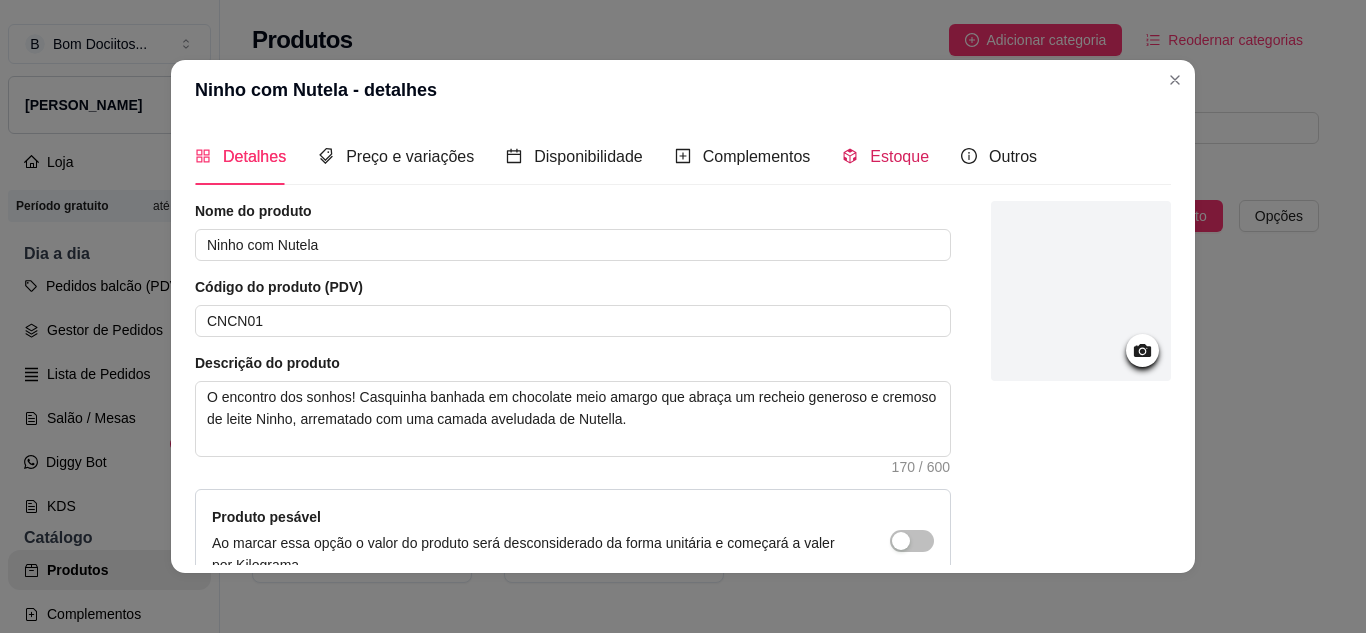 click on "Estoque" at bounding box center [899, 156] 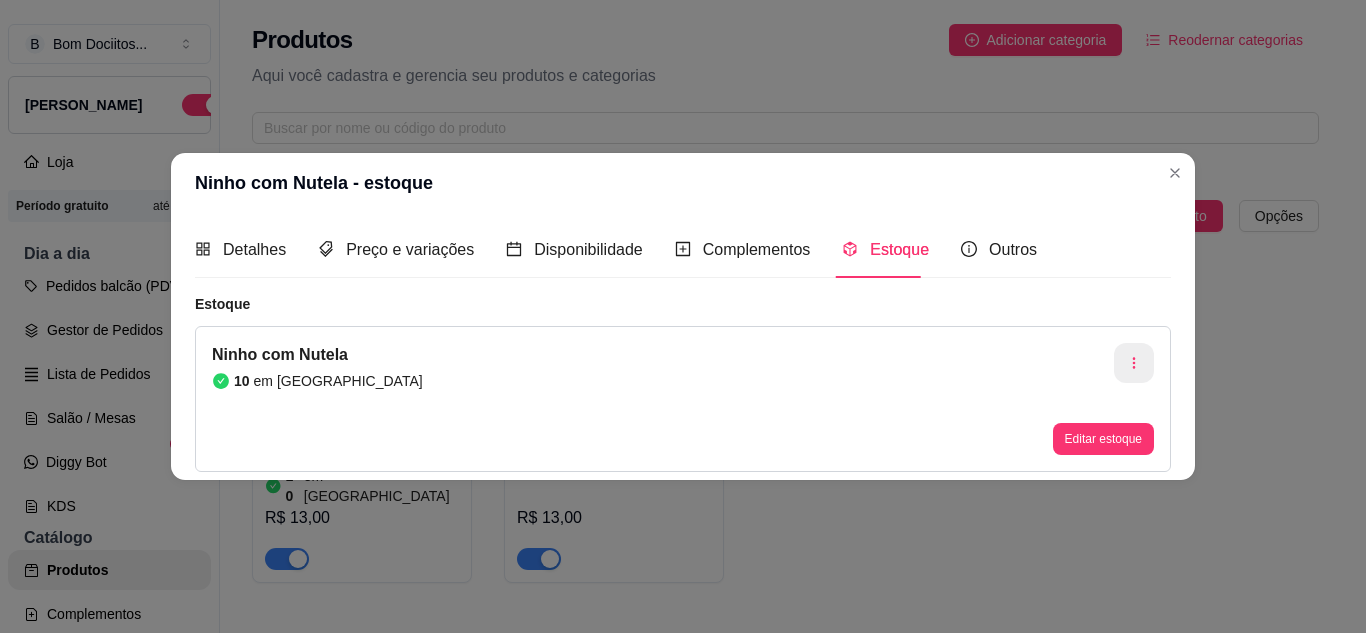 click 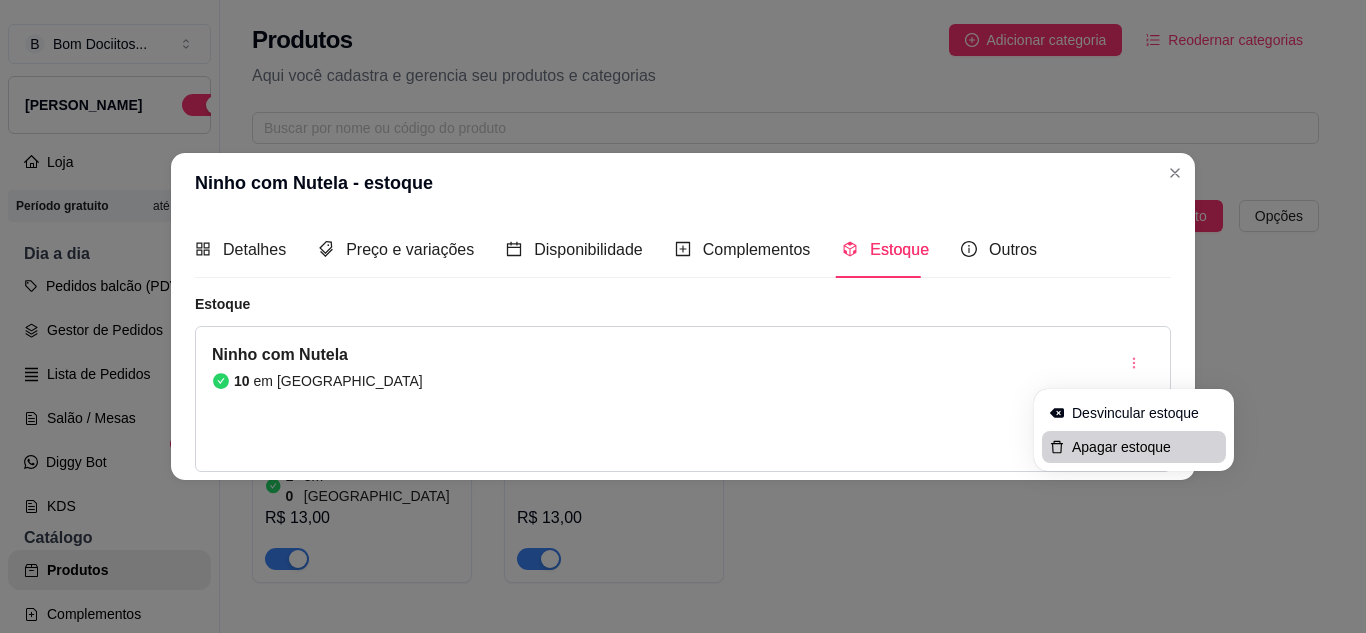 click on "Apagar estoque" at bounding box center (1145, 447) 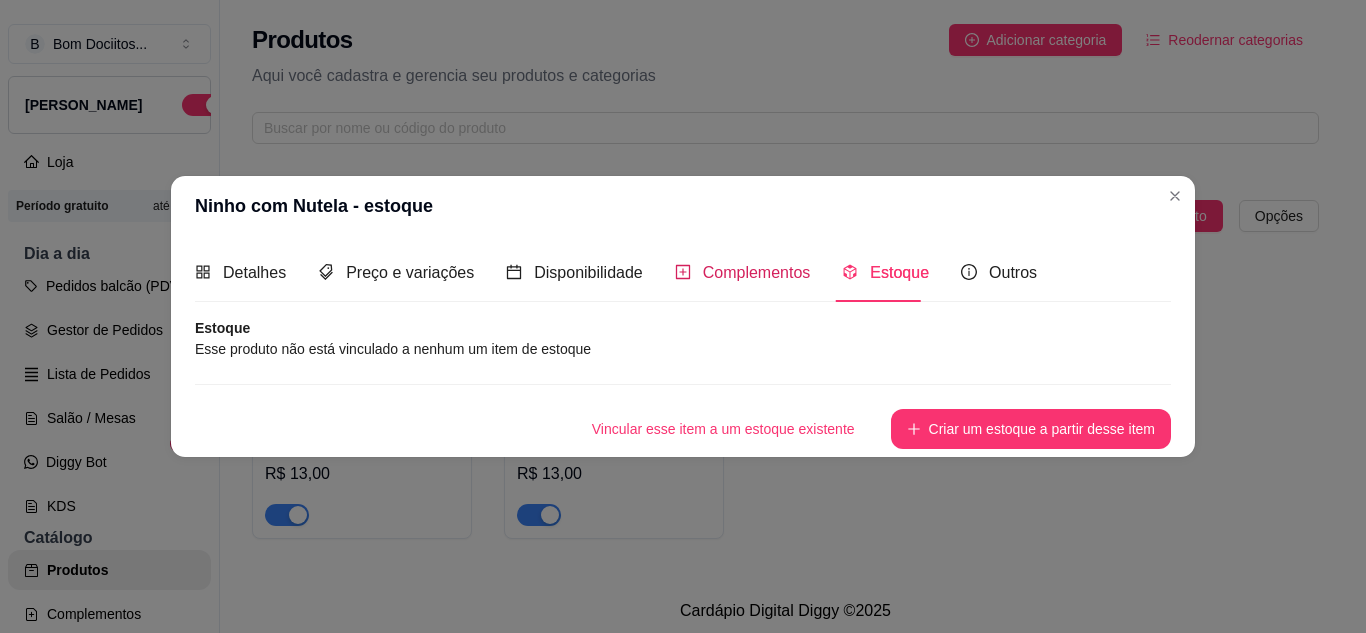 click on "Complementos" at bounding box center (757, 272) 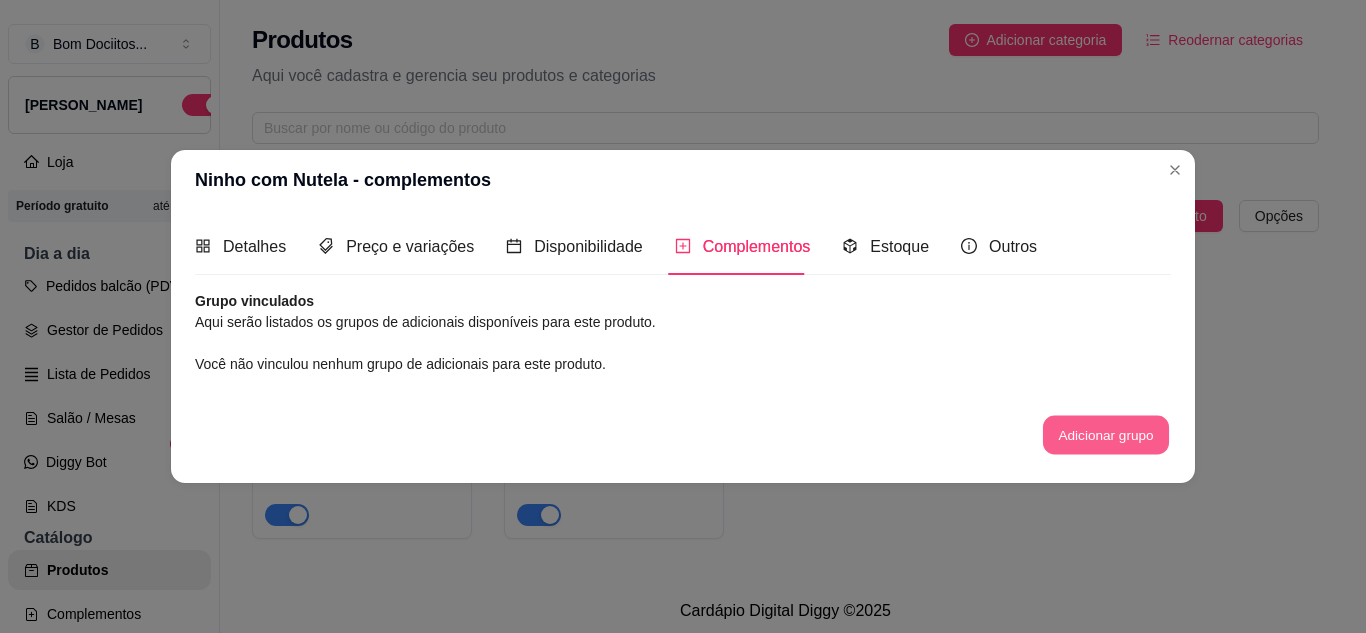 click on "Adicionar grupo" at bounding box center [1106, 435] 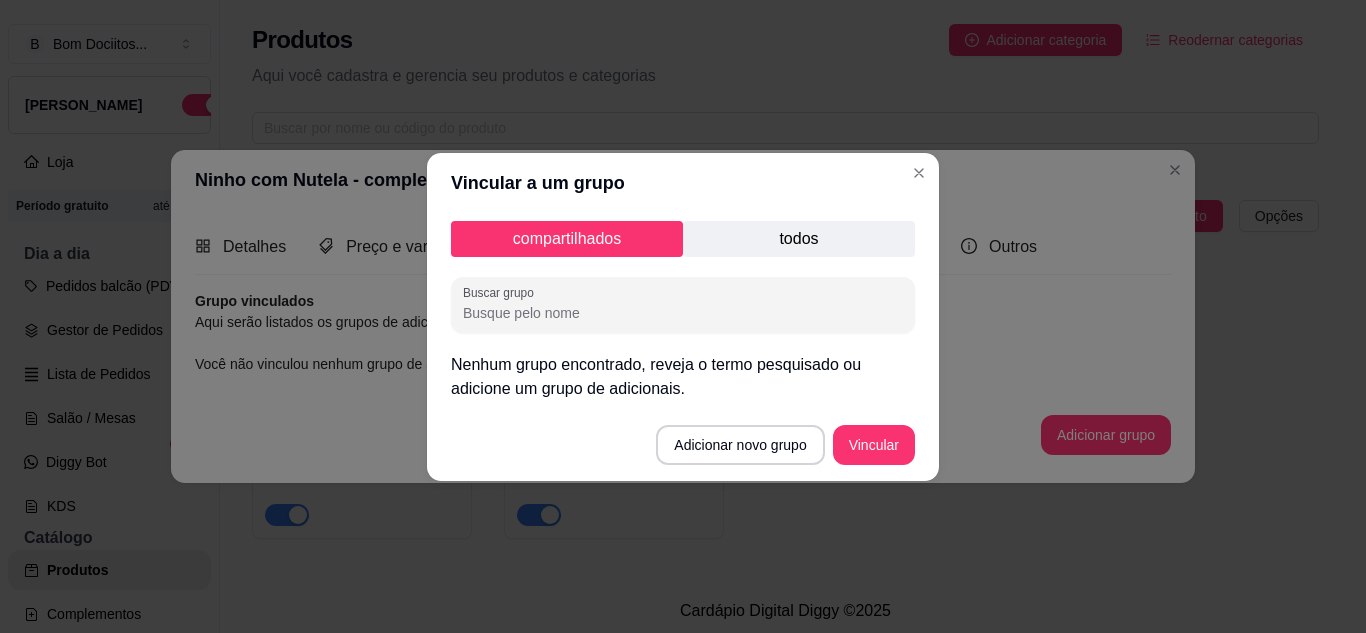 click on "todos" at bounding box center (799, 239) 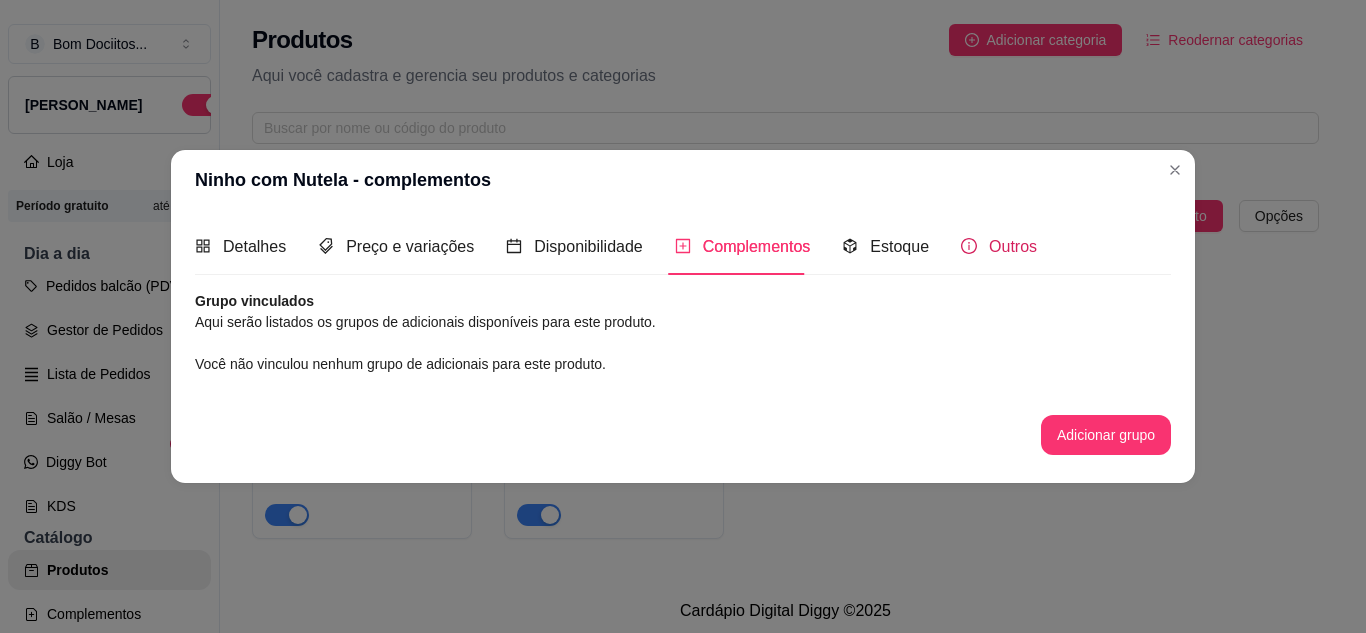 click on "Outros" at bounding box center [1013, 246] 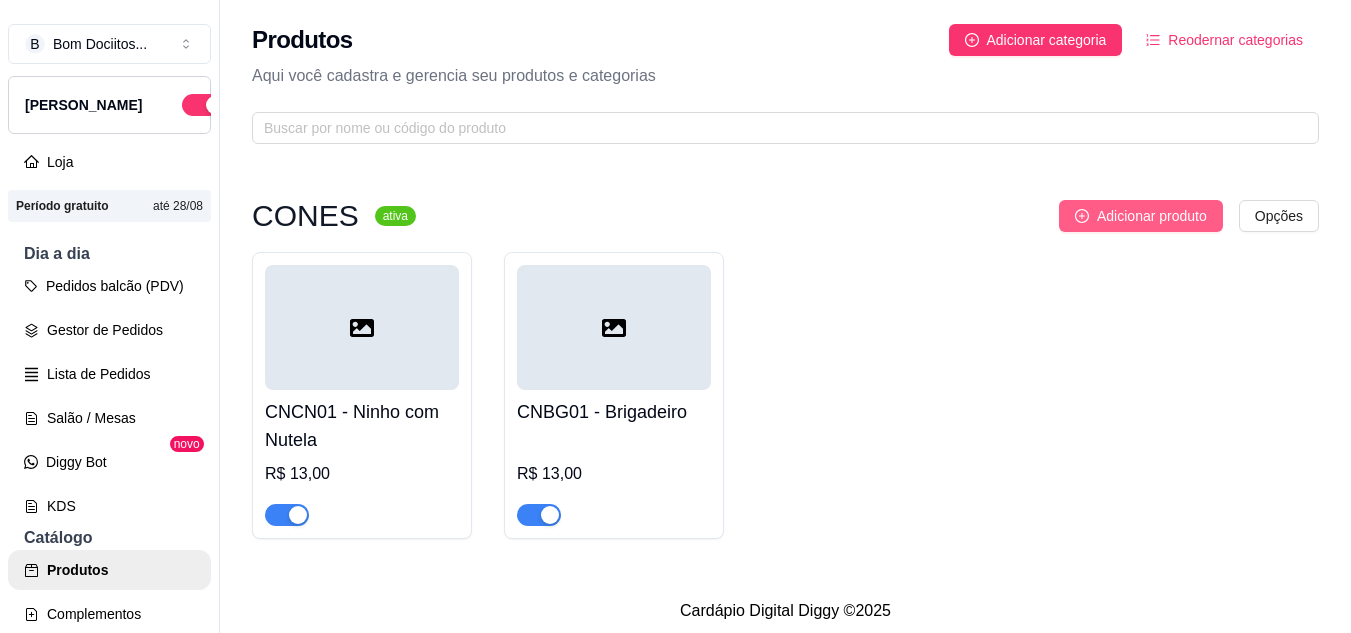 click on "Adicionar produto" at bounding box center [1152, 216] 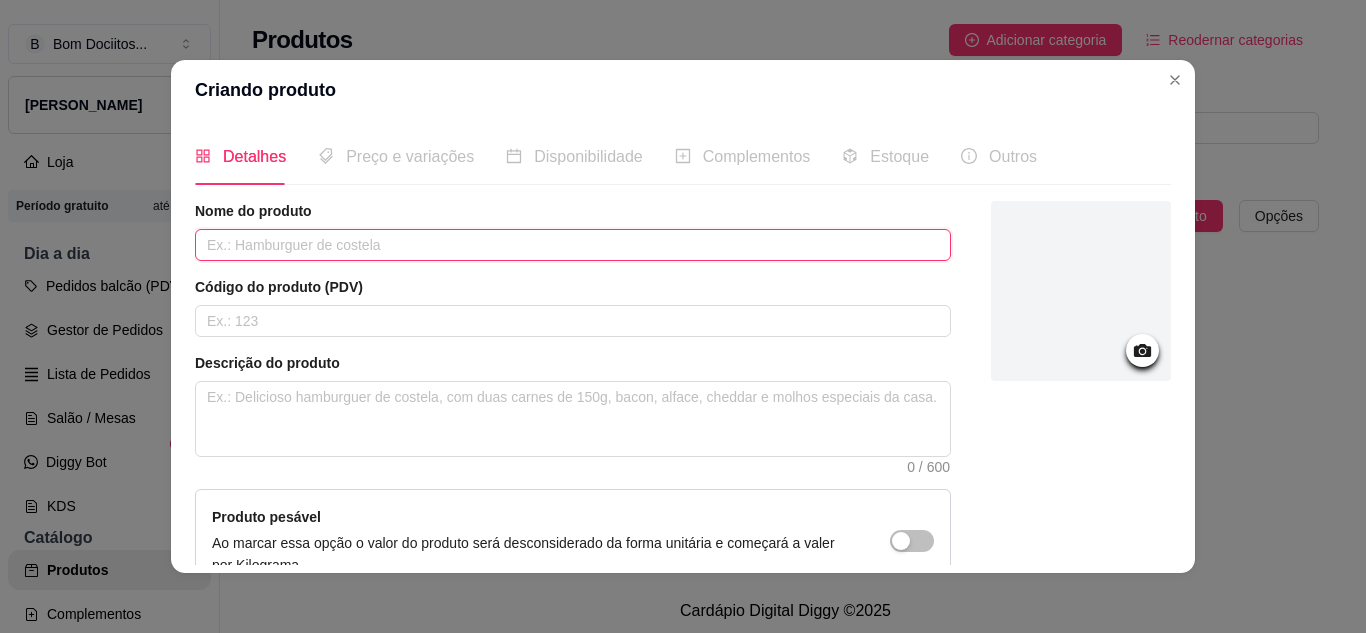click at bounding box center [573, 245] 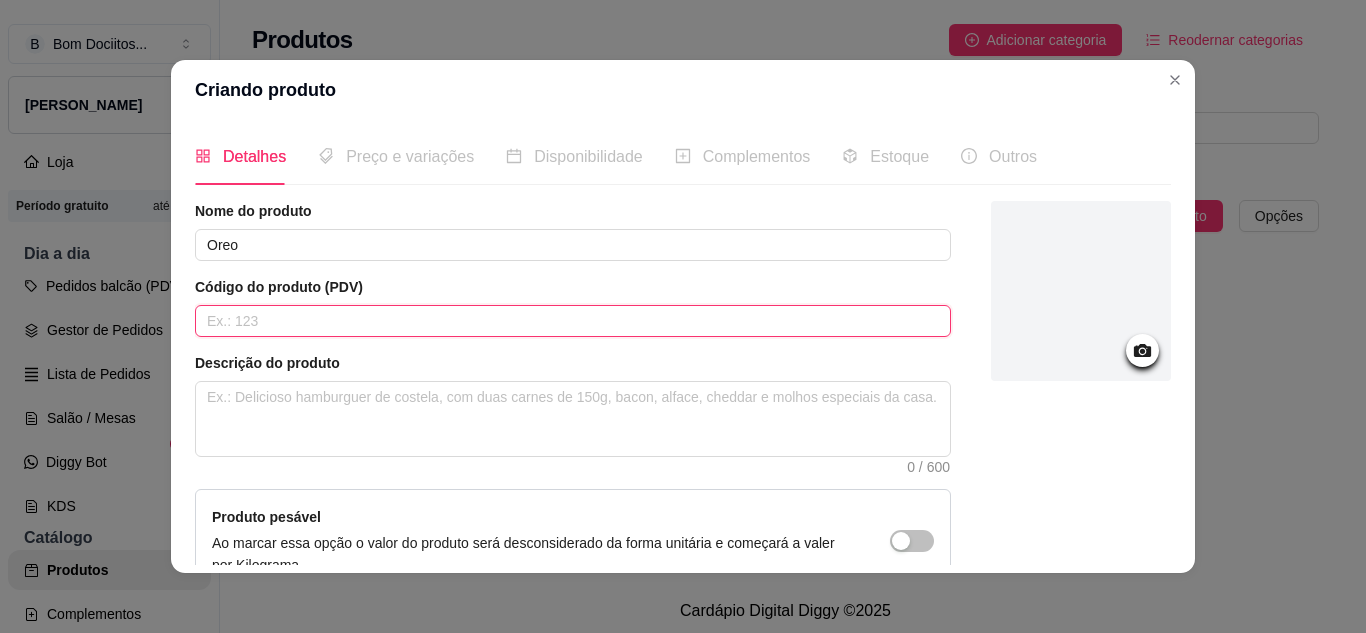 click at bounding box center (573, 321) 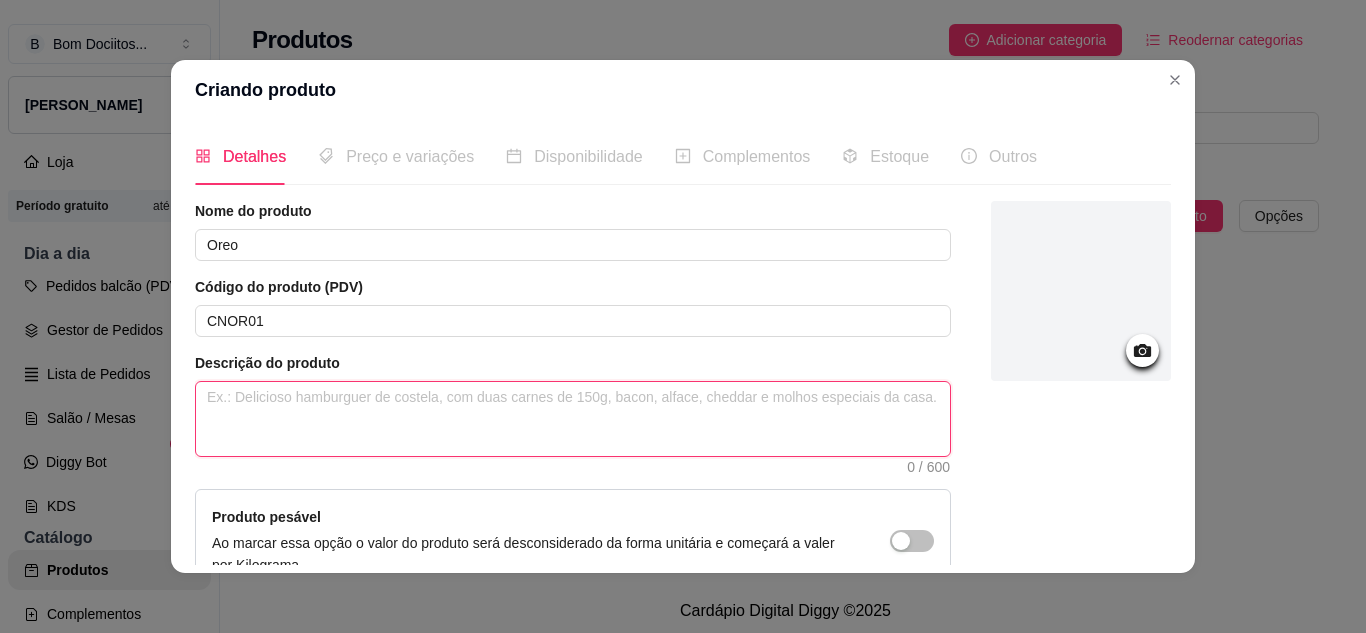 click at bounding box center (573, 419) 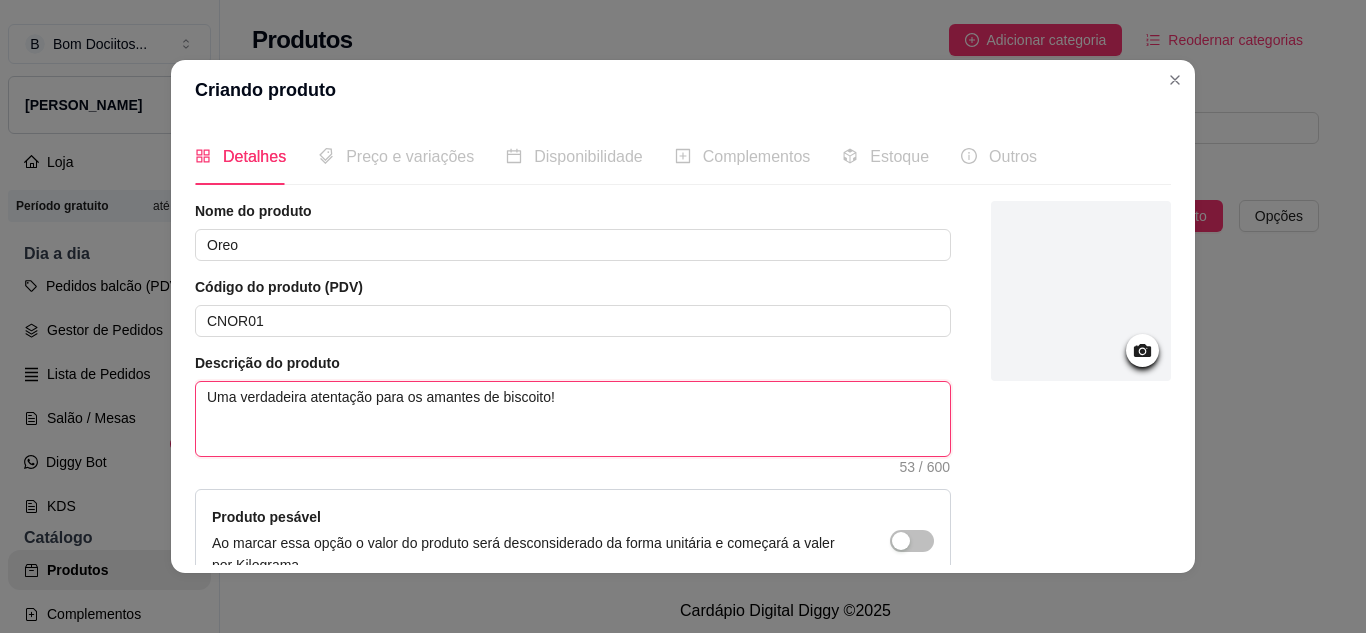 click on "Uma verdadeira atentação para os amantes de biscoito!" at bounding box center [573, 419] 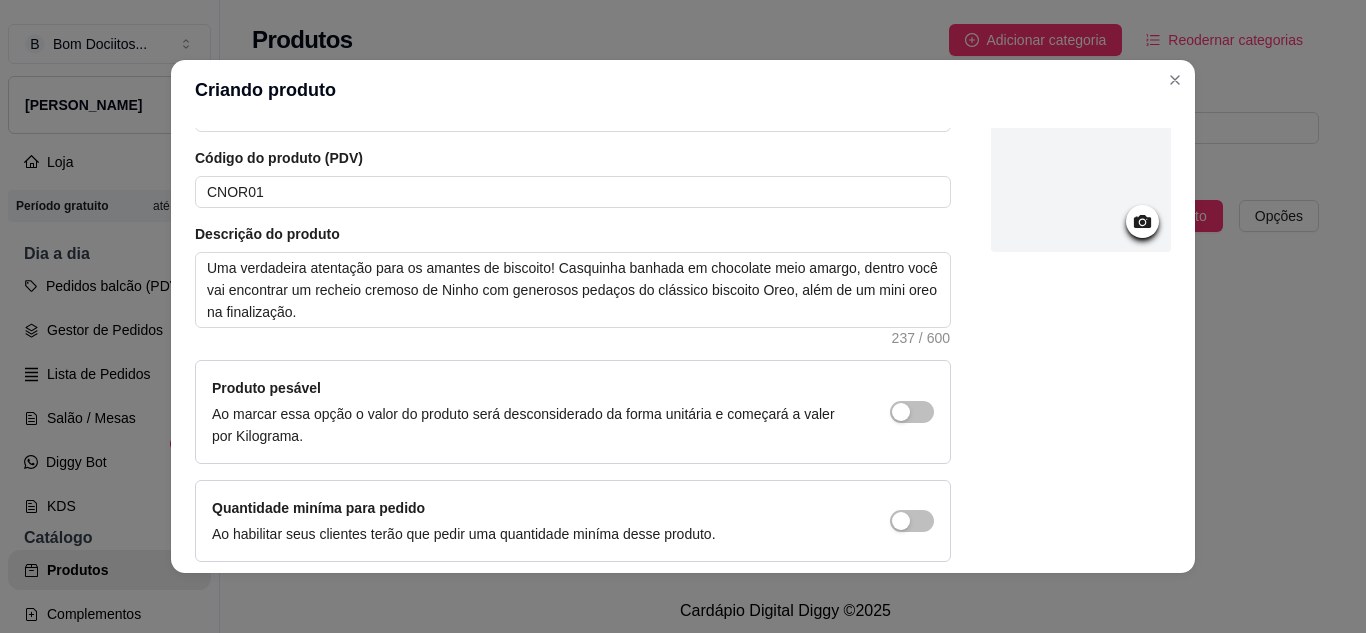 scroll, scrollTop: 215, scrollLeft: 0, axis: vertical 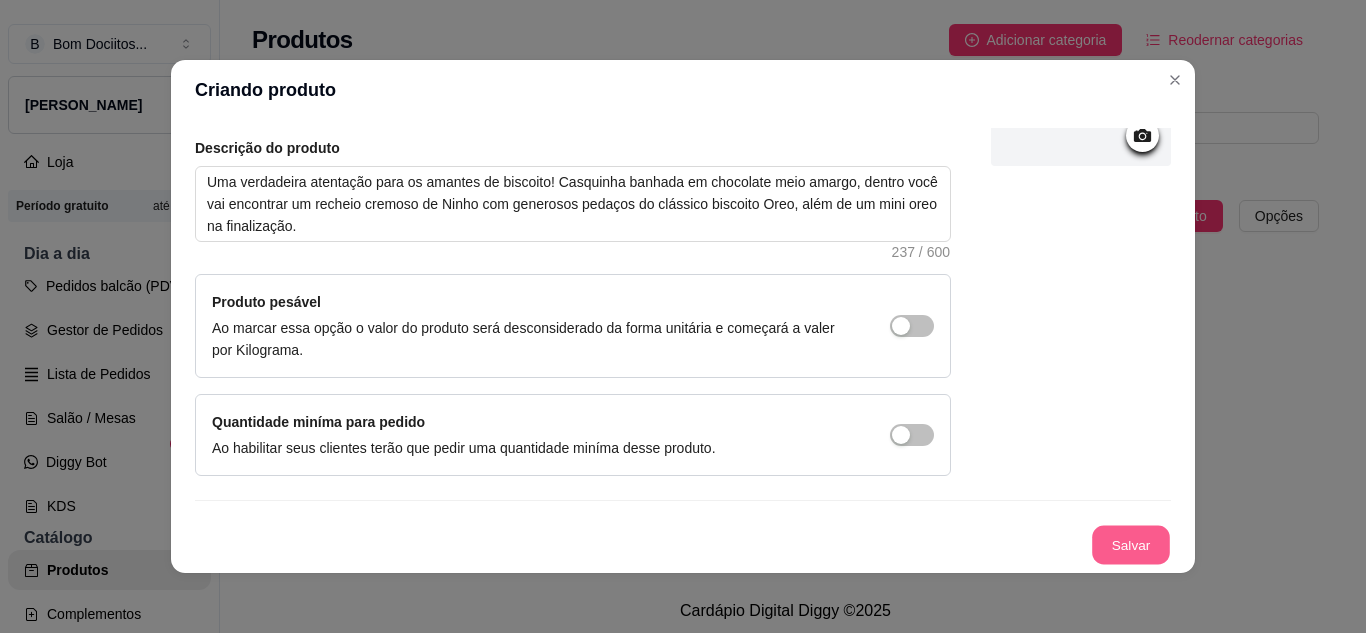 click on "Salvar" at bounding box center [1131, 545] 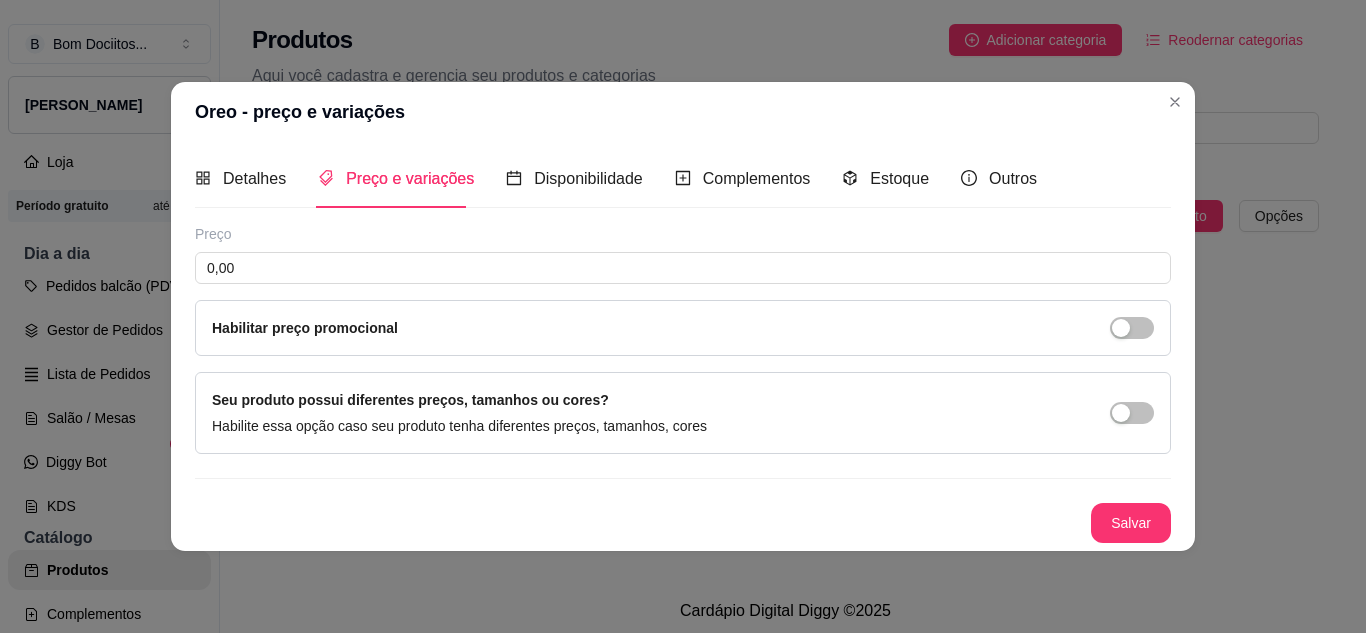 scroll, scrollTop: 0, scrollLeft: 0, axis: both 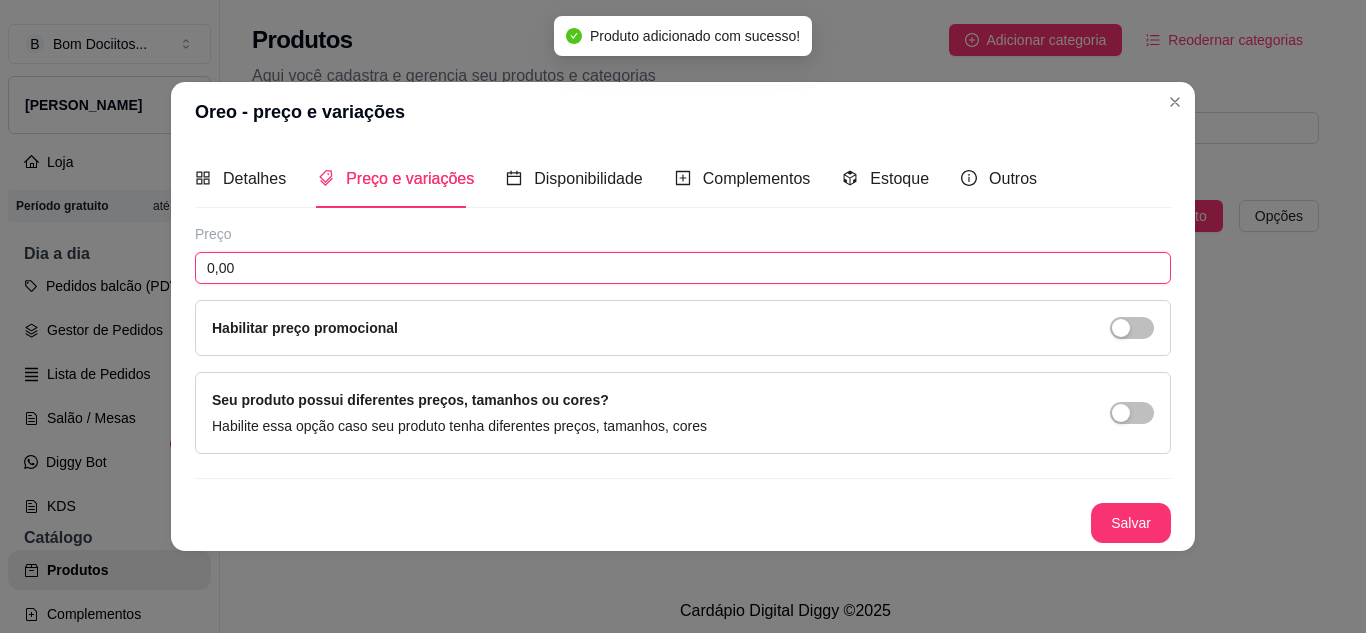 click on "0,00" at bounding box center (683, 268) 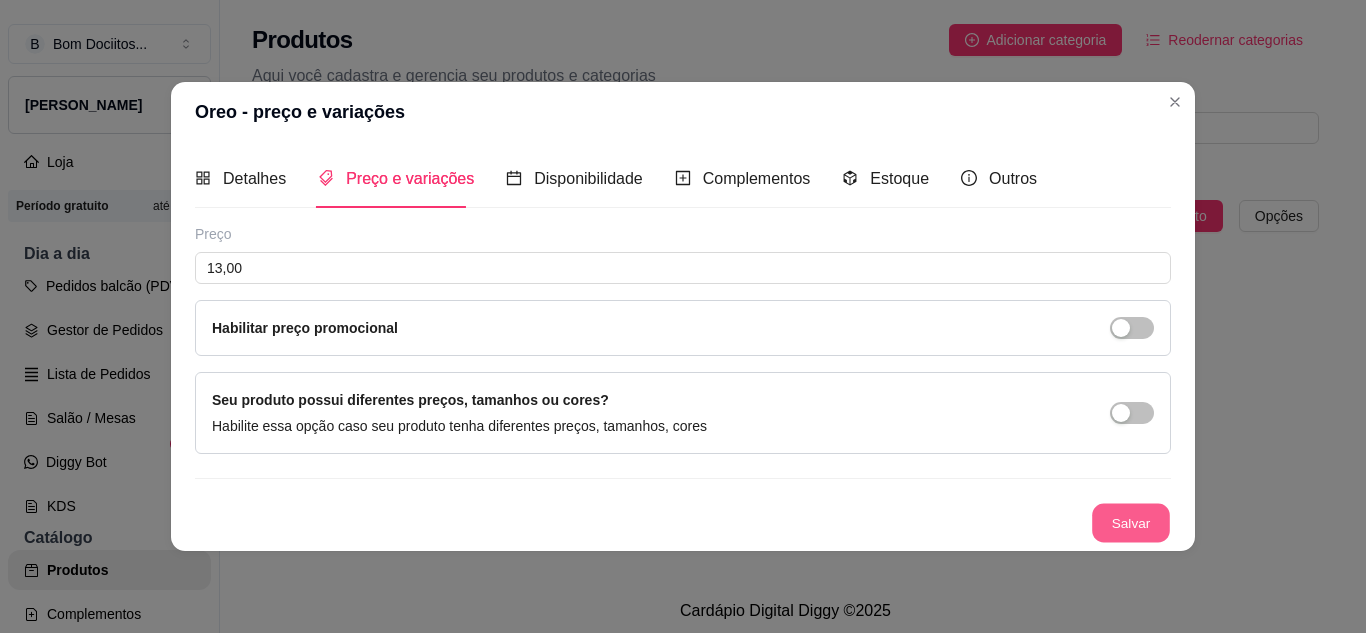 click on "Salvar" at bounding box center (1131, 522) 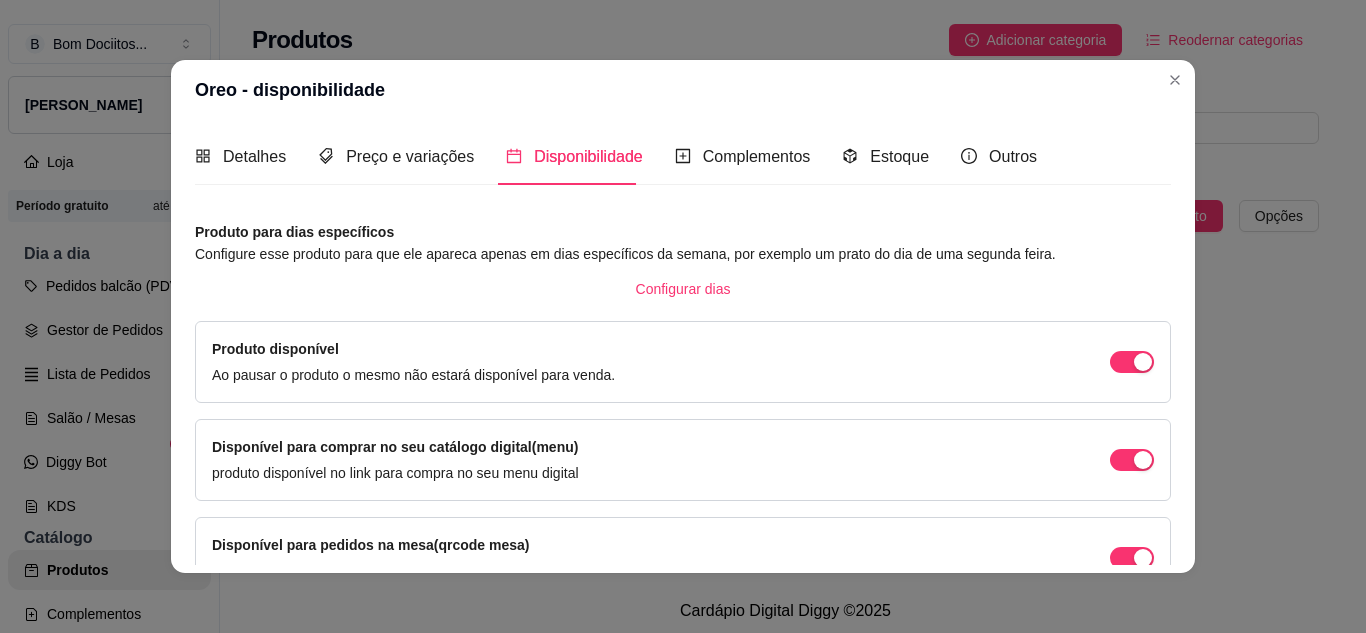 scroll, scrollTop: 213, scrollLeft: 0, axis: vertical 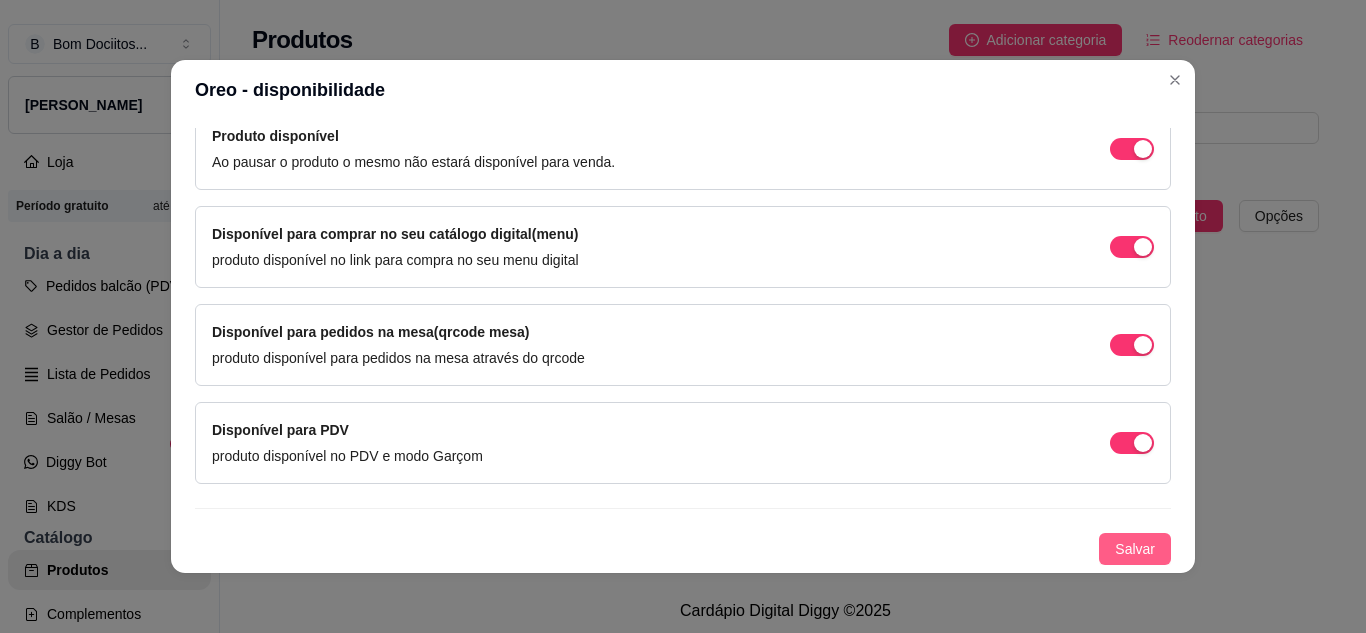 click on "Salvar" at bounding box center (1135, 549) 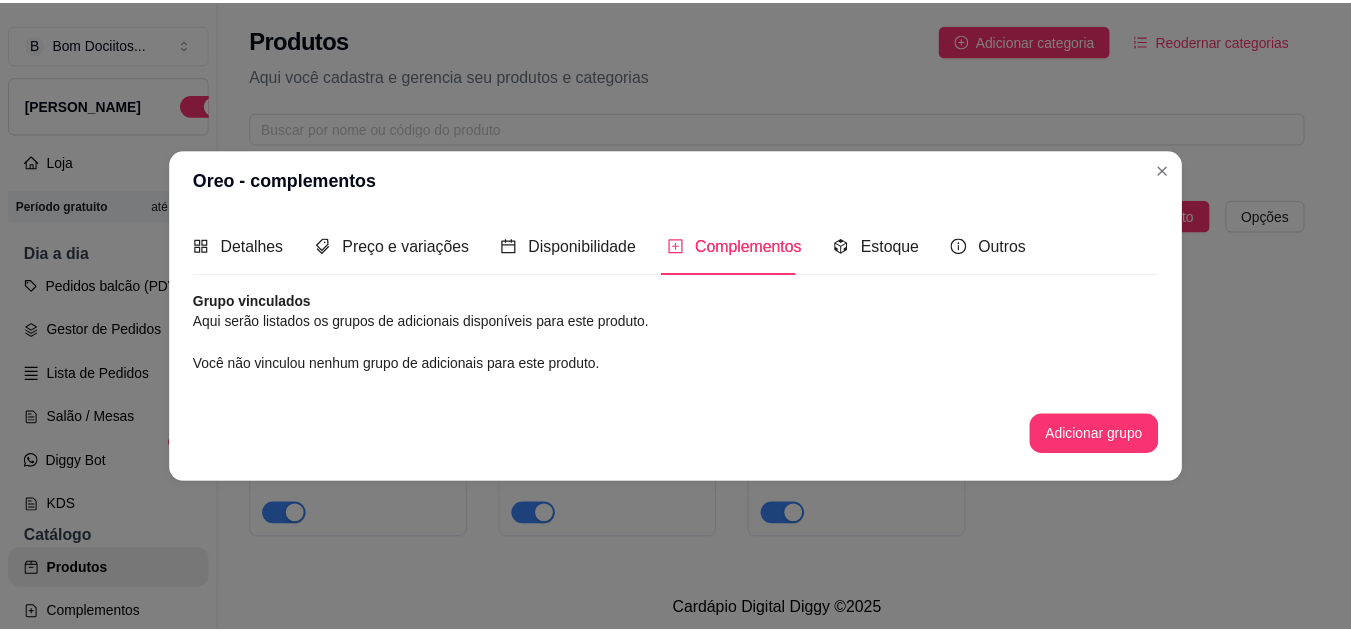 scroll, scrollTop: 0, scrollLeft: 0, axis: both 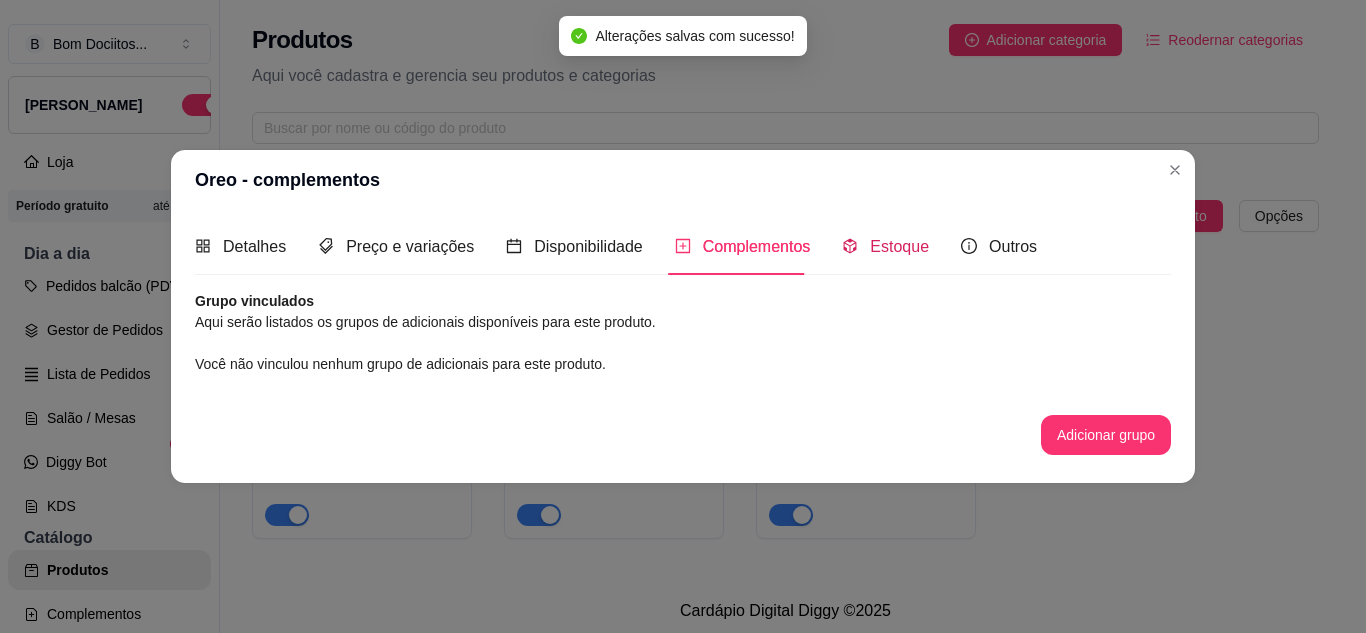 click on "Estoque" at bounding box center (899, 246) 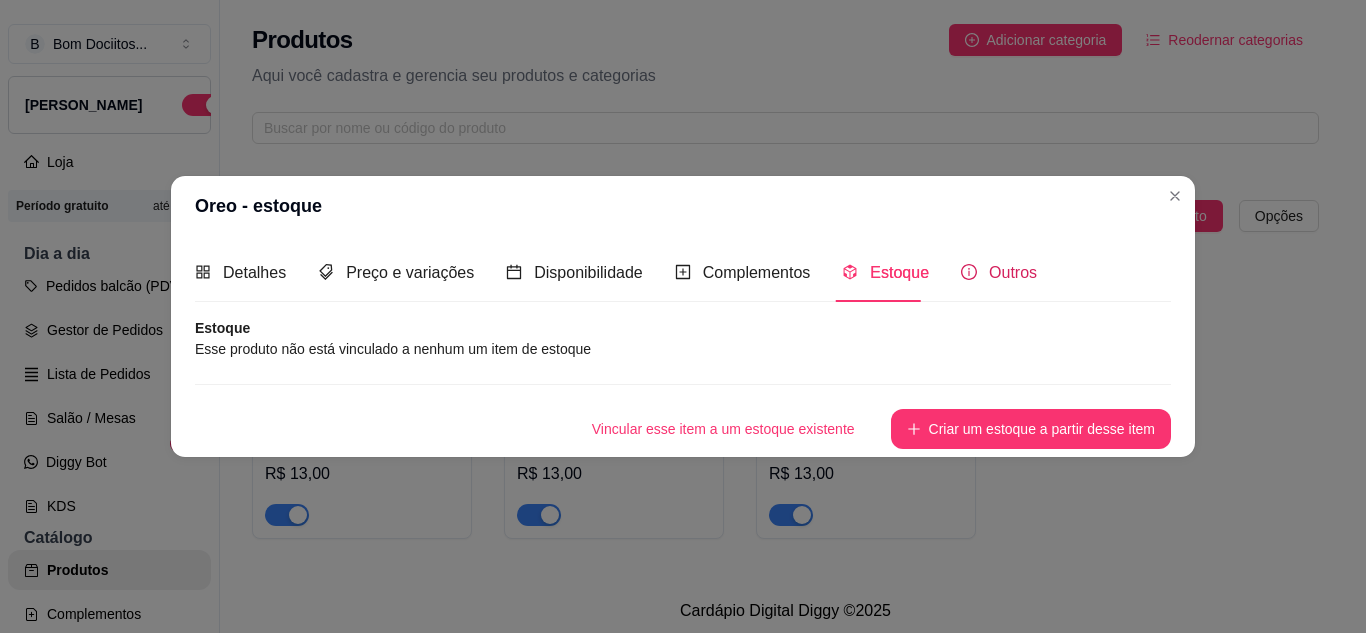 click on "Outros" at bounding box center [1013, 272] 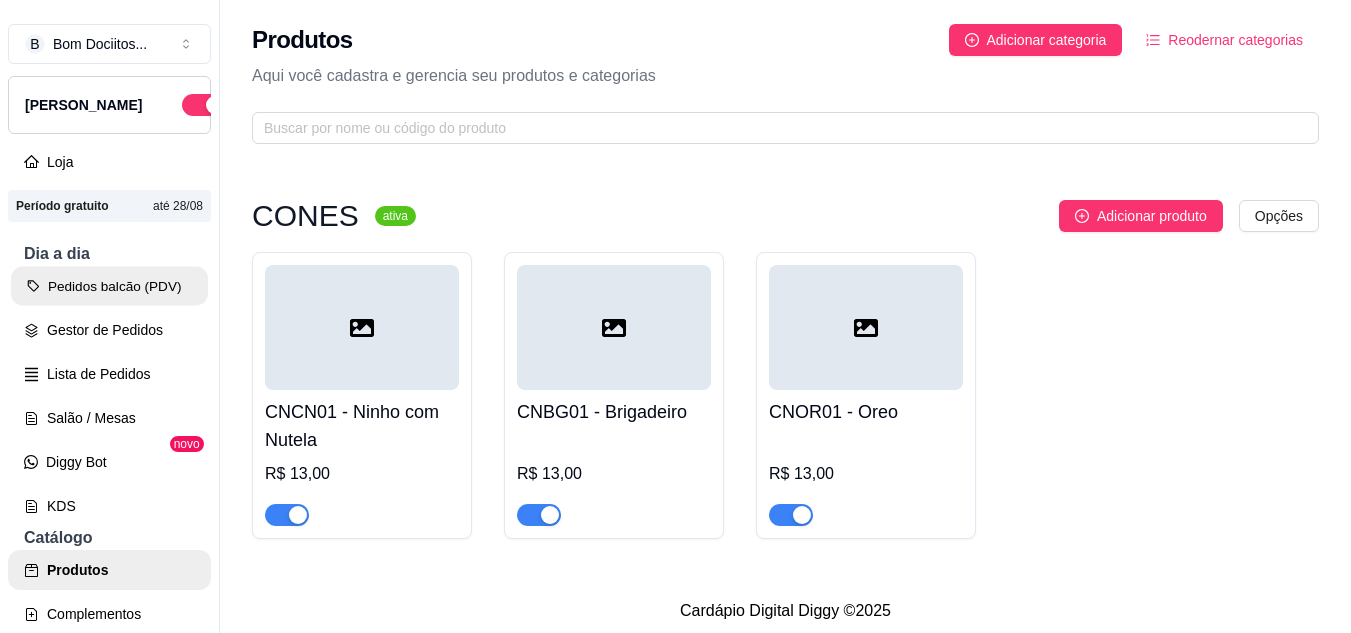 click on "Pedidos balcão (PDV)" at bounding box center (109, 286) 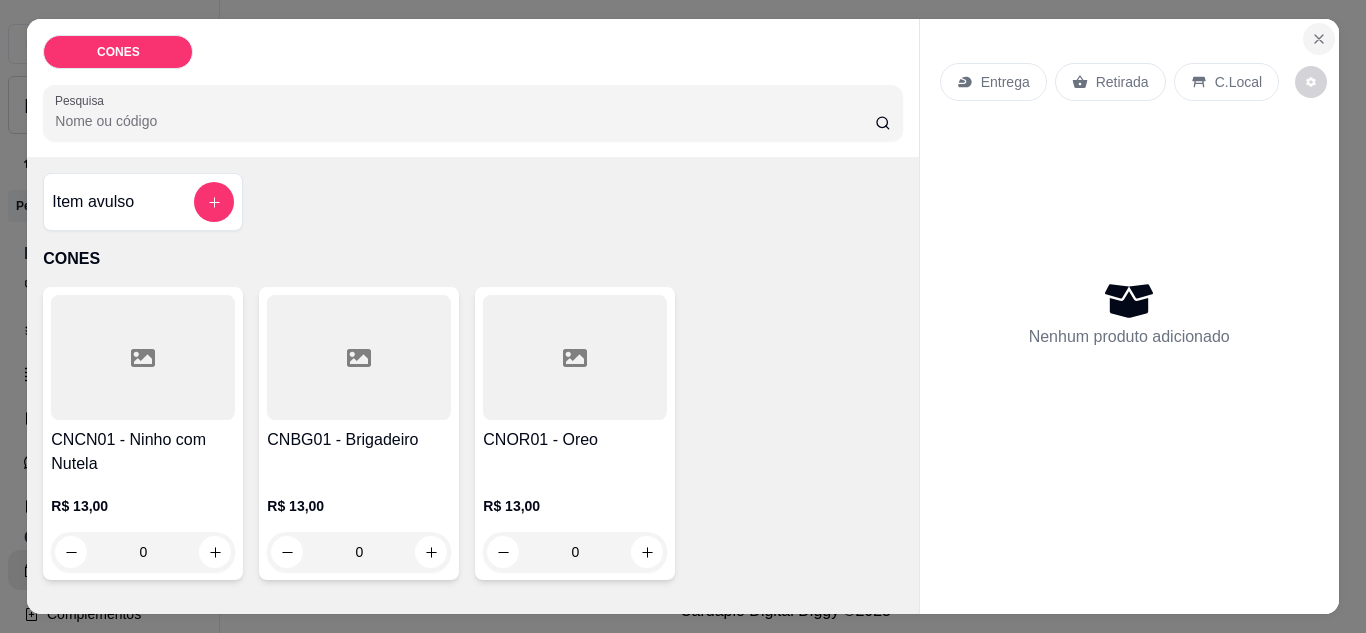 click at bounding box center (1319, 39) 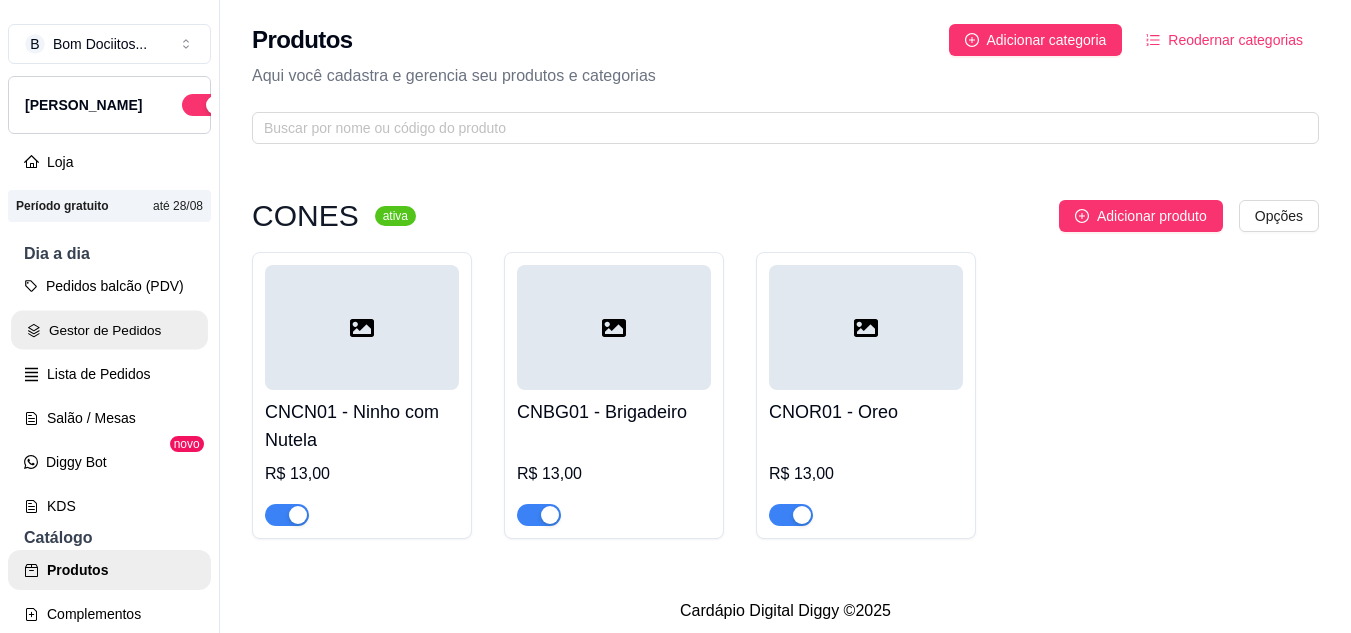 click on "Gestor de Pedidos" at bounding box center (109, 330) 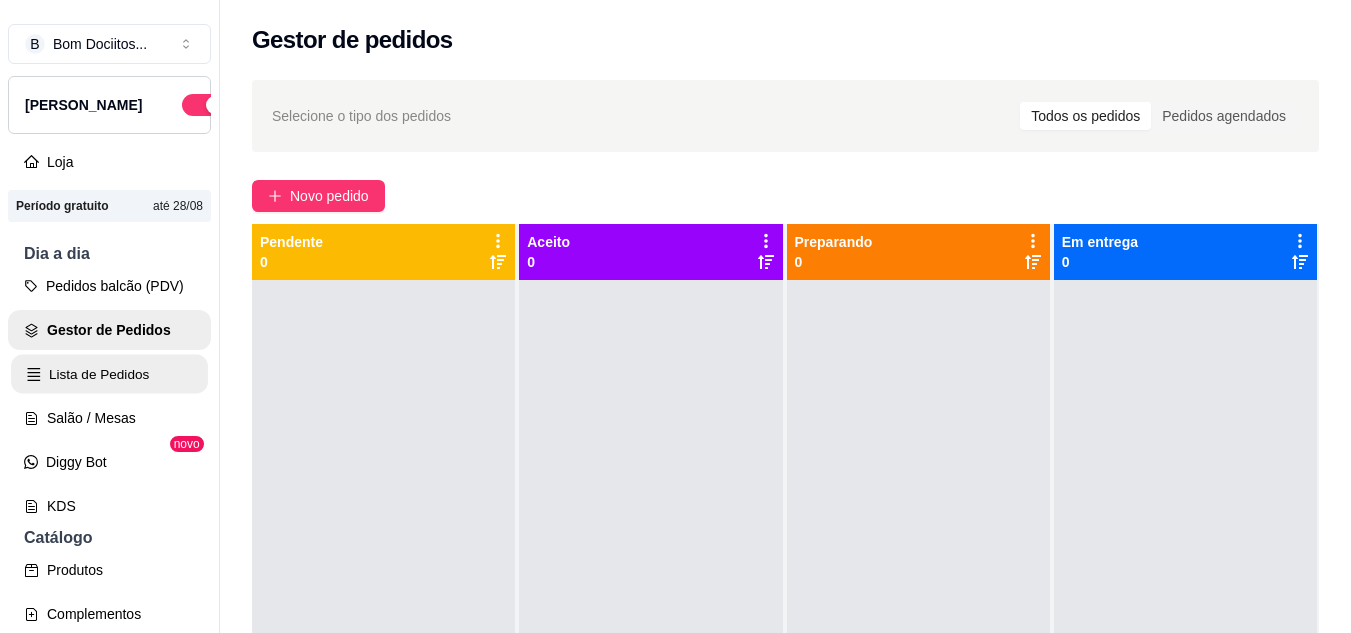 click on "Lista de Pedidos" at bounding box center (109, 374) 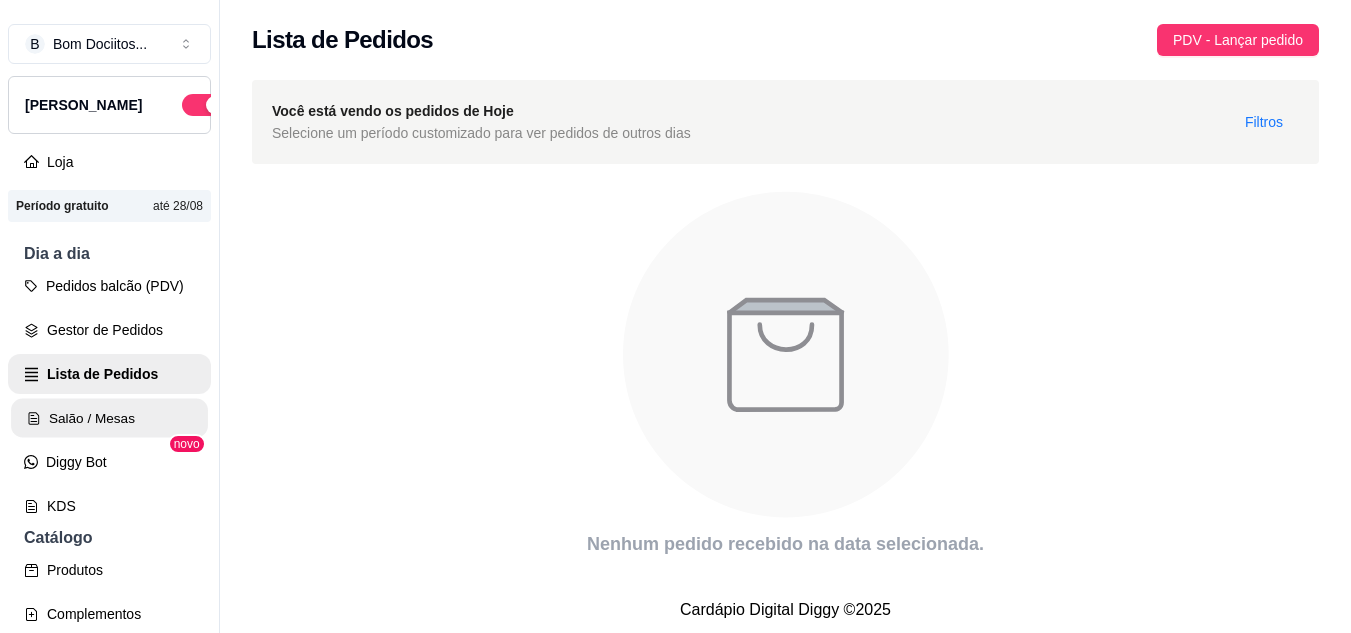 click on "Salão / Mesas" at bounding box center (109, 418) 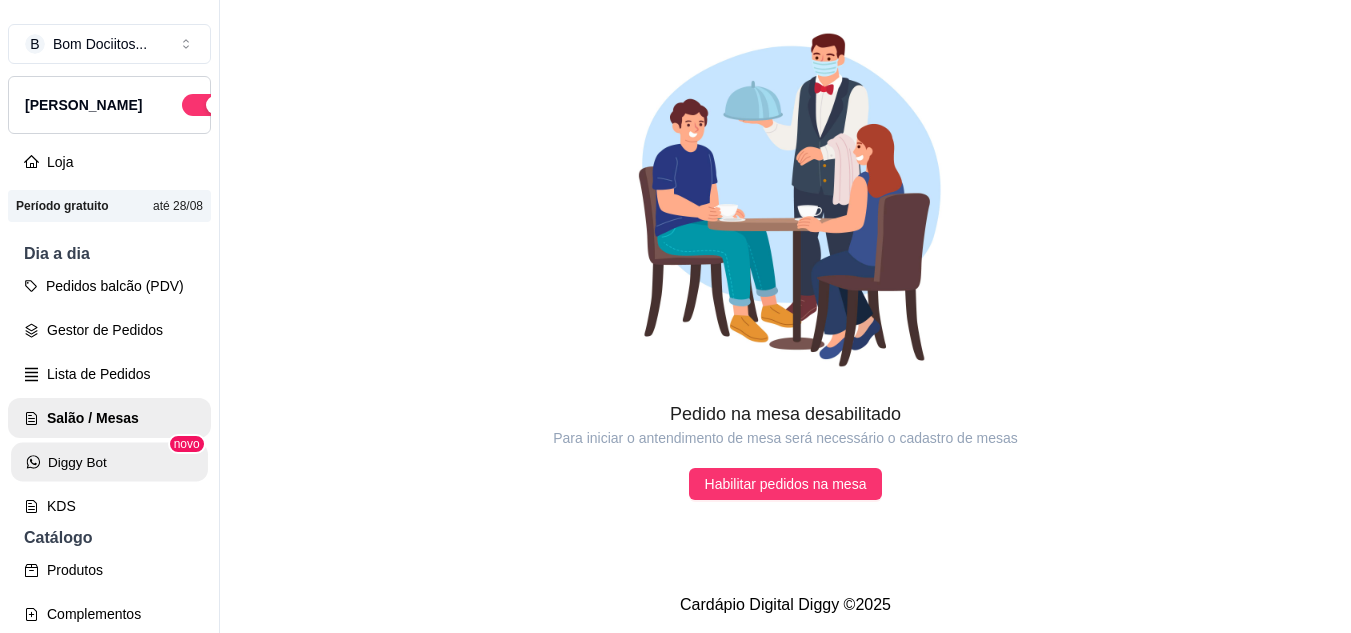 click on "Diggy Bot" at bounding box center [109, 462] 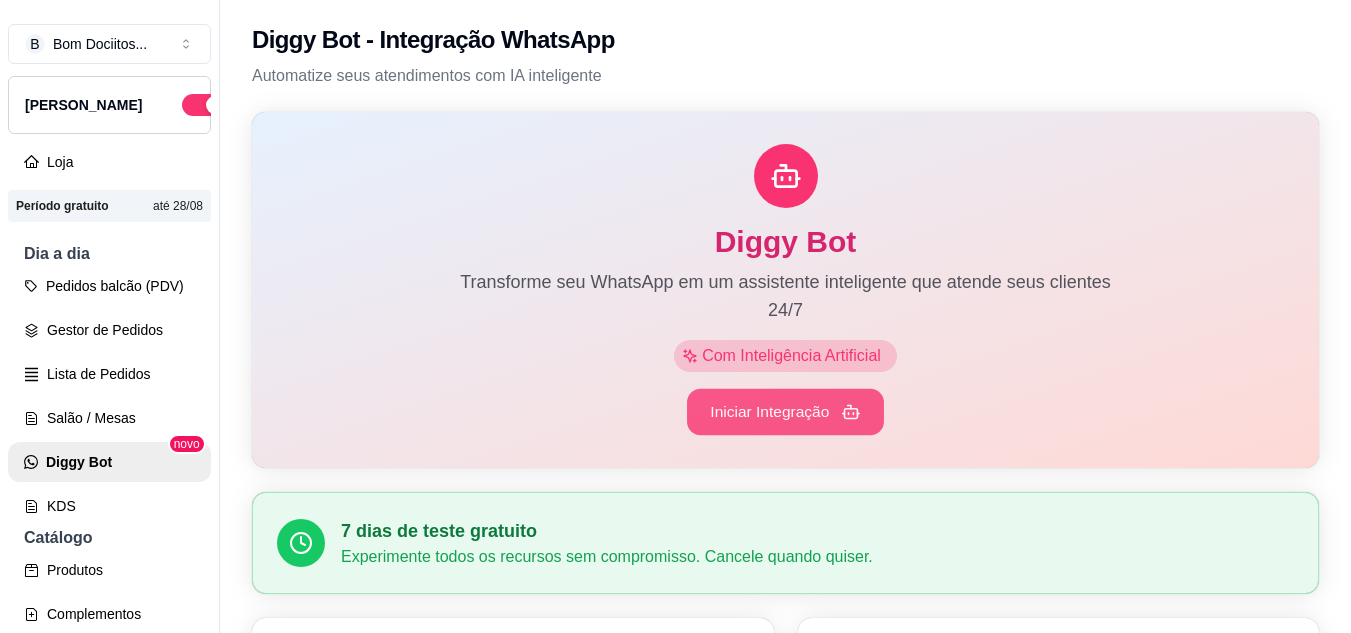 click on "Iniciar Integração" at bounding box center [785, 412] 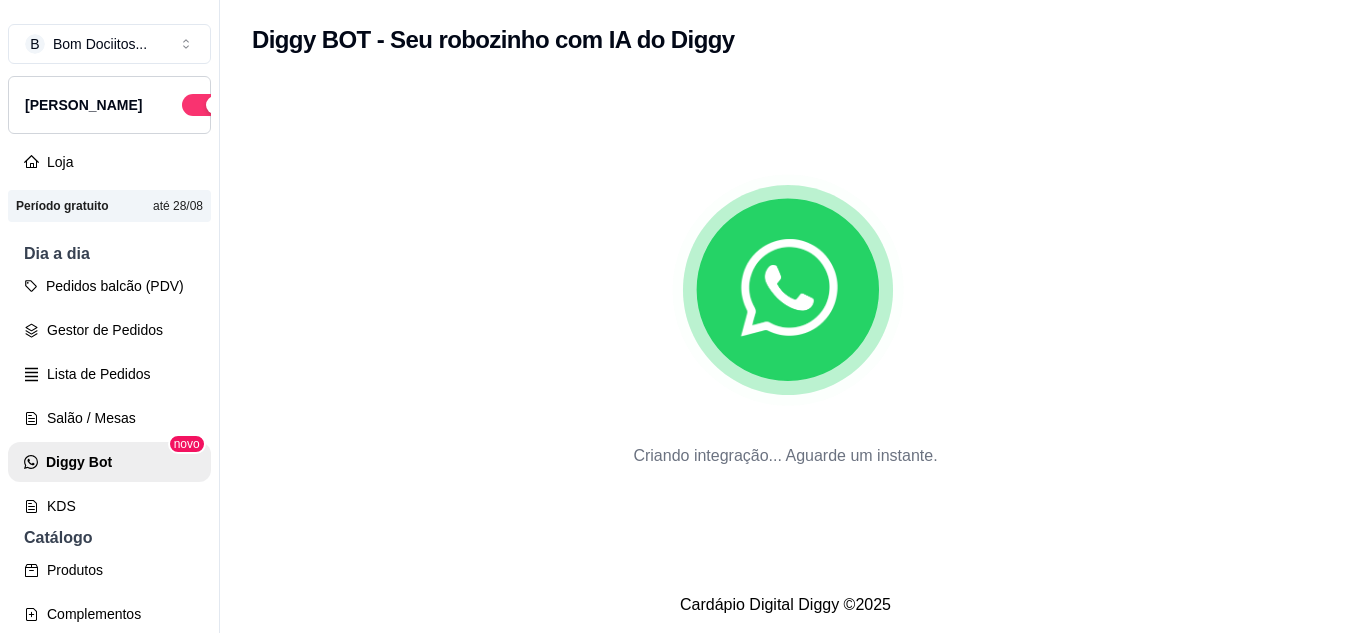 scroll, scrollTop: 12, scrollLeft: 0, axis: vertical 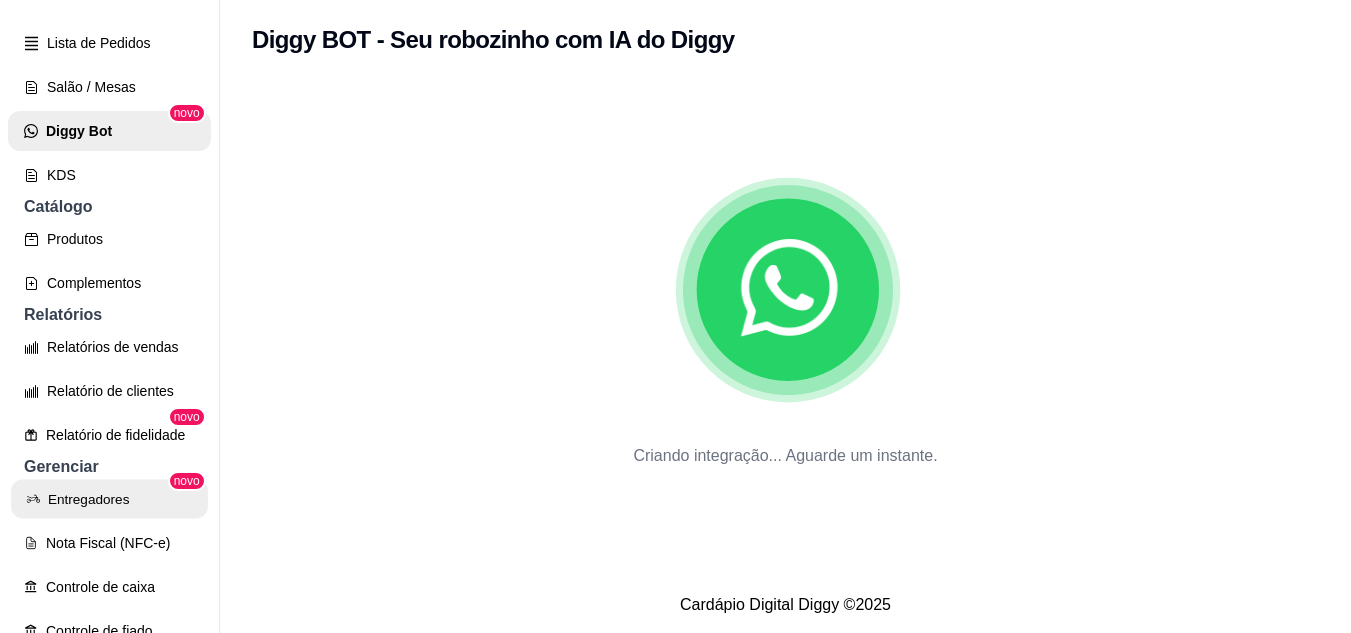 click on "Entregadores" at bounding box center [109, 499] 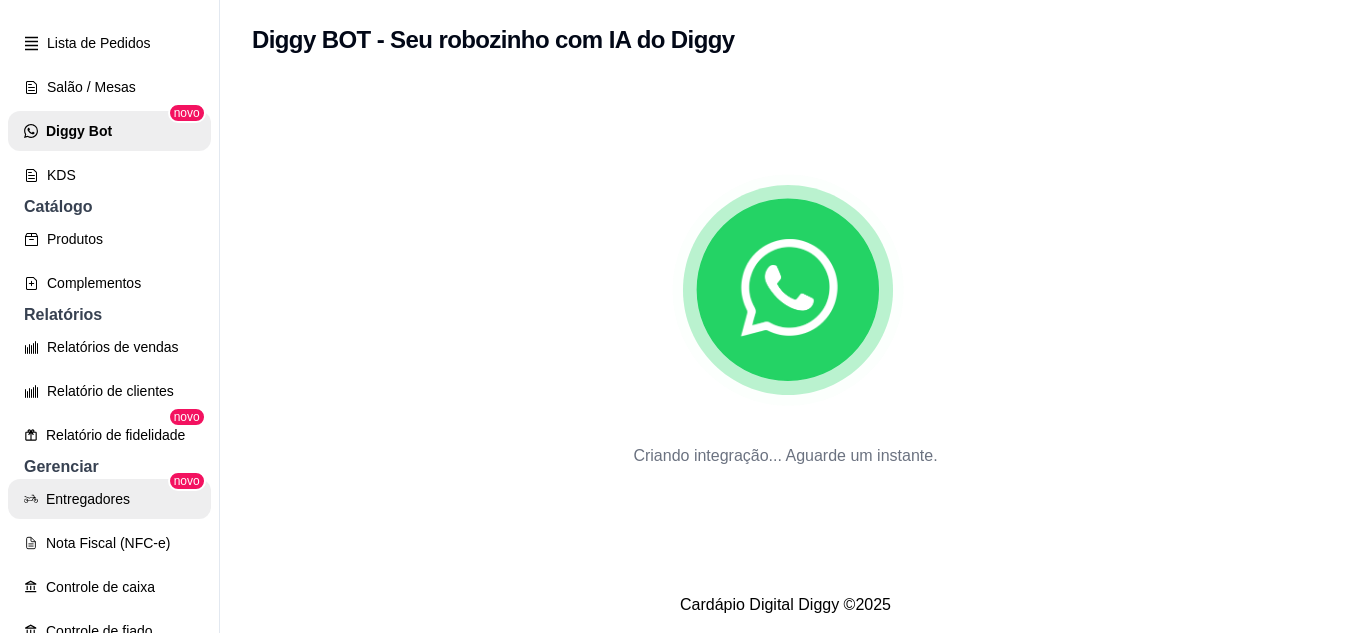 scroll, scrollTop: 0, scrollLeft: 0, axis: both 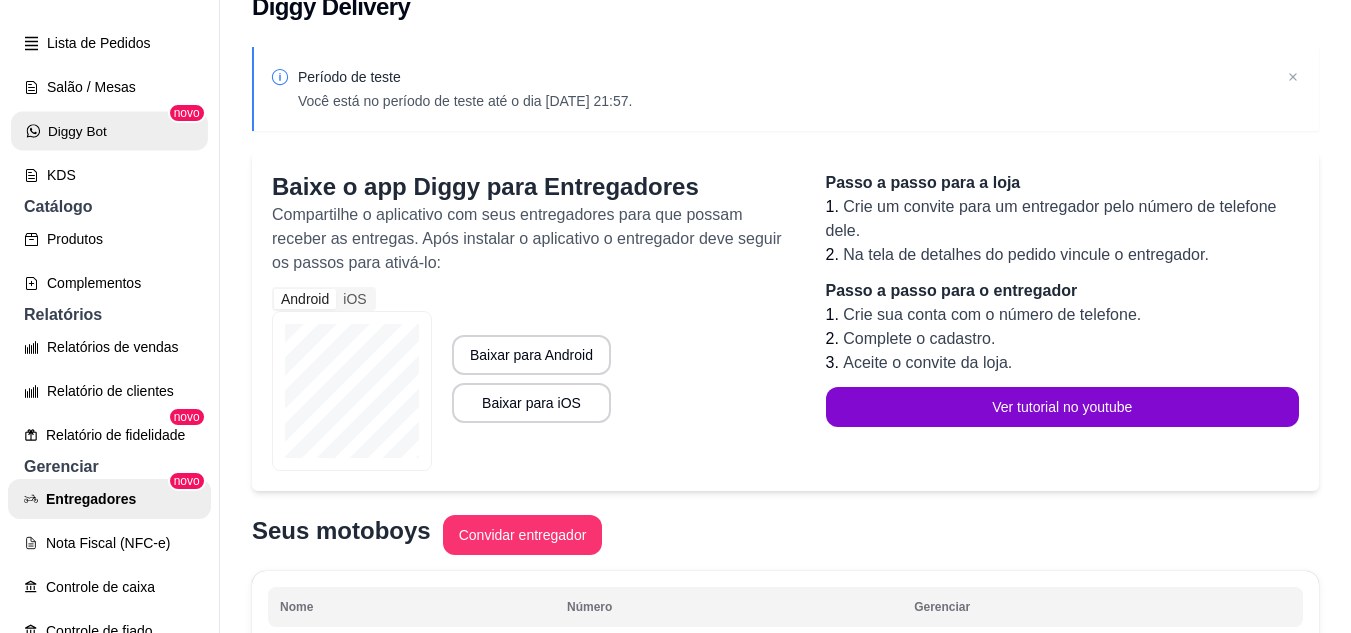 click on "Diggy Bot" at bounding box center (109, 131) 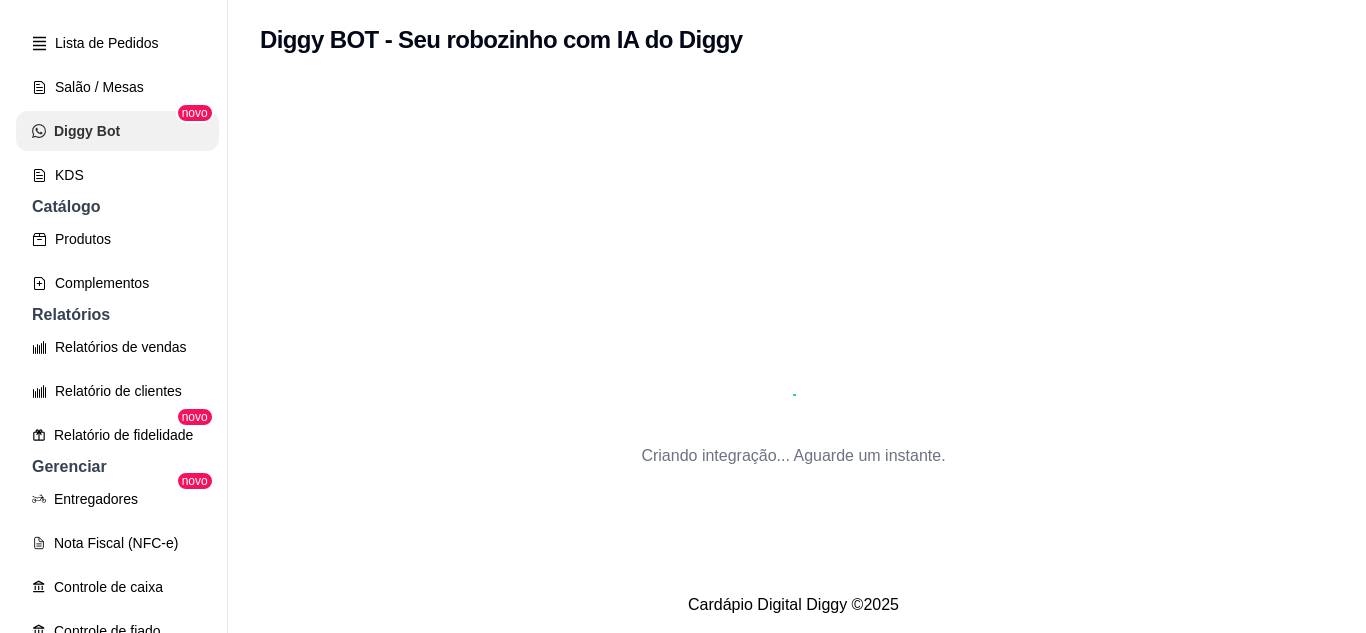 scroll, scrollTop: 0, scrollLeft: 0, axis: both 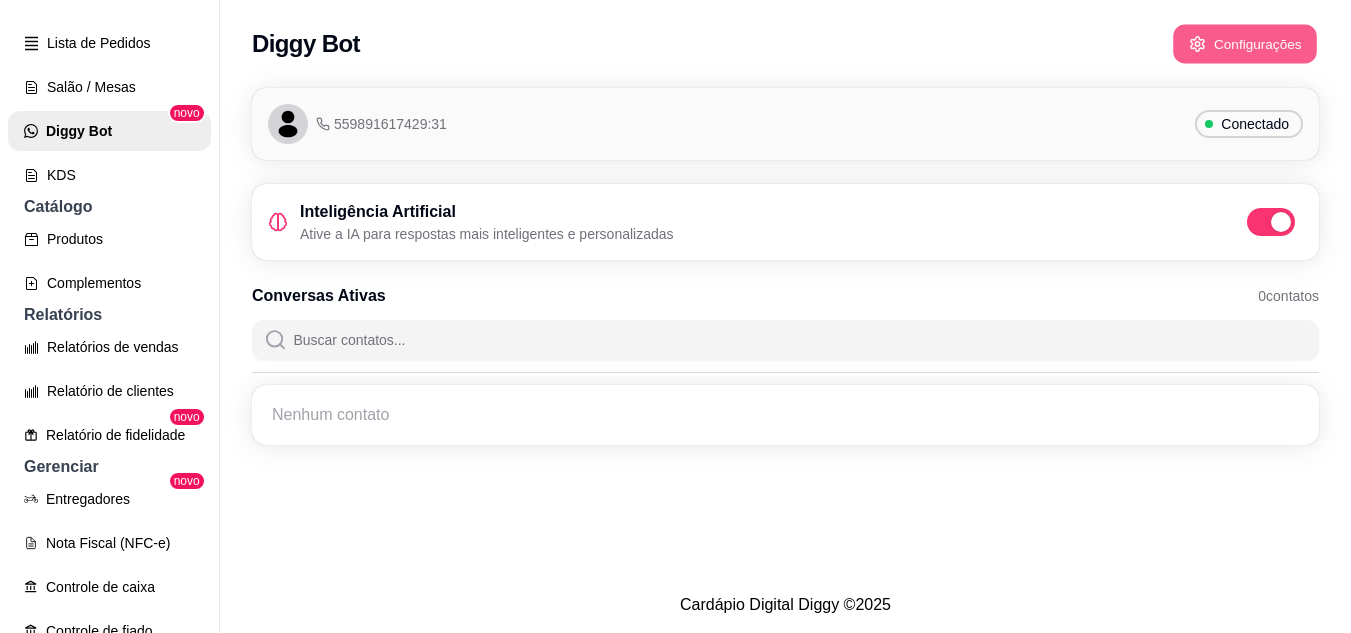 click on "Configurações" at bounding box center [1245, 44] 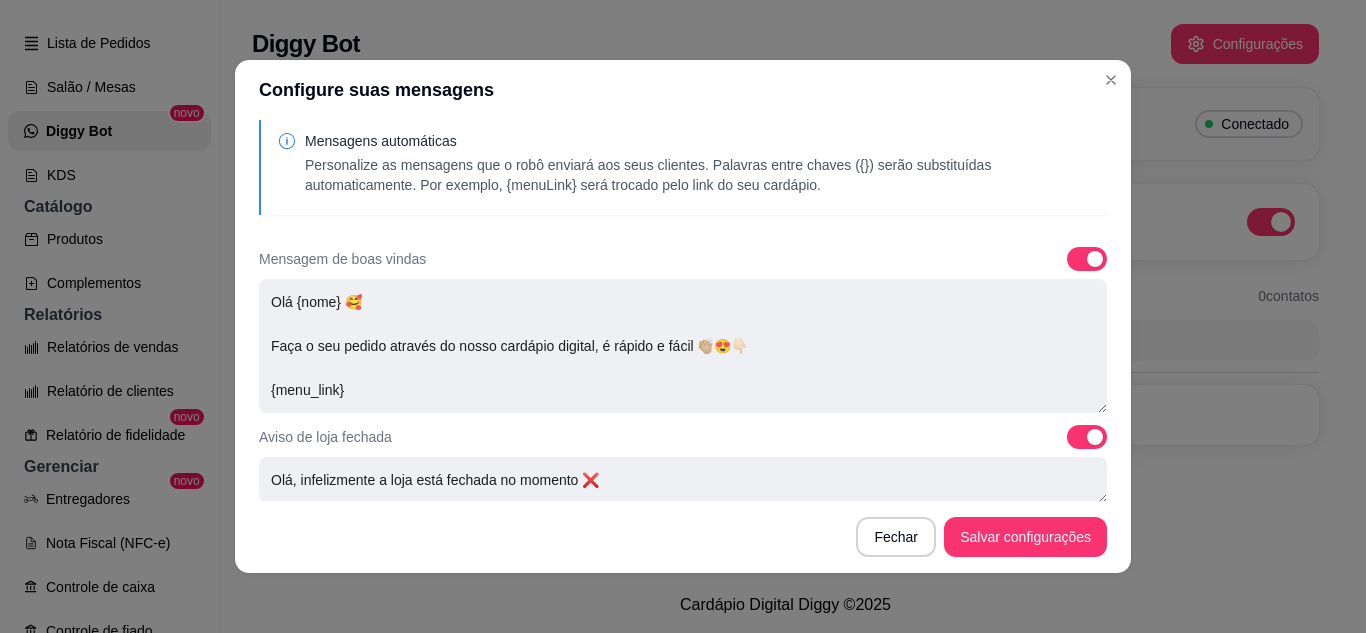 scroll, scrollTop: 21, scrollLeft: 0, axis: vertical 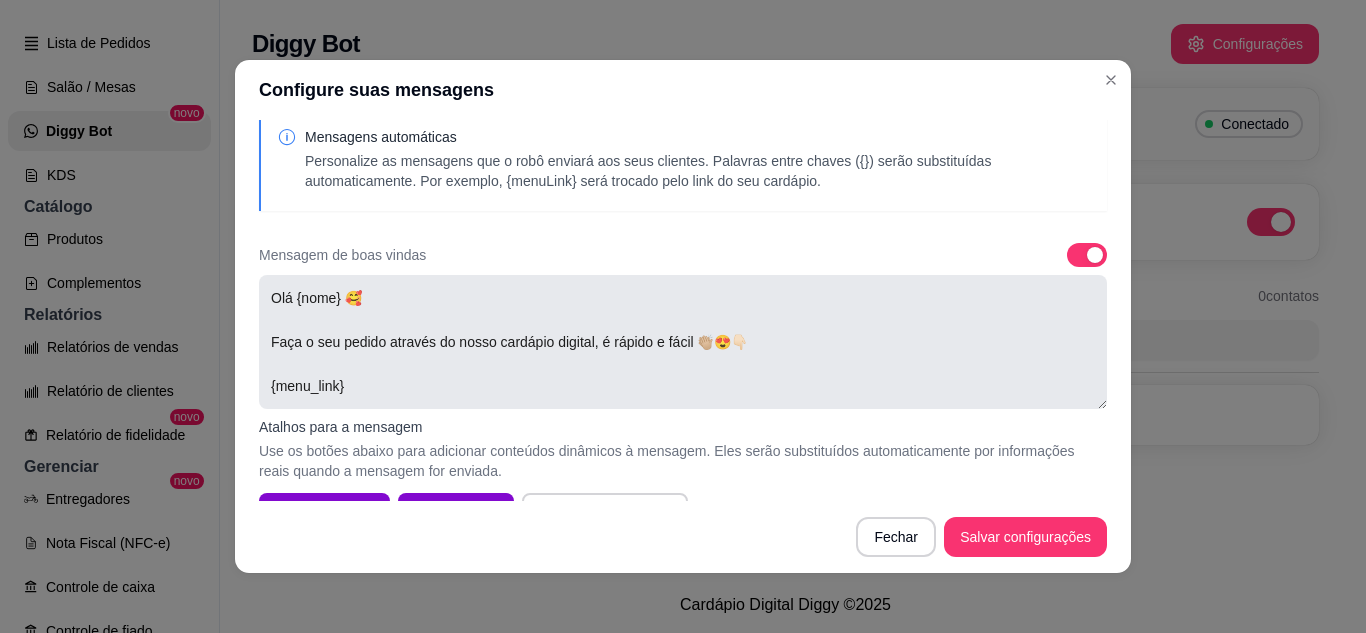 click on "Olá {nome} 🥰
Faça o seu pedido através do nosso cardápio digital, é rápido e fácil 👏🏼😍👇🏻
{menu_link}" at bounding box center [683, 342] 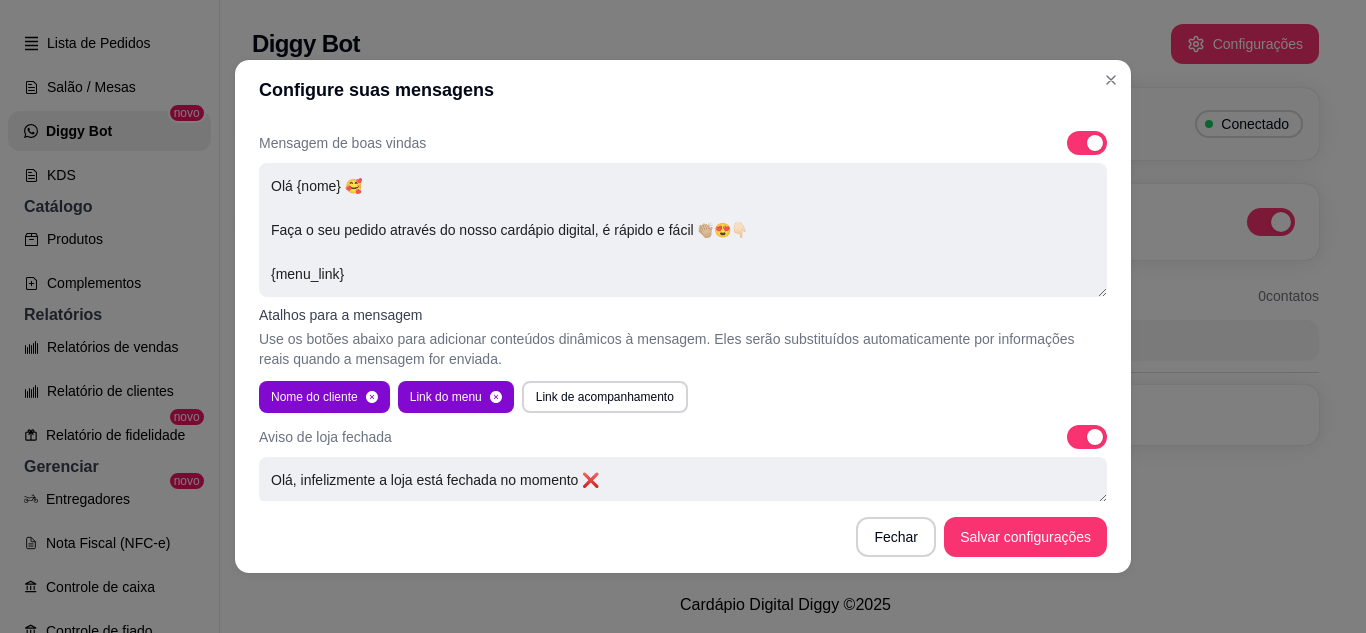 scroll, scrollTop: 136, scrollLeft: 0, axis: vertical 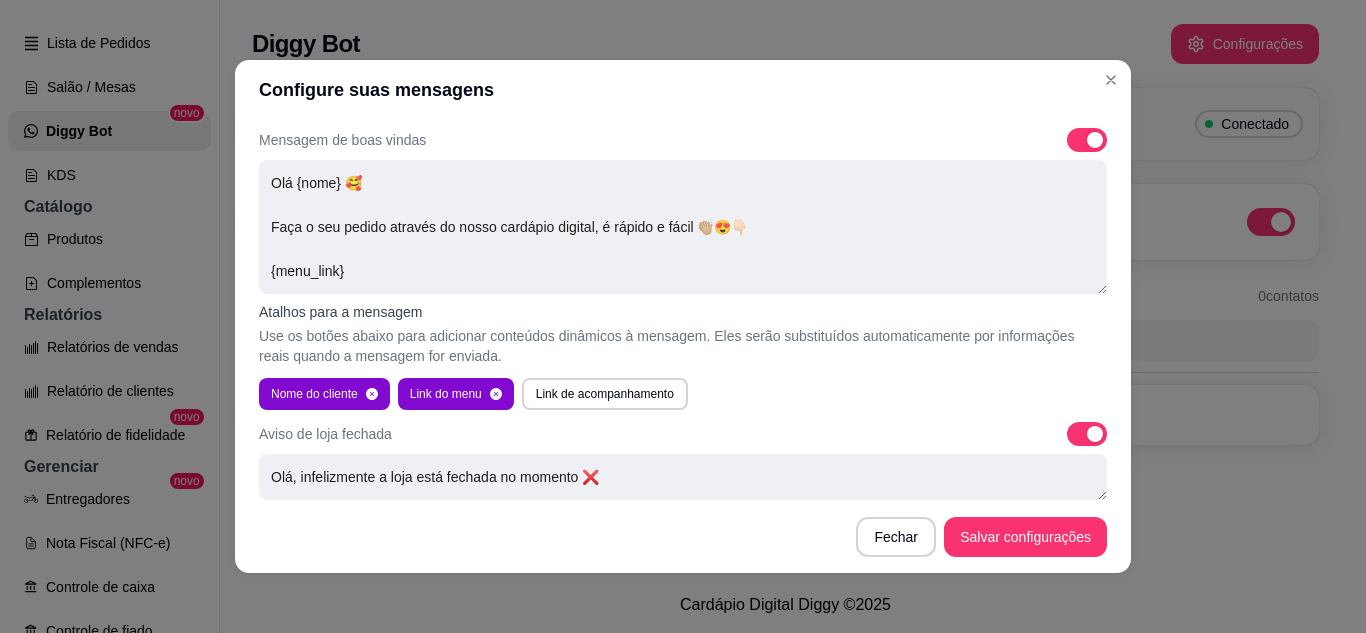 click on "Atalhos para a mensagem Use os botões abaixo para adicionar conteúdos dinâmicos à mensagem. Eles serão substituídos automaticamente por informações reais quando a mensagem for enviada. Nome do cliente Link do menu Link de acompanhamento" at bounding box center [683, 356] 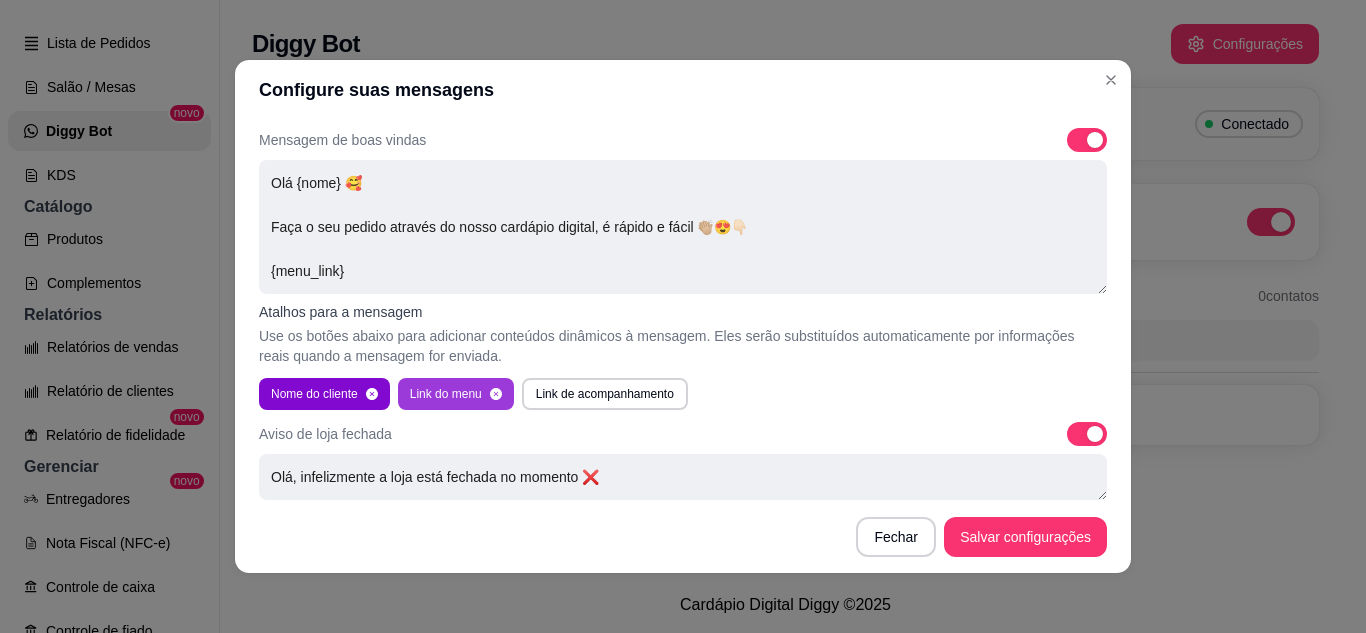 click on "Link do menu" at bounding box center (456, 394) 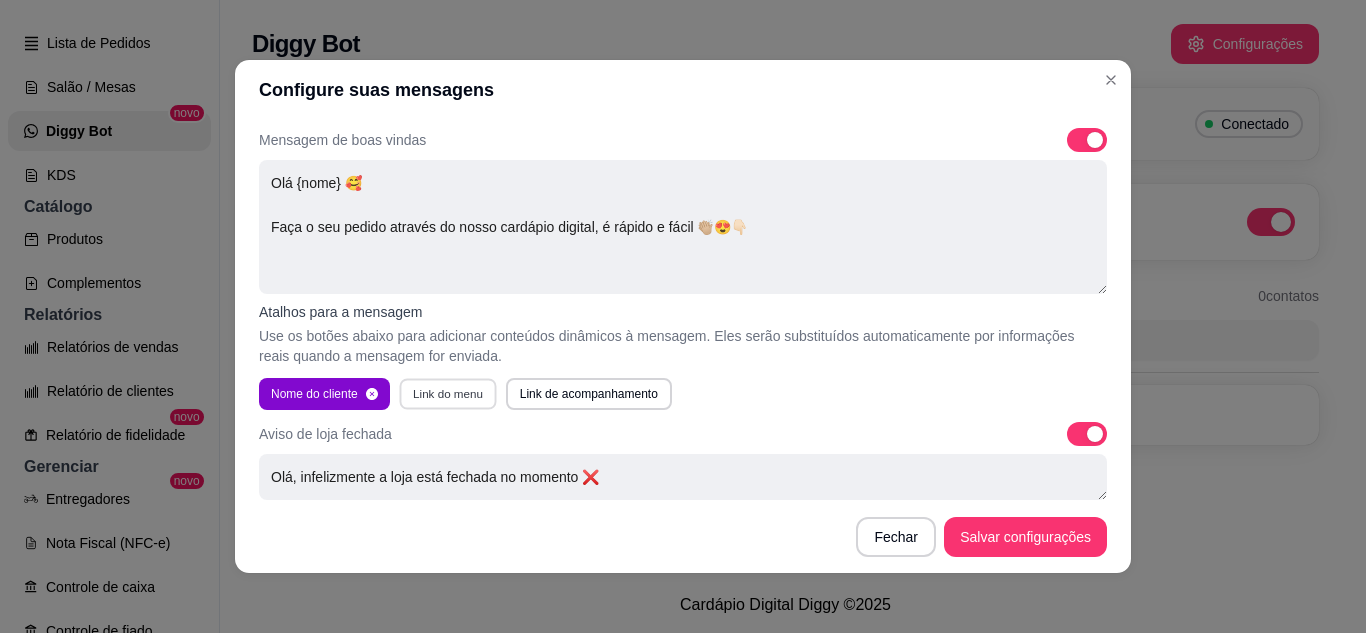 click on "Link do menu" at bounding box center (447, 393) 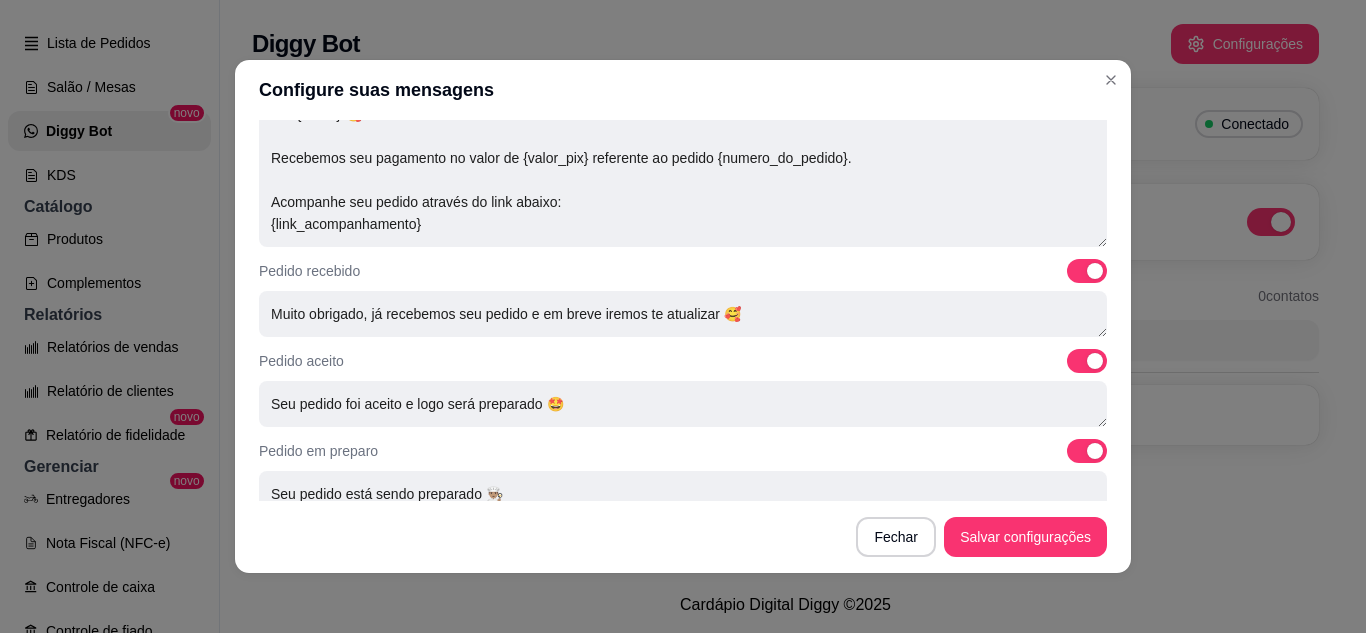 scroll, scrollTop: 719, scrollLeft: 0, axis: vertical 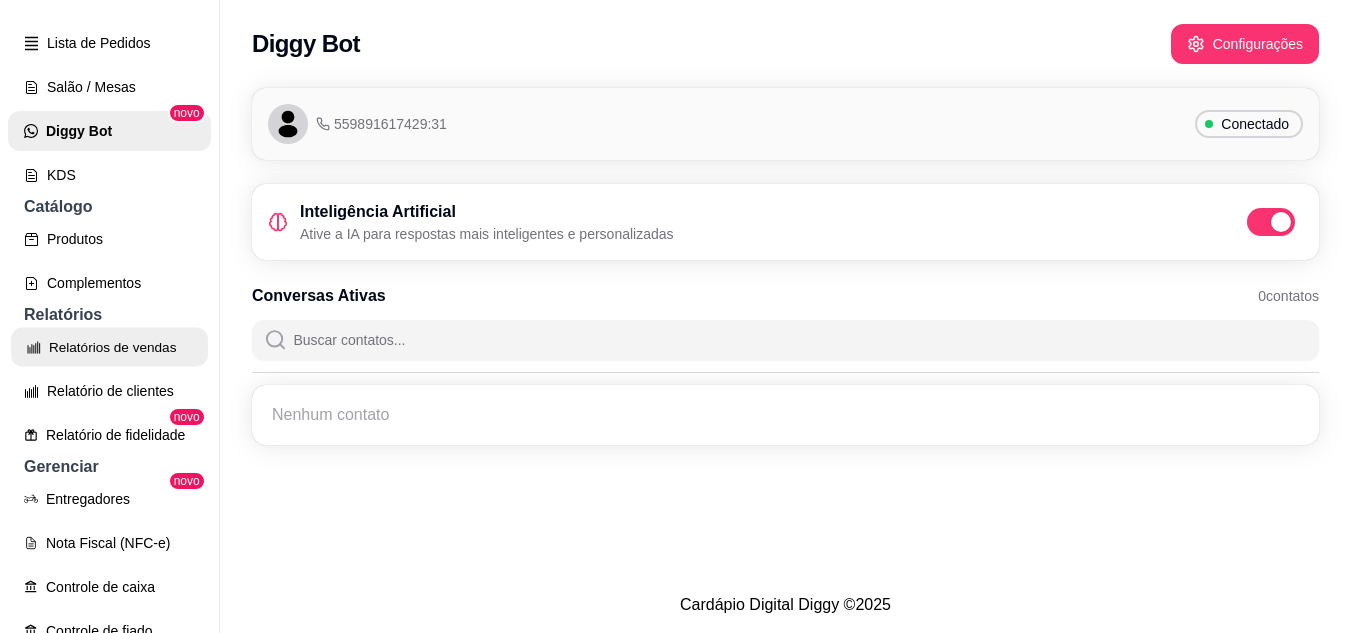 click on "Relatórios de vendas" at bounding box center [109, 347] 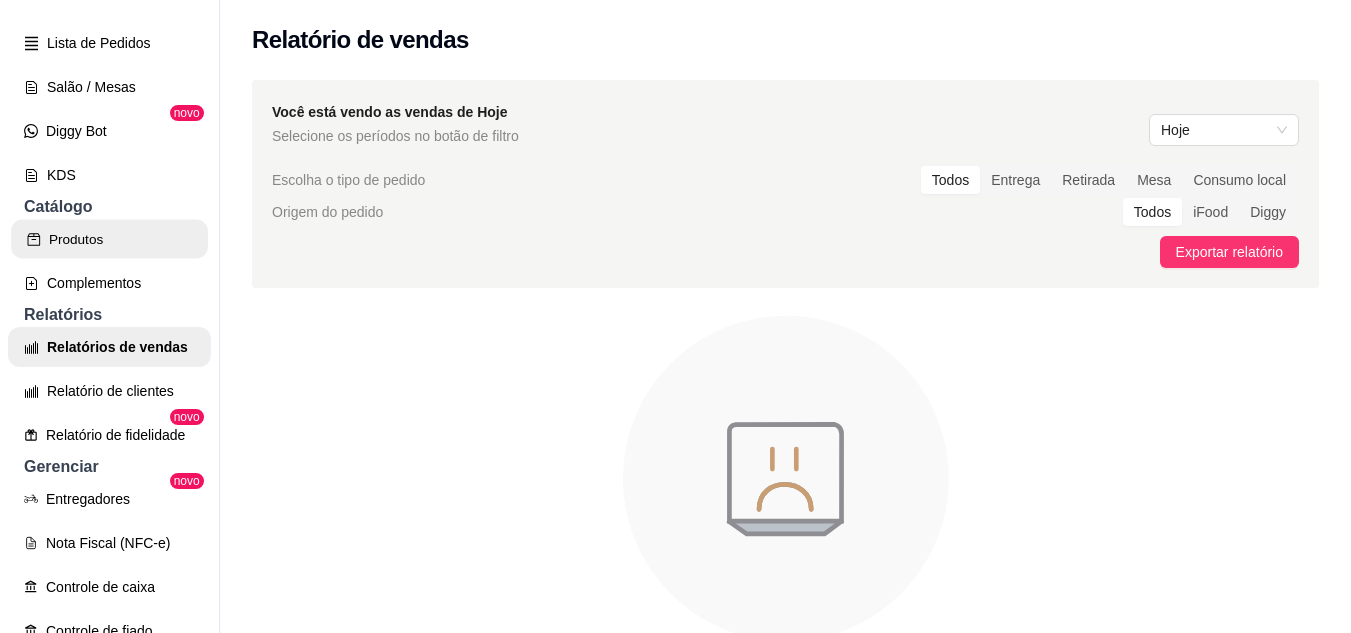 click on "Produtos" at bounding box center (109, 239) 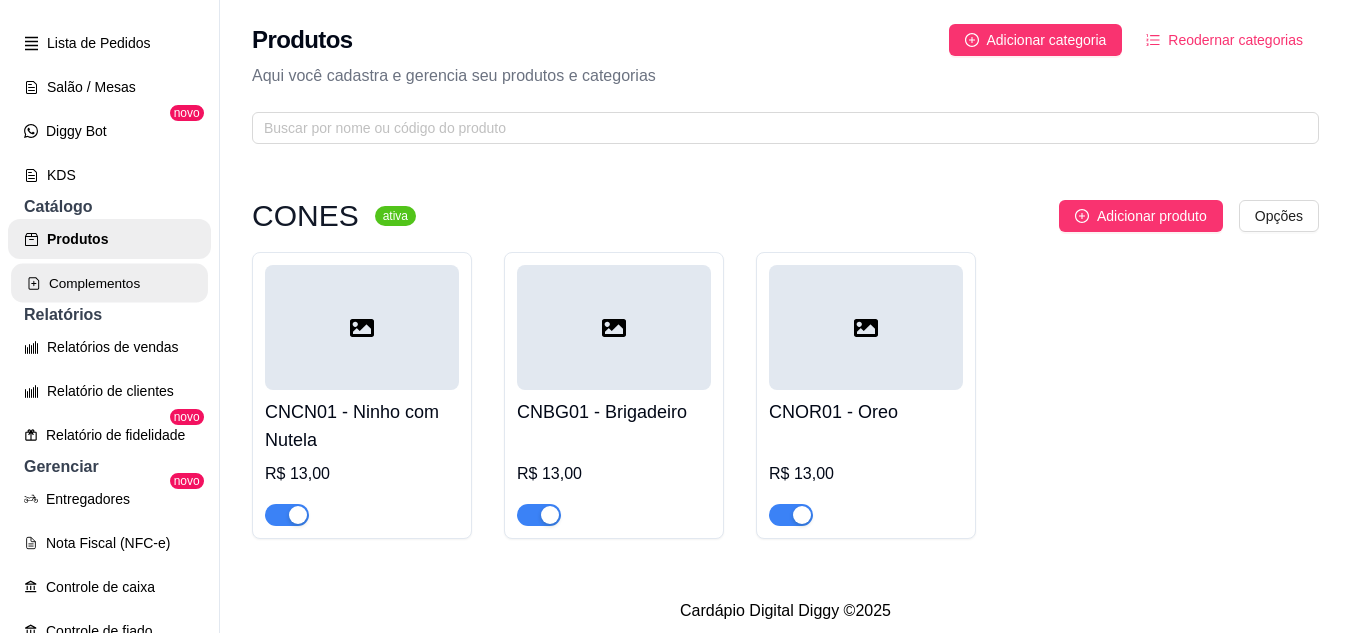click on "Complementos" at bounding box center [109, 283] 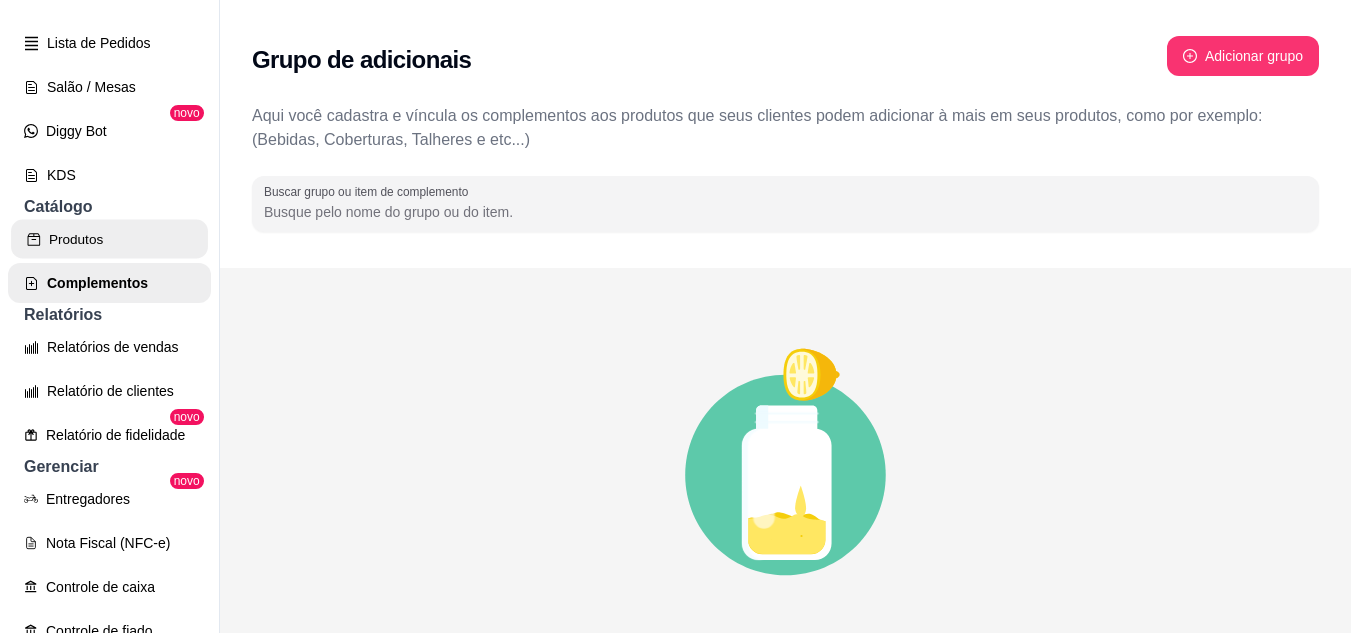 click on "Produtos" at bounding box center (109, 239) 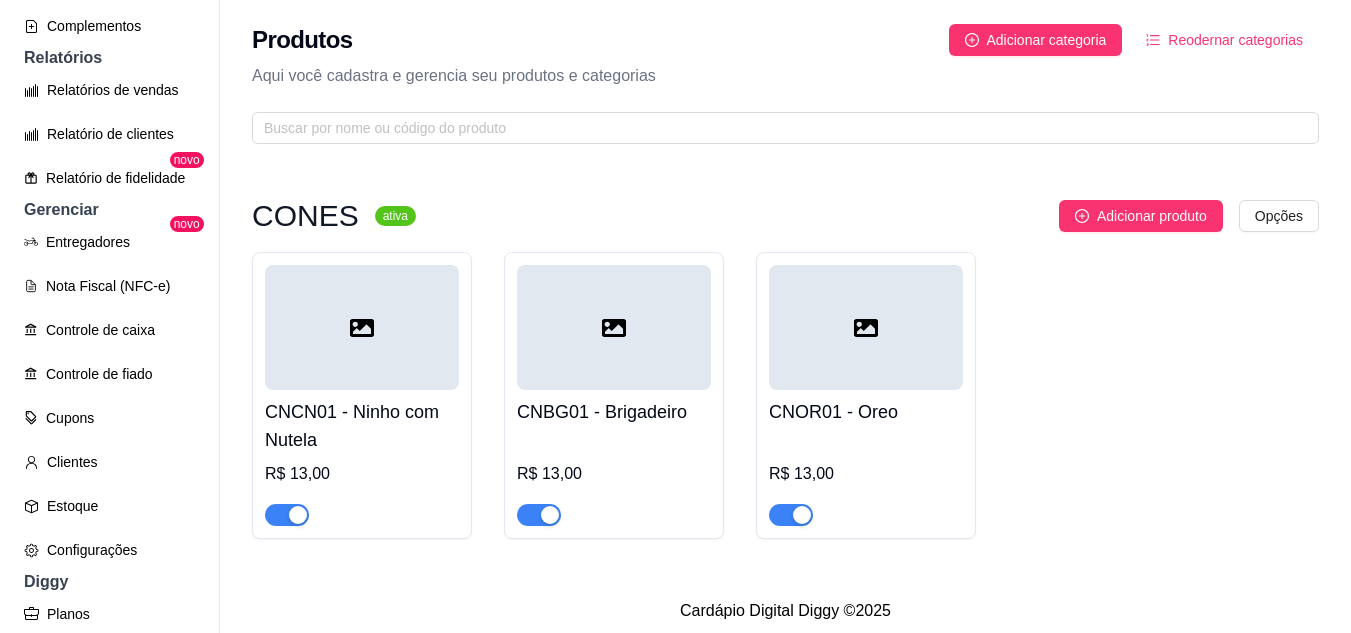 scroll, scrollTop: 737, scrollLeft: 0, axis: vertical 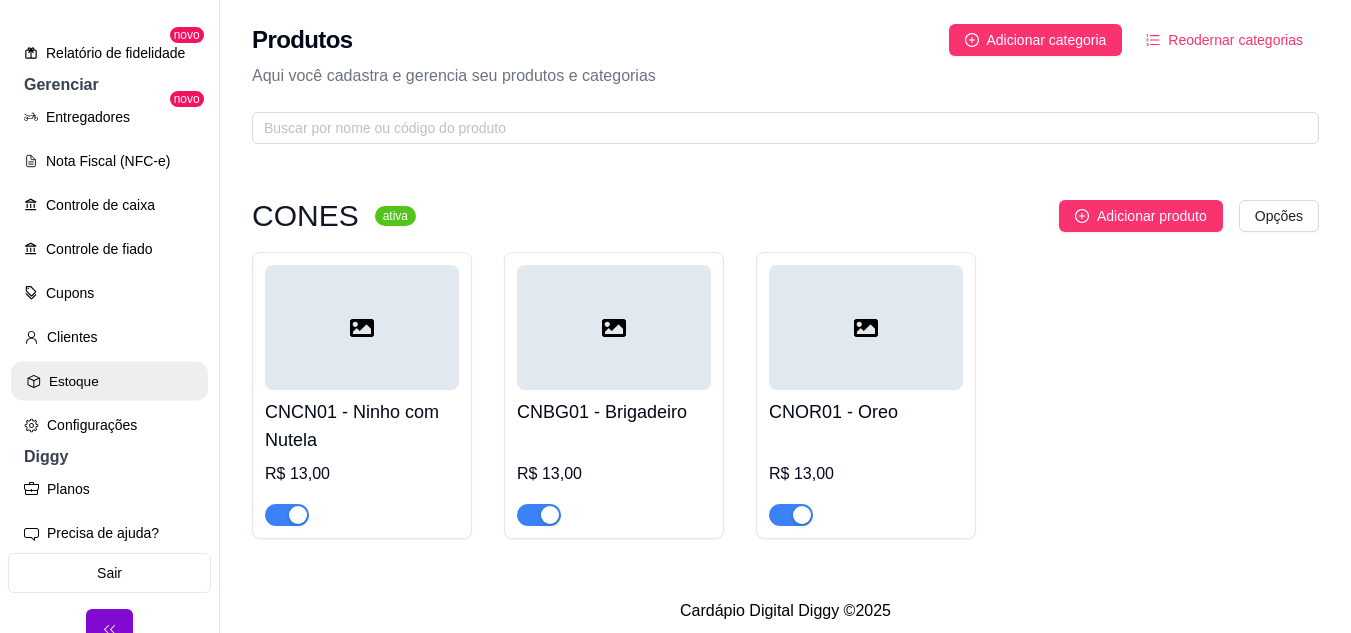click on "Estoque" at bounding box center (109, 381) 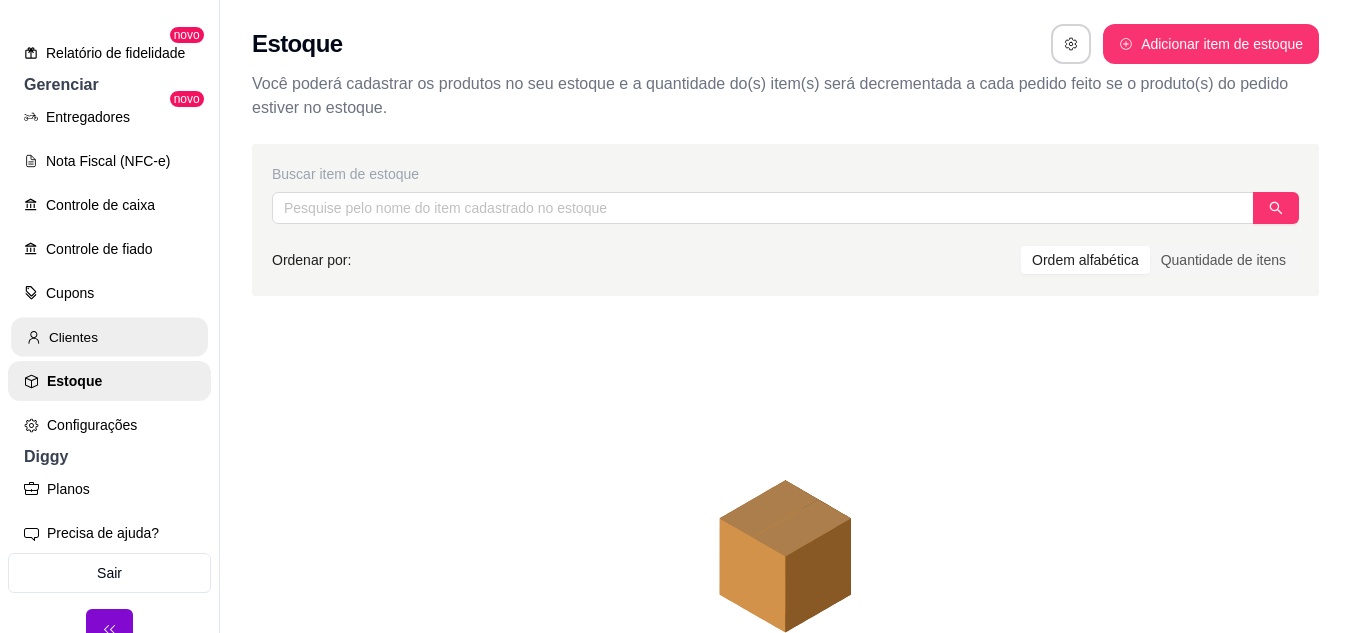 click on "Clientes" at bounding box center [109, 337] 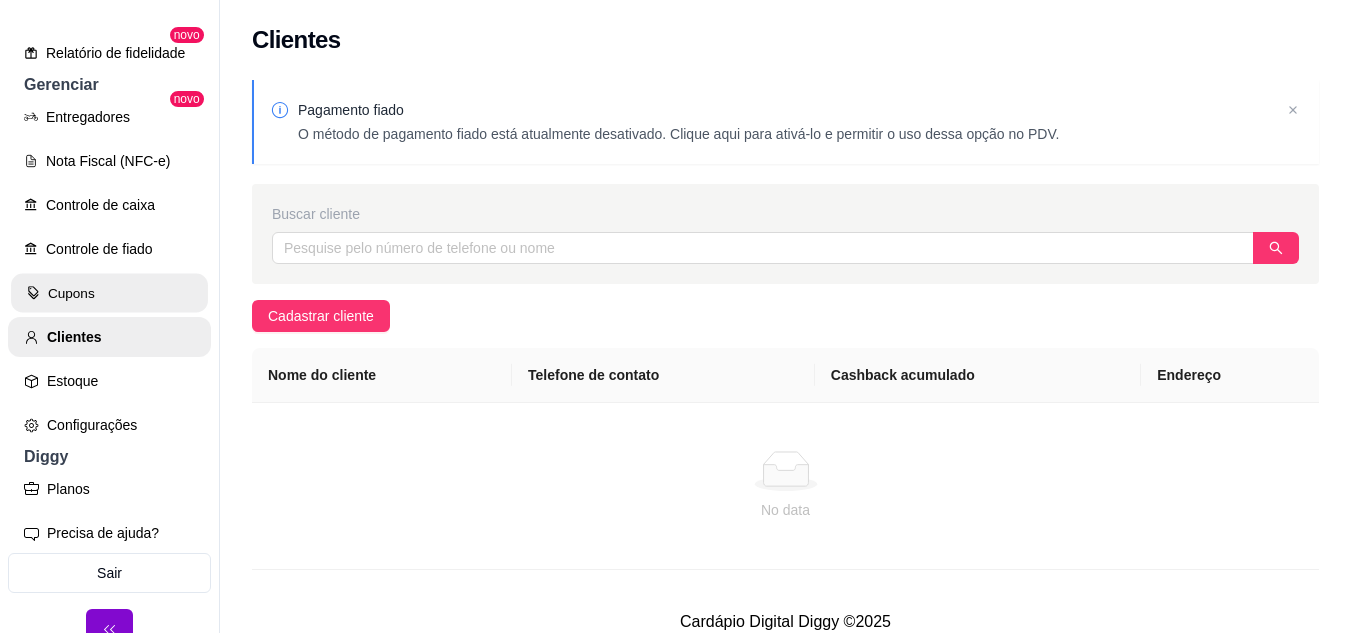 click on "Cupons" at bounding box center [109, 293] 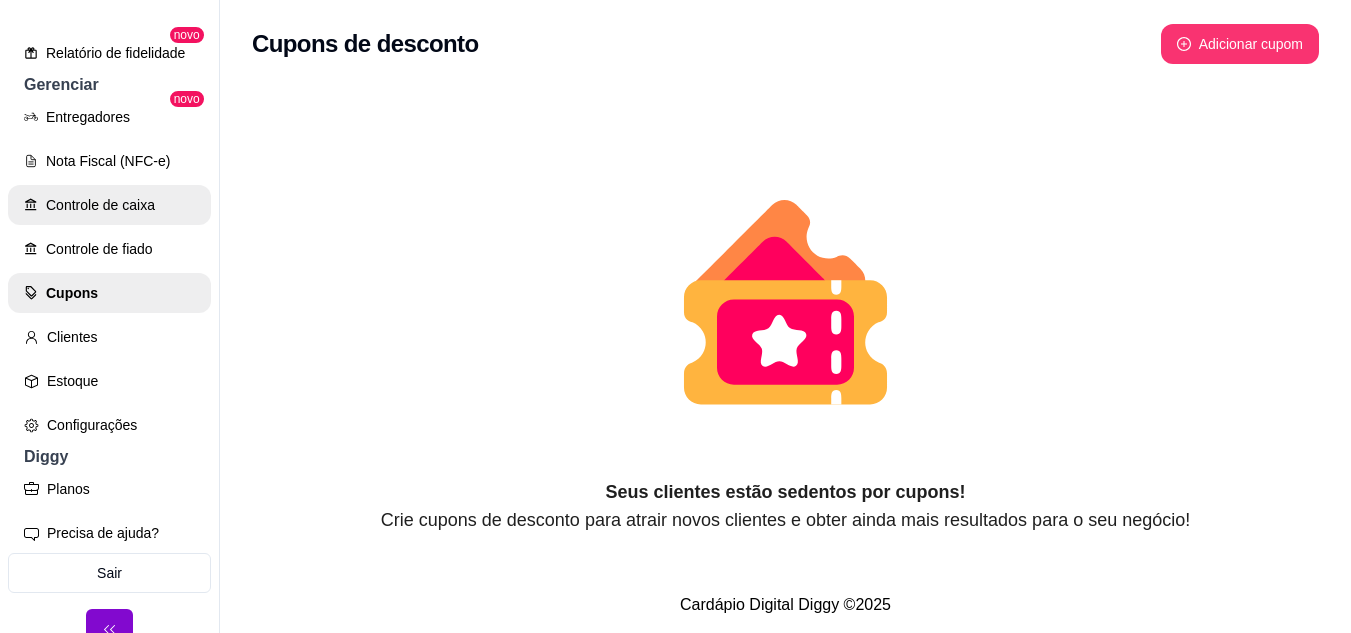 click on "Controle de caixa" at bounding box center [109, 205] 